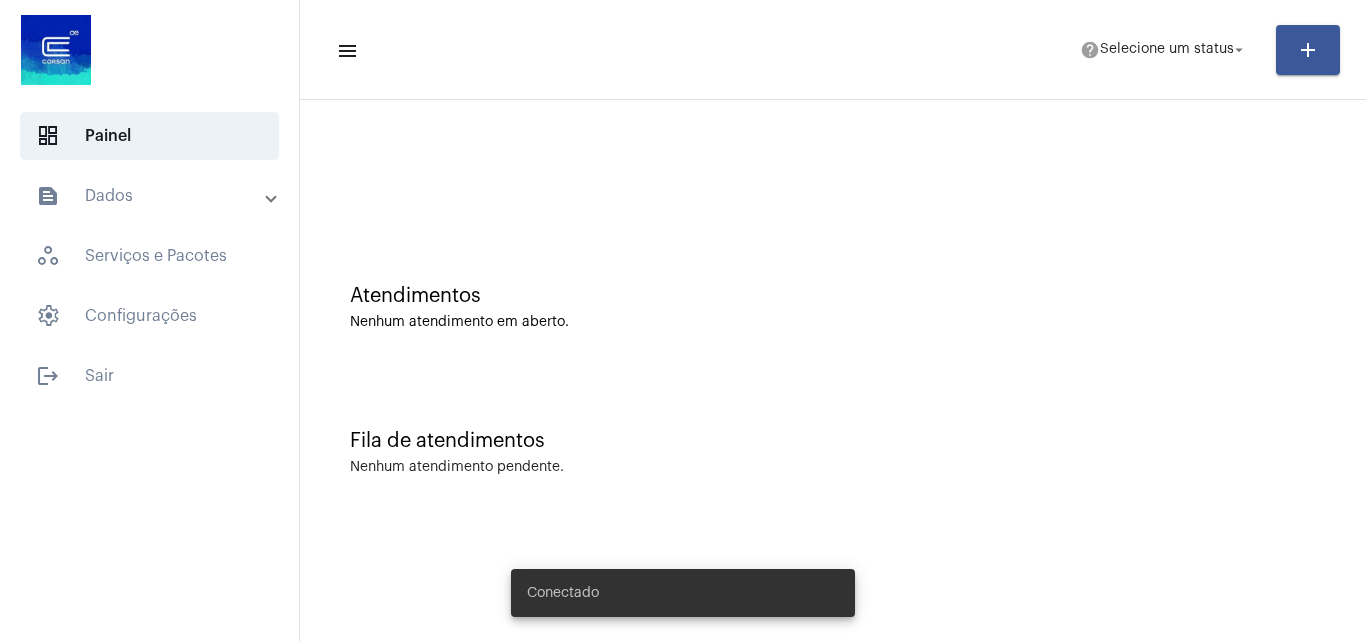 scroll, scrollTop: 0, scrollLeft: 0, axis: both 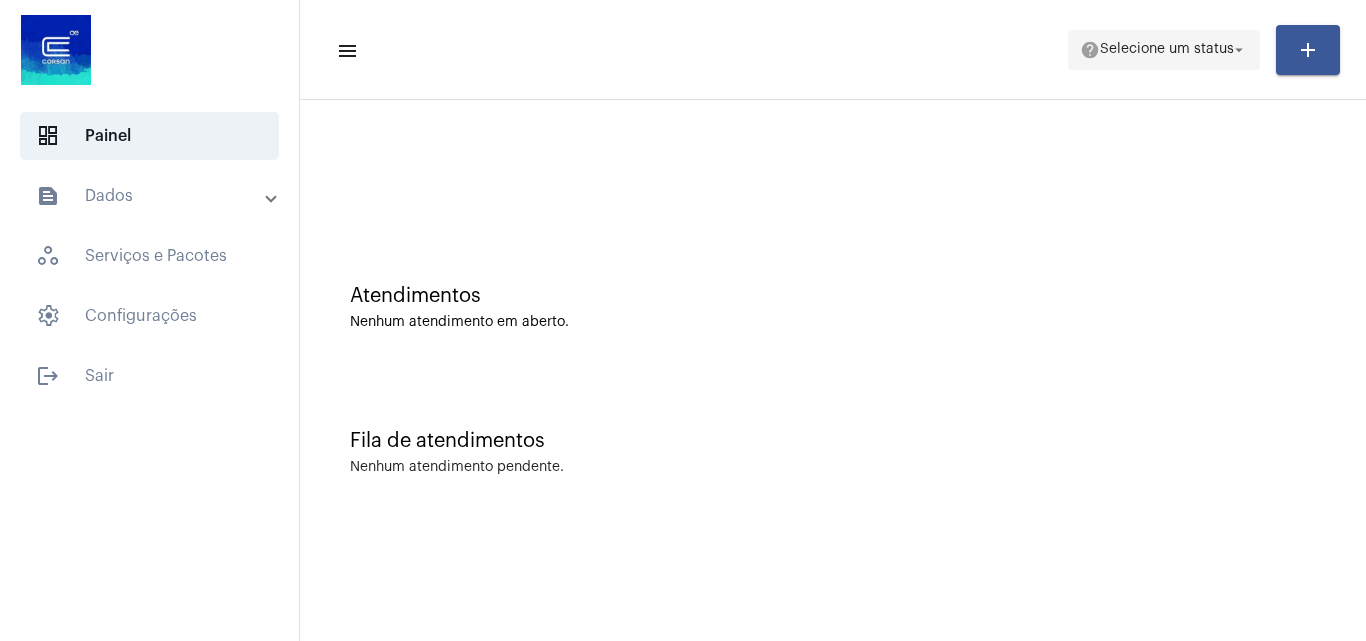 click on "help  Selecione um status arrow_drop_down" 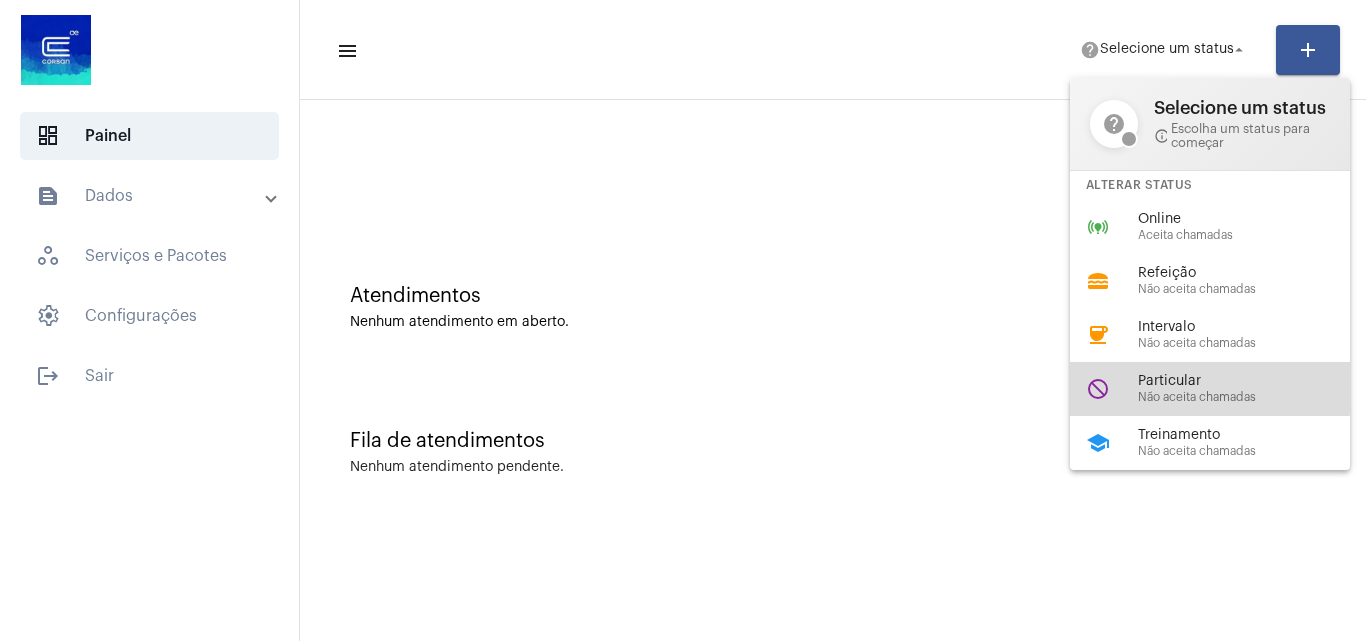 click on "Particular" at bounding box center (1252, 381) 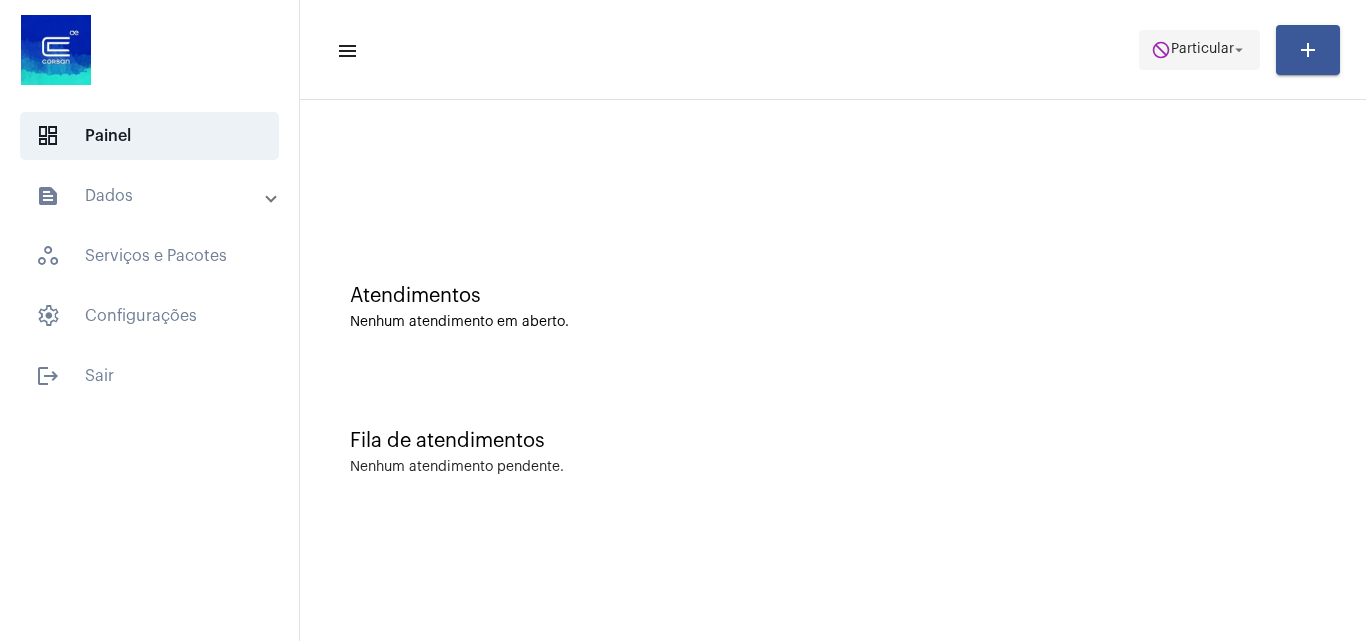 click on "Particular" 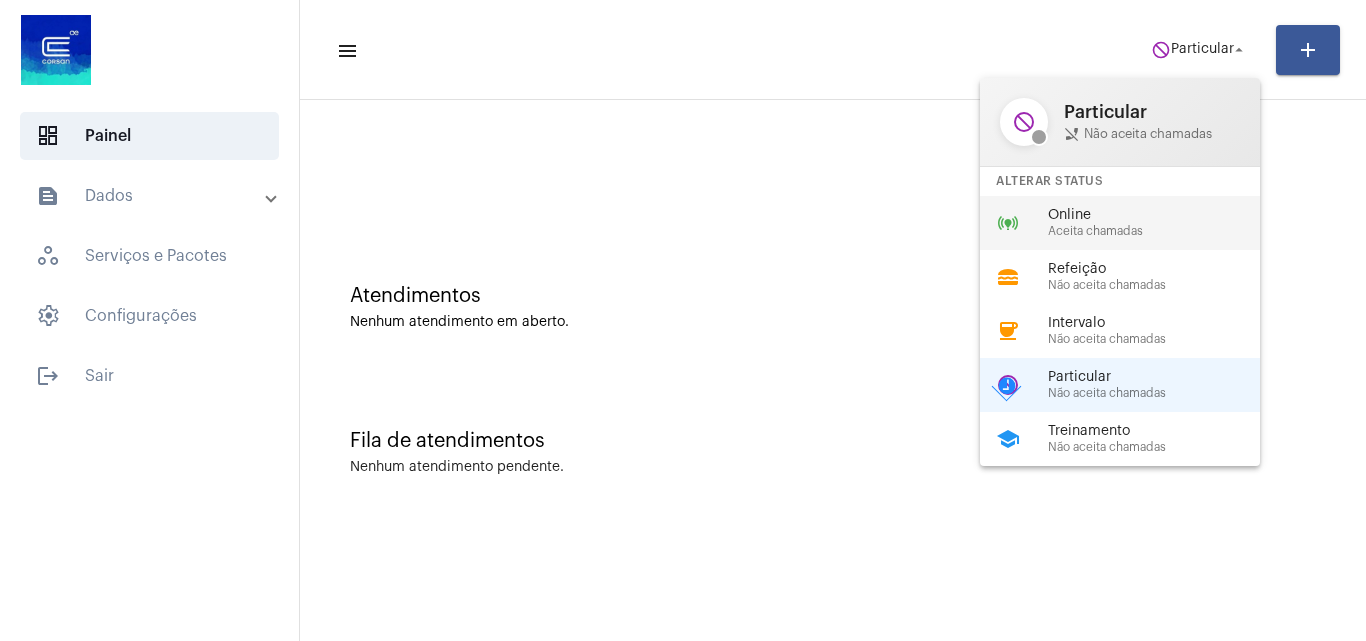 click on "Aceita chamadas" at bounding box center (1162, 231) 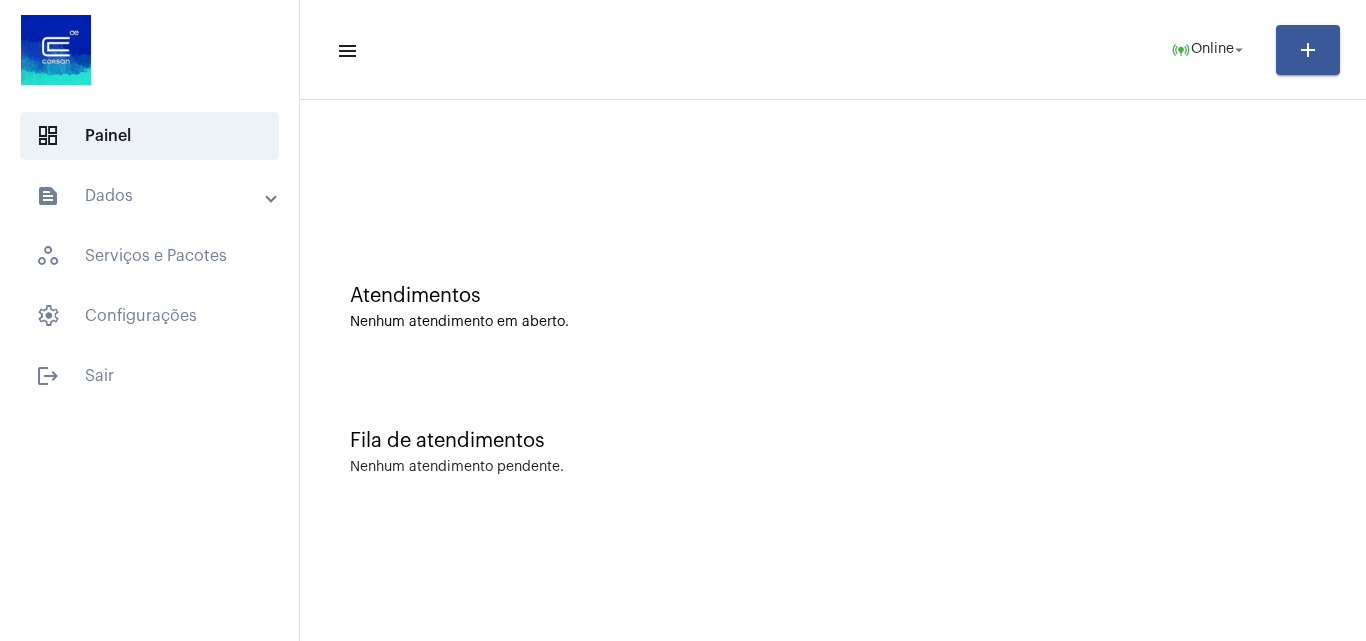 click on "text_snippet_outlined  Dados" at bounding box center (151, 196) 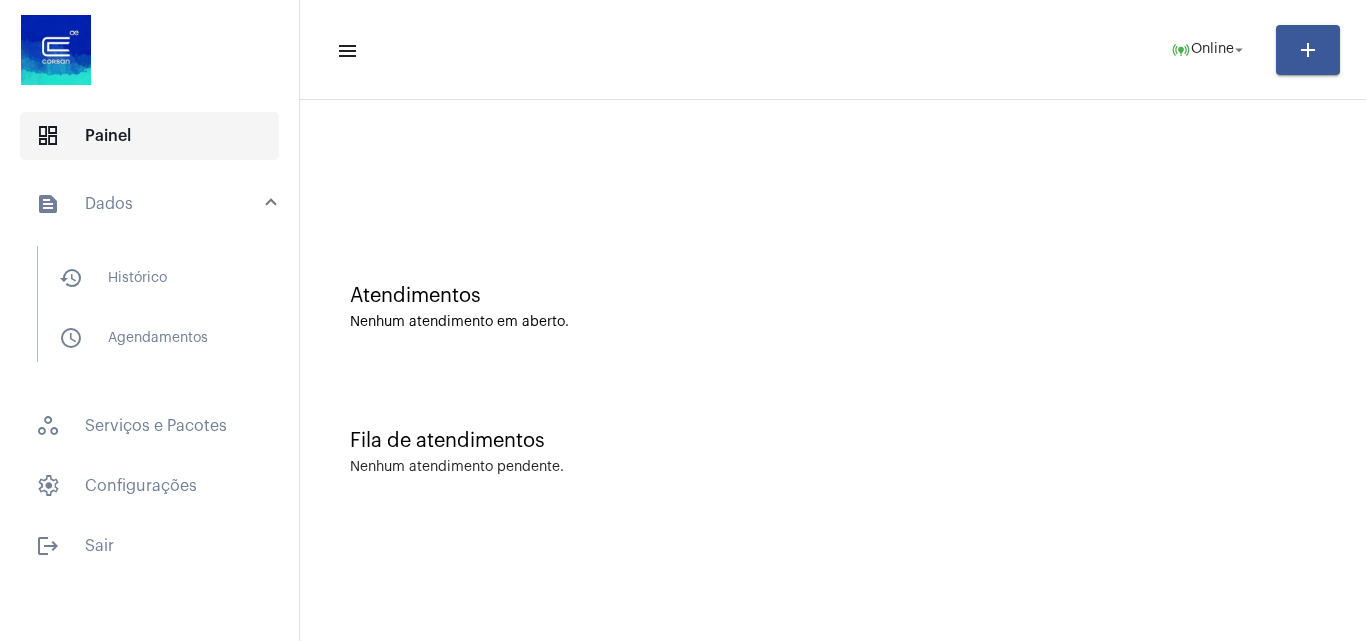 click on "dashboard   Painel" 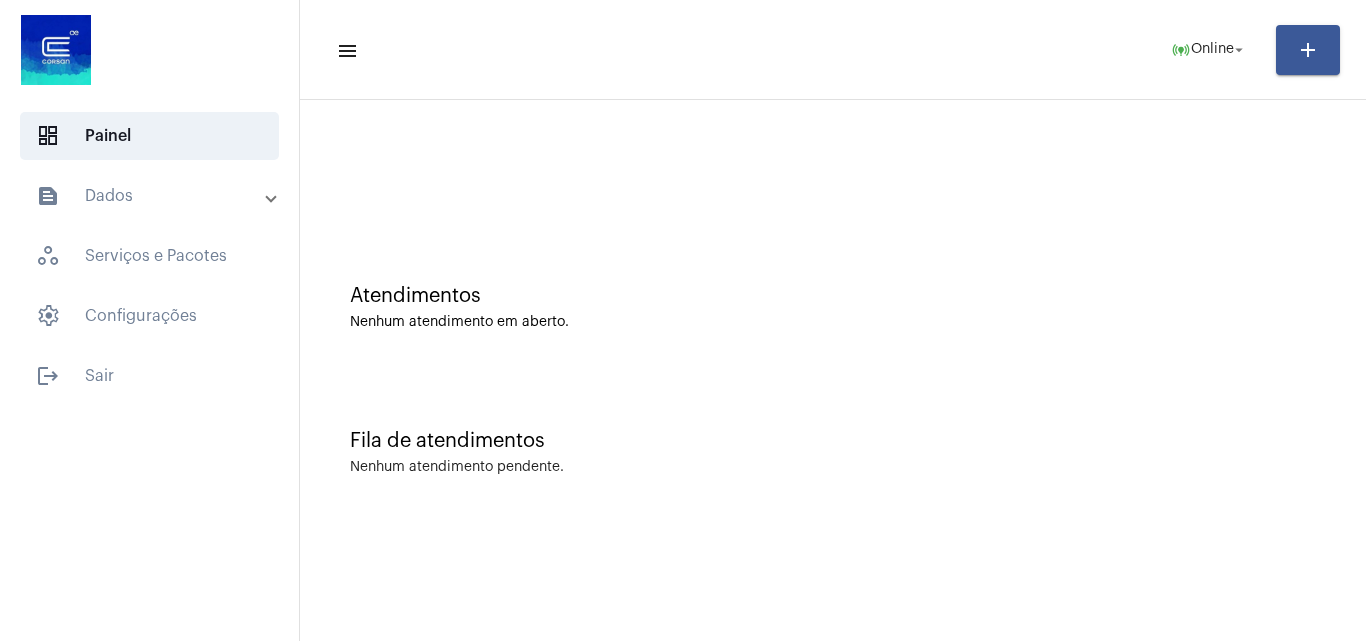 click on "text_snippet_outlined  Dados" at bounding box center (151, 196) 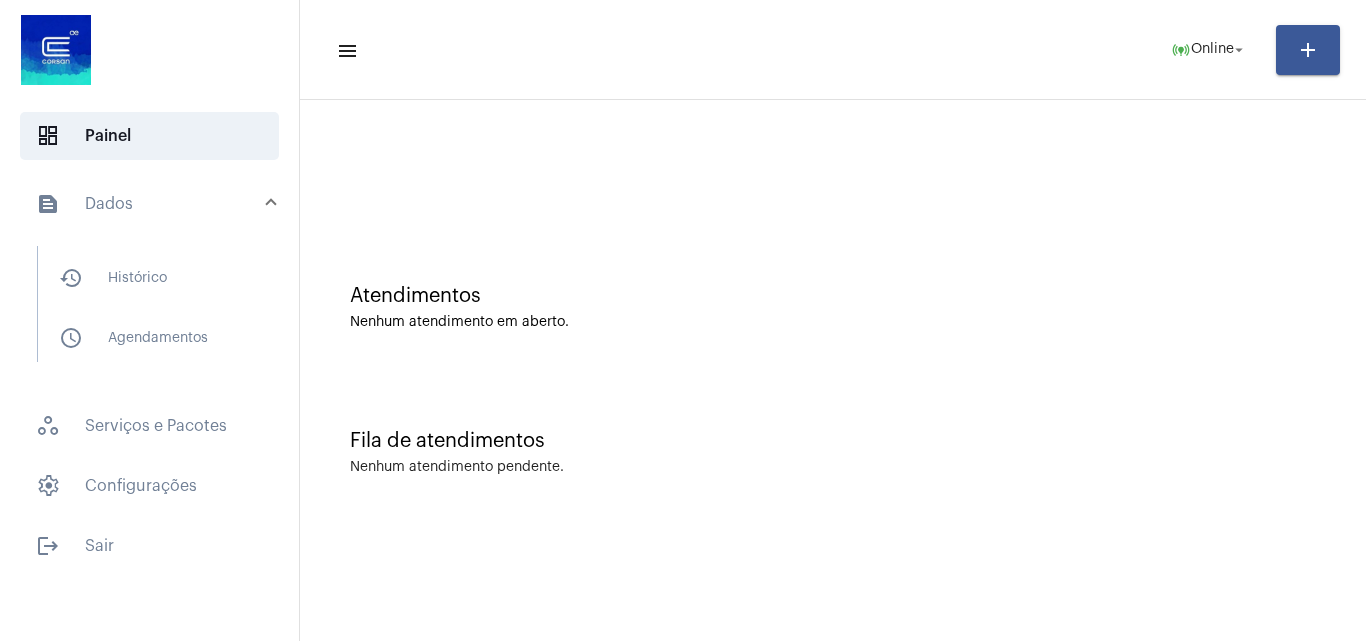 click on "text_snippet_outlined  Dados" at bounding box center (151, 204) 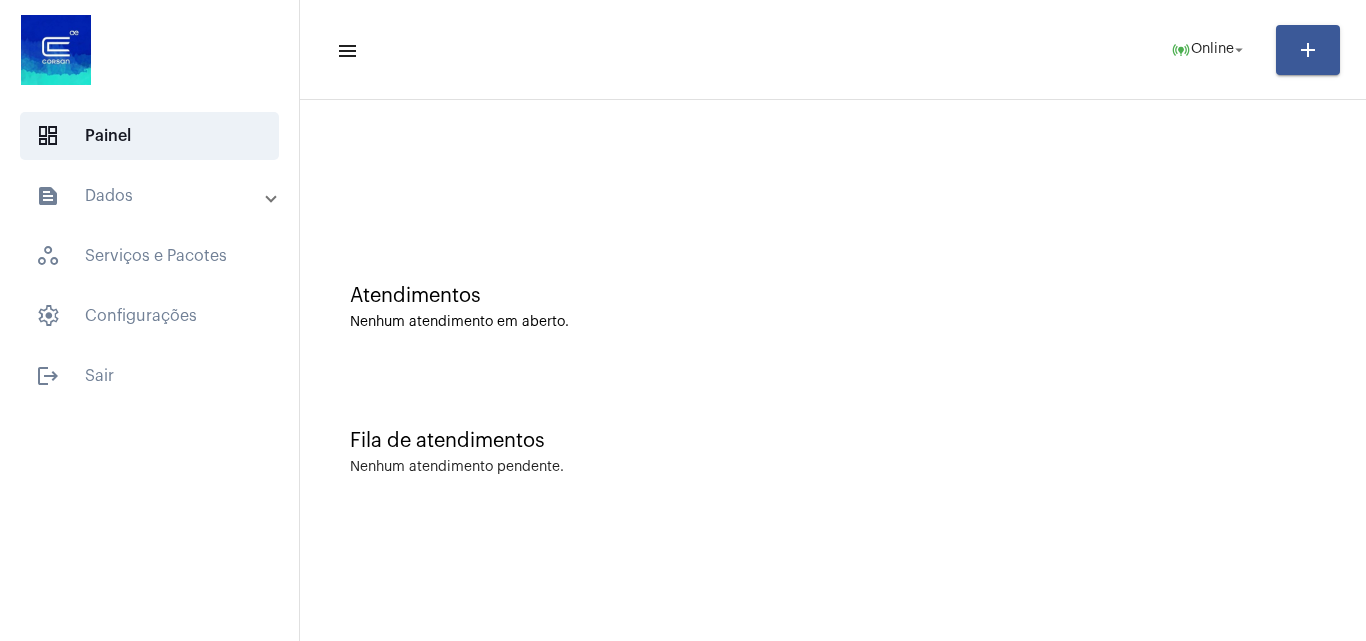 click on "text_snippet_outlined  Dados" at bounding box center (151, 196) 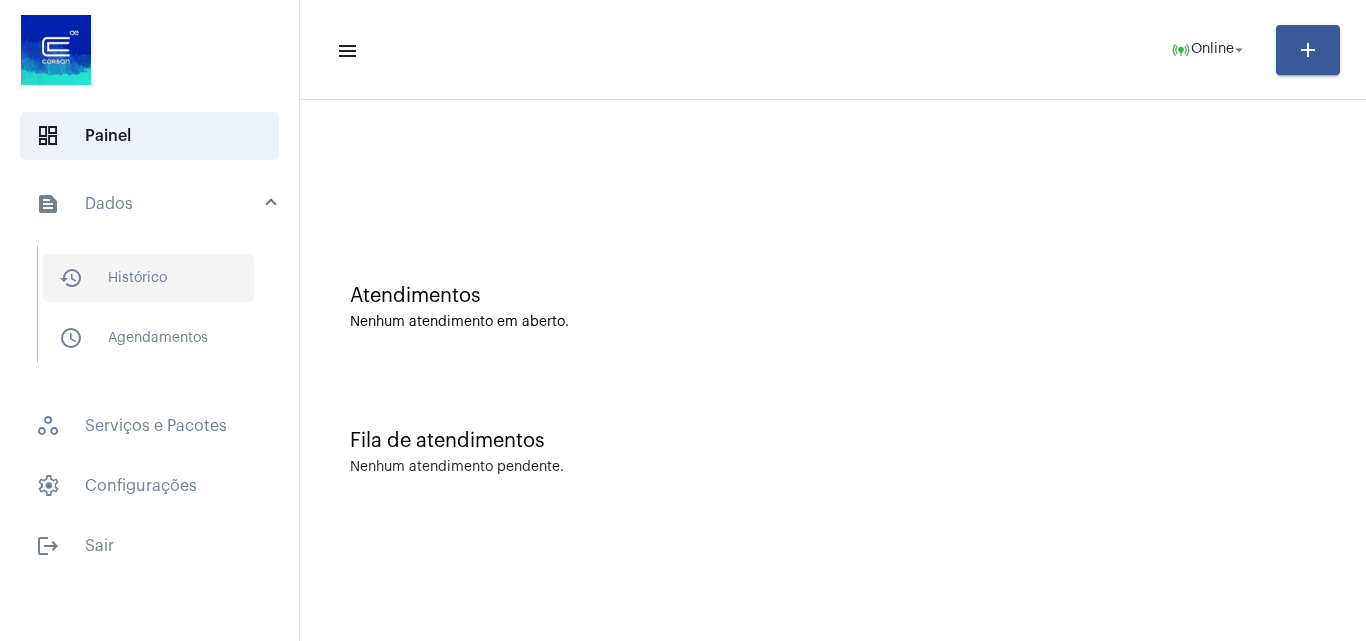 click on "history_outlined  Histórico" at bounding box center [148, 278] 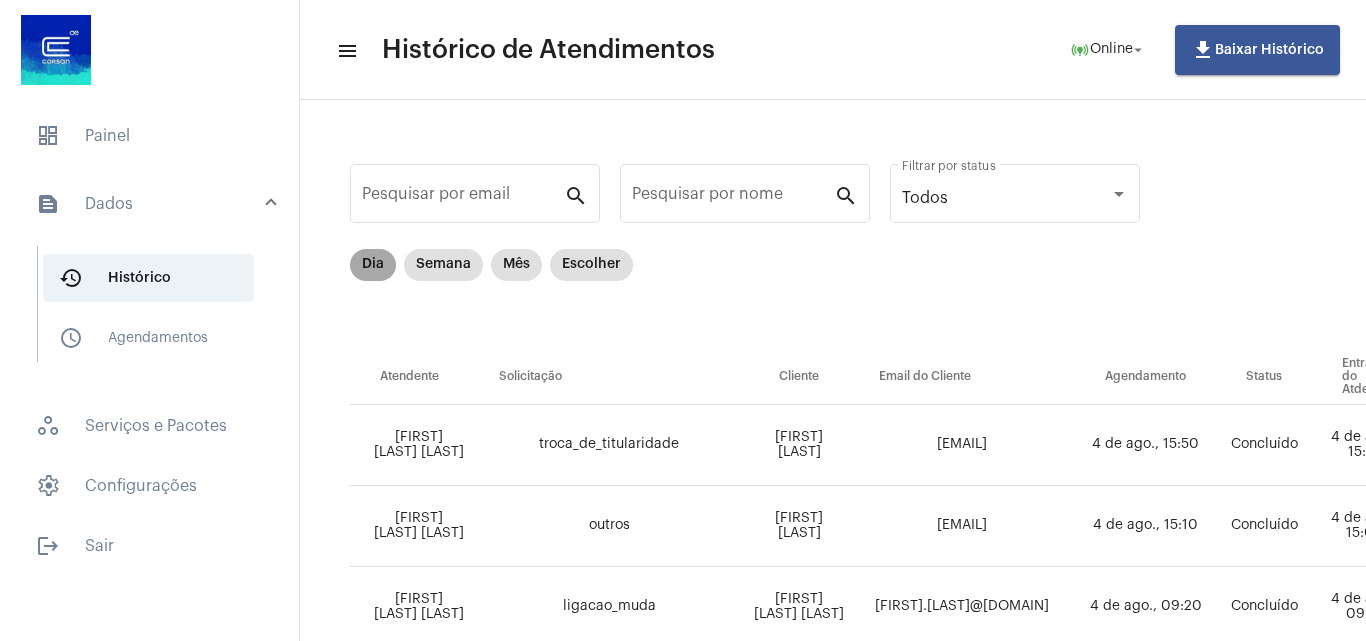 click on "Dia" at bounding box center [373, 265] 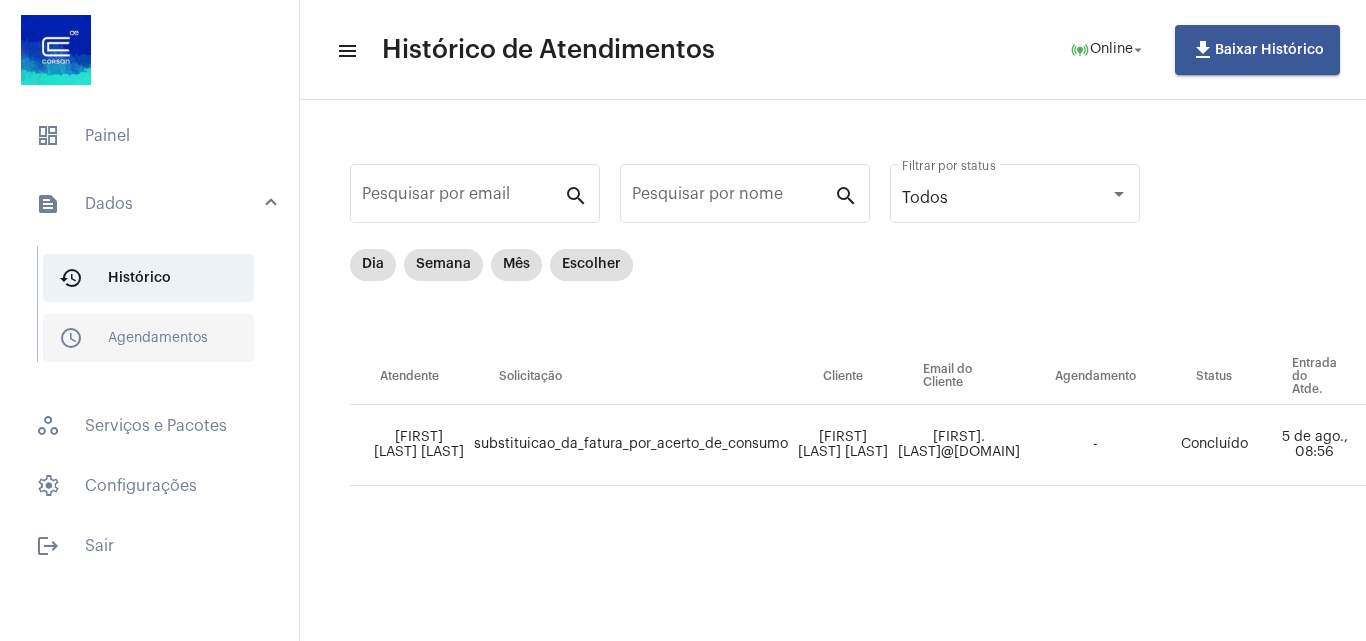 click on "schedule_outlined  Agendamentos" at bounding box center [148, 338] 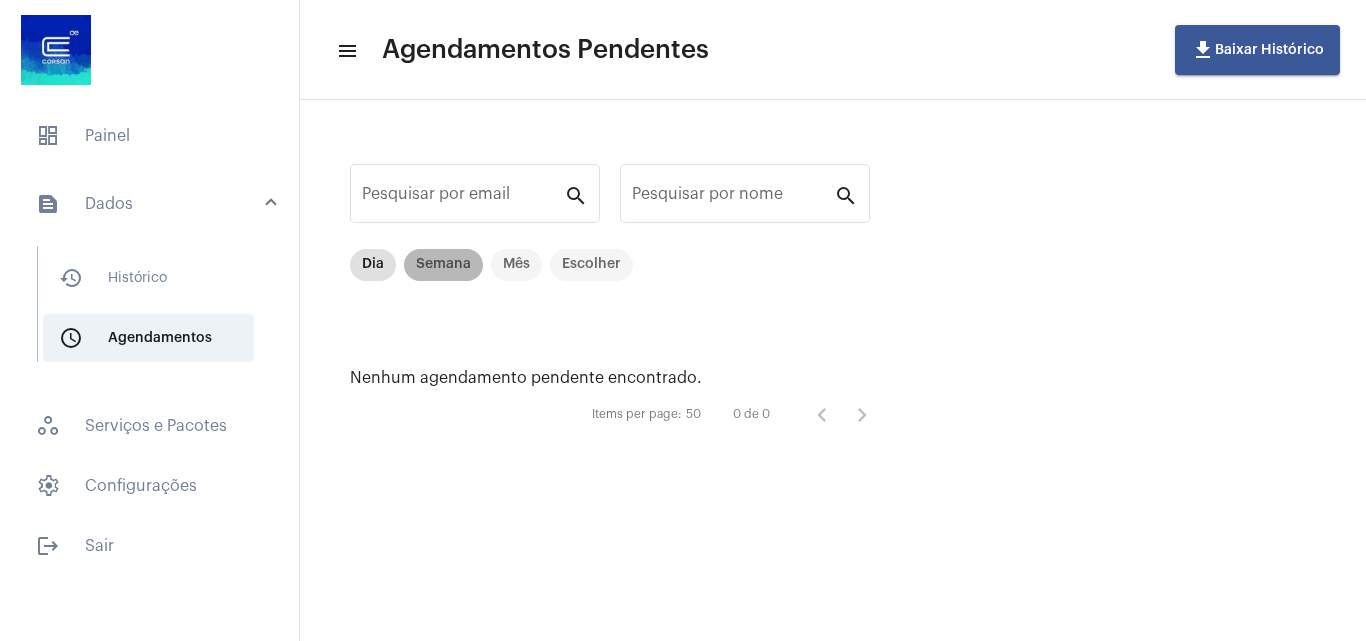 click on "Semana" at bounding box center (443, 265) 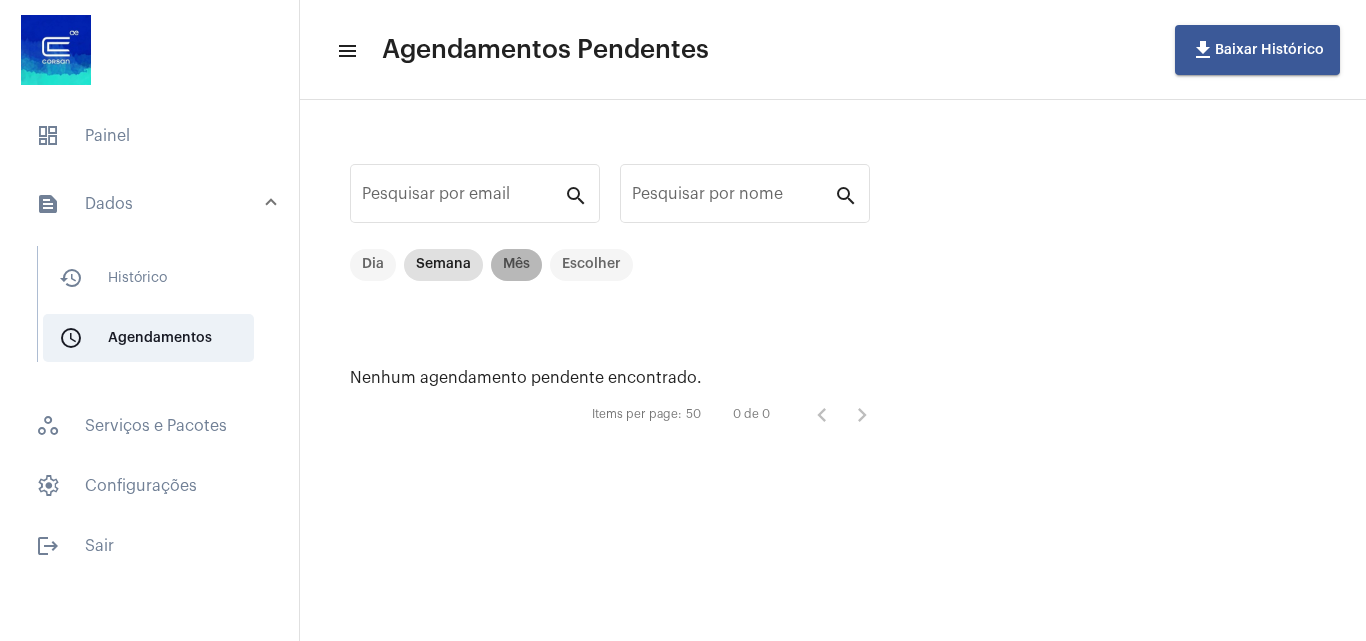 click on "Mês" at bounding box center [516, 265] 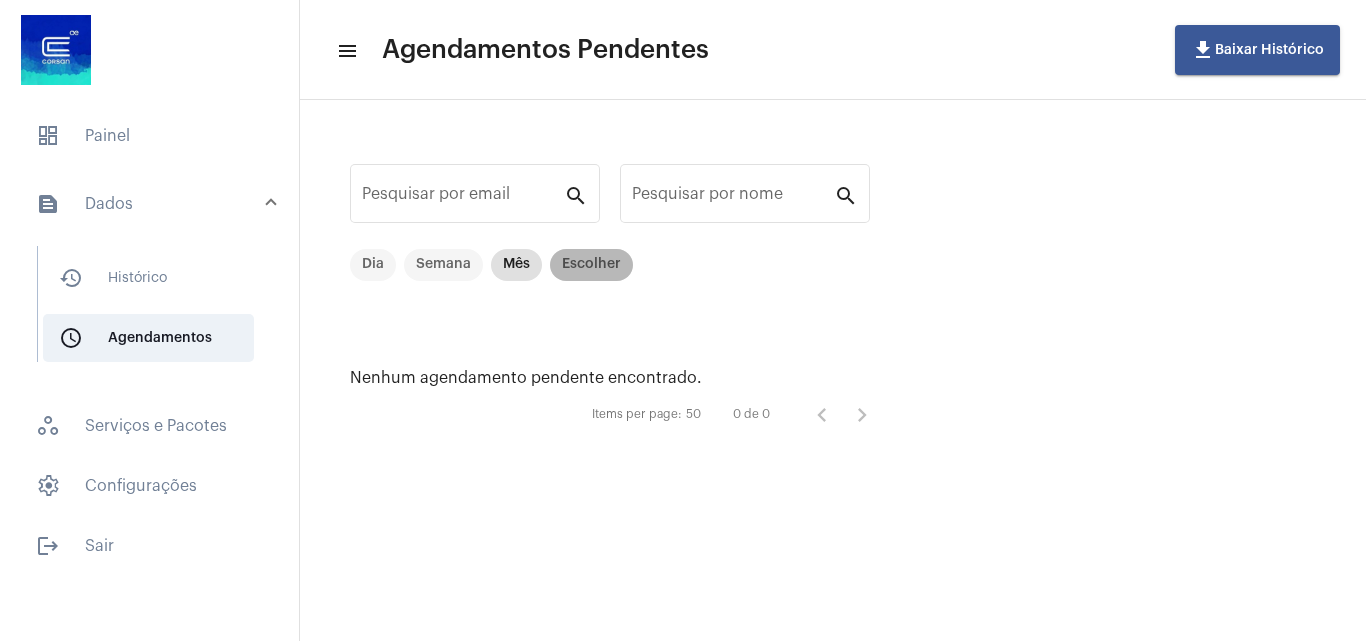click on "Escolher" at bounding box center (591, 265) 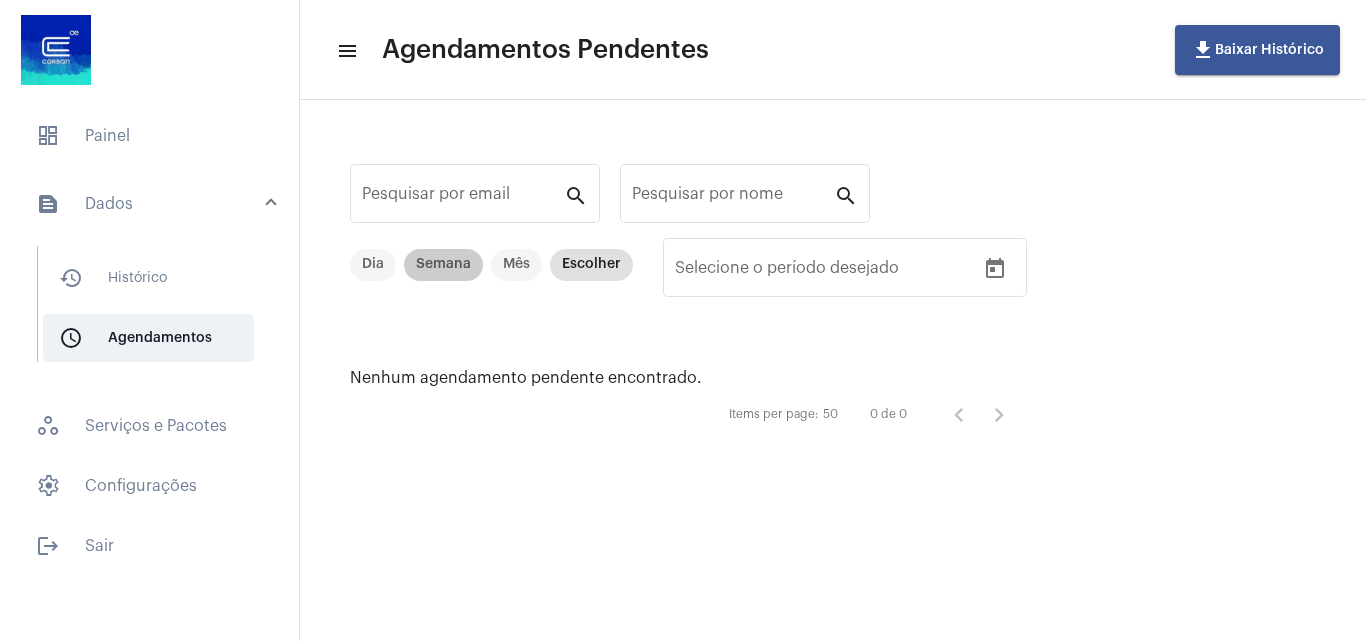 click on "Semana" at bounding box center [443, 265] 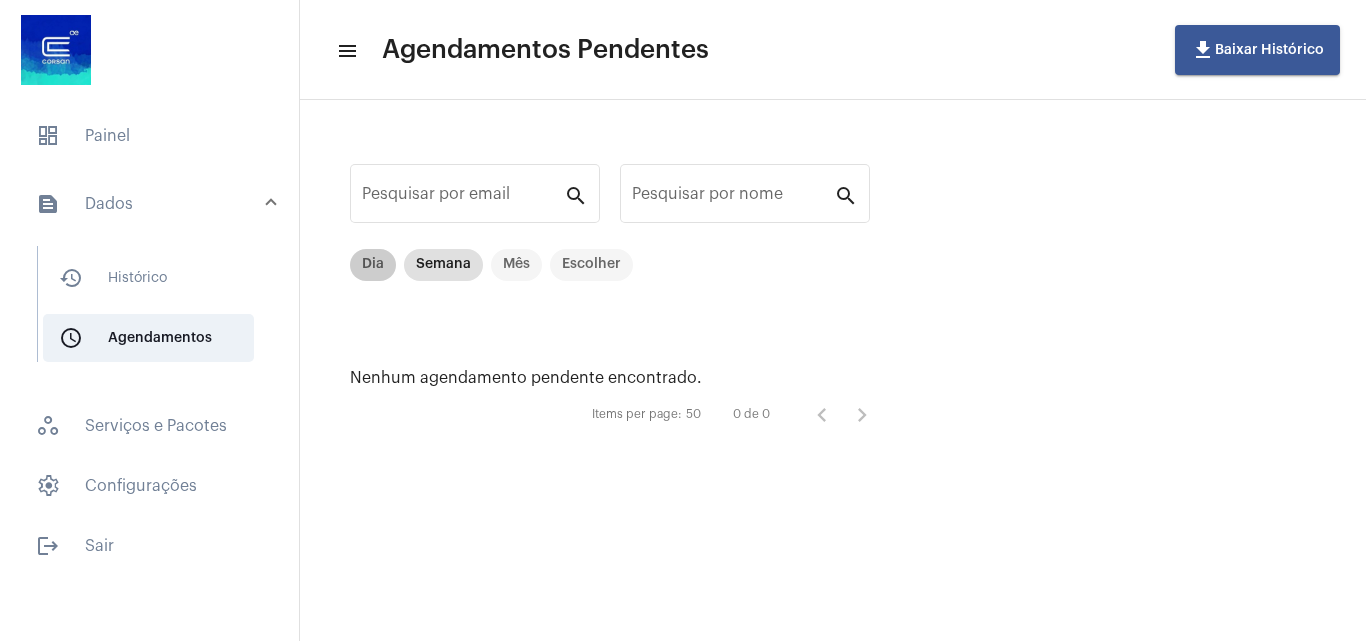 click on "Dia" at bounding box center (373, 265) 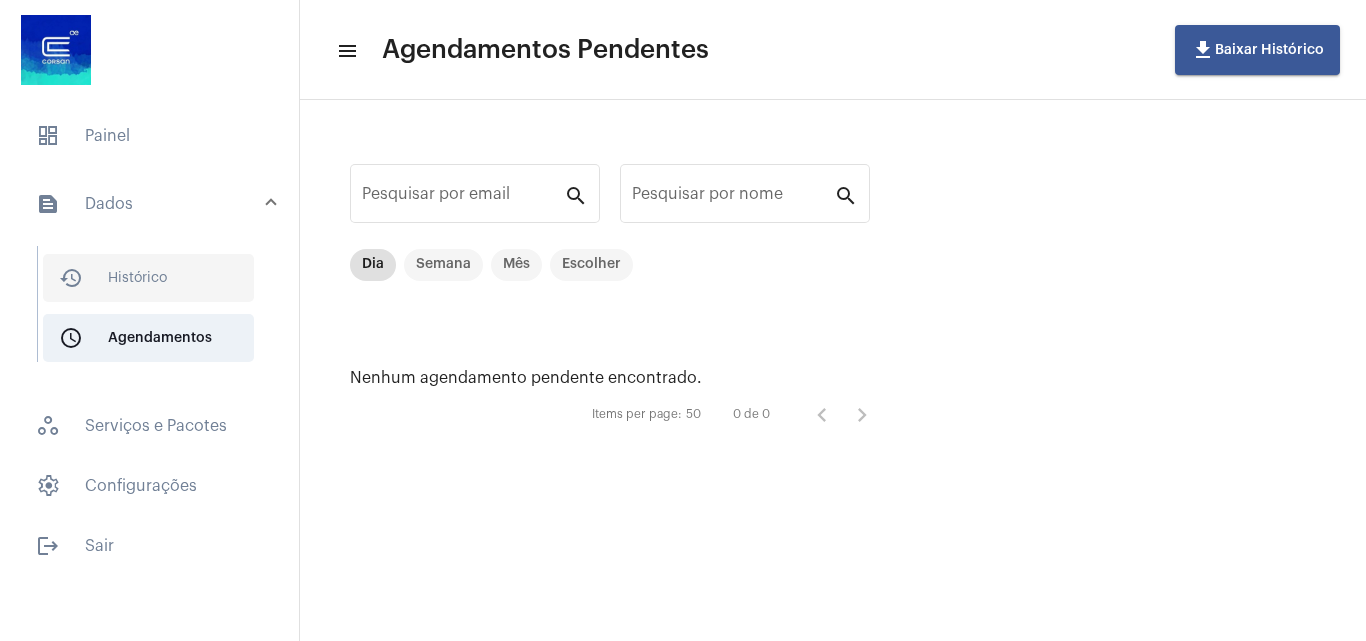 click on "history_outlined  Histórico" at bounding box center (148, 278) 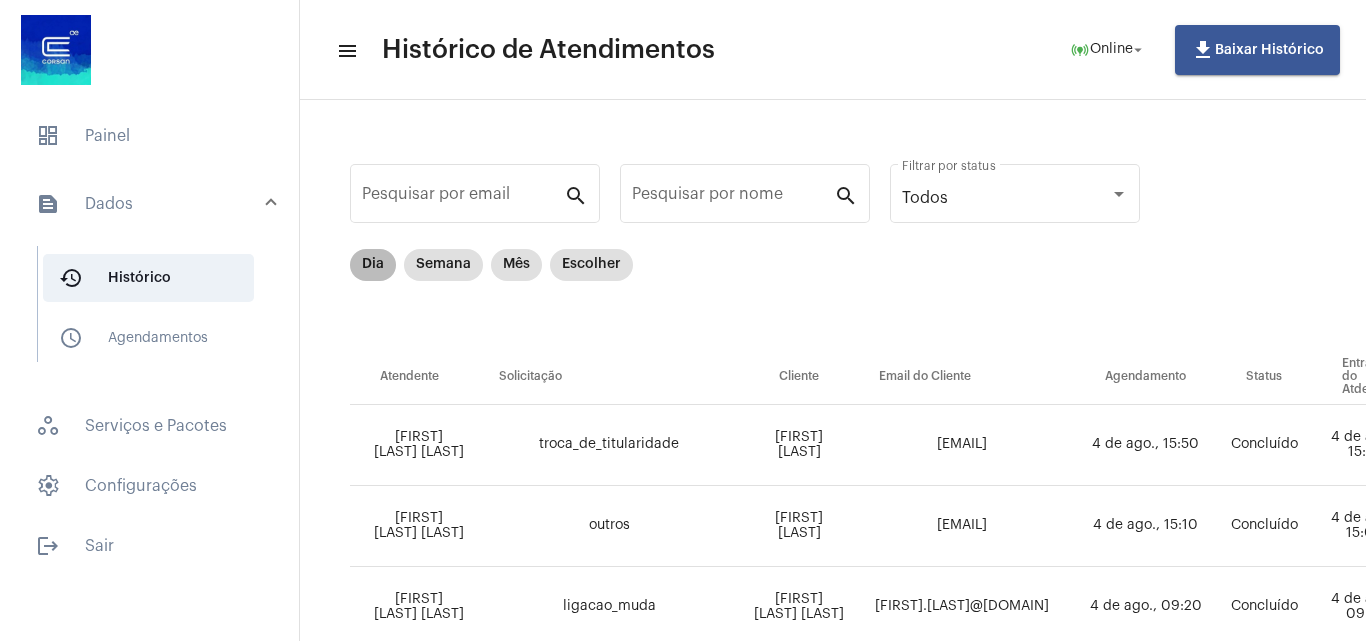click on "Dia" at bounding box center [373, 265] 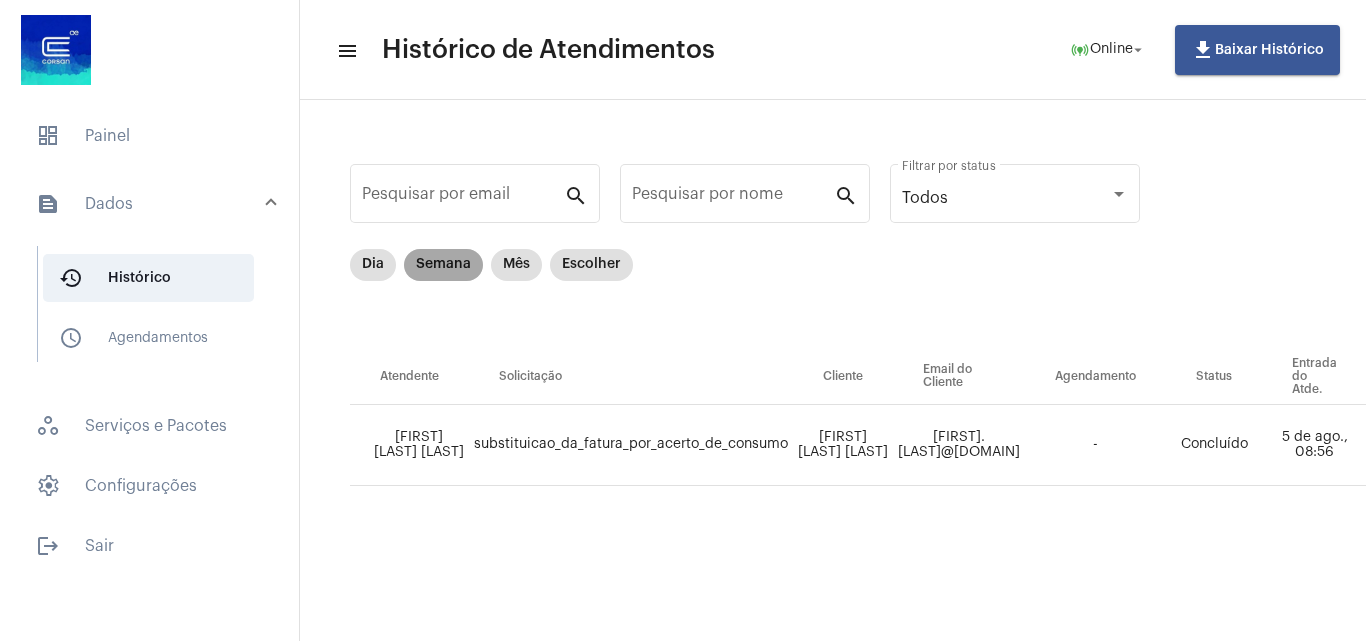 click on "Semana" at bounding box center [443, 265] 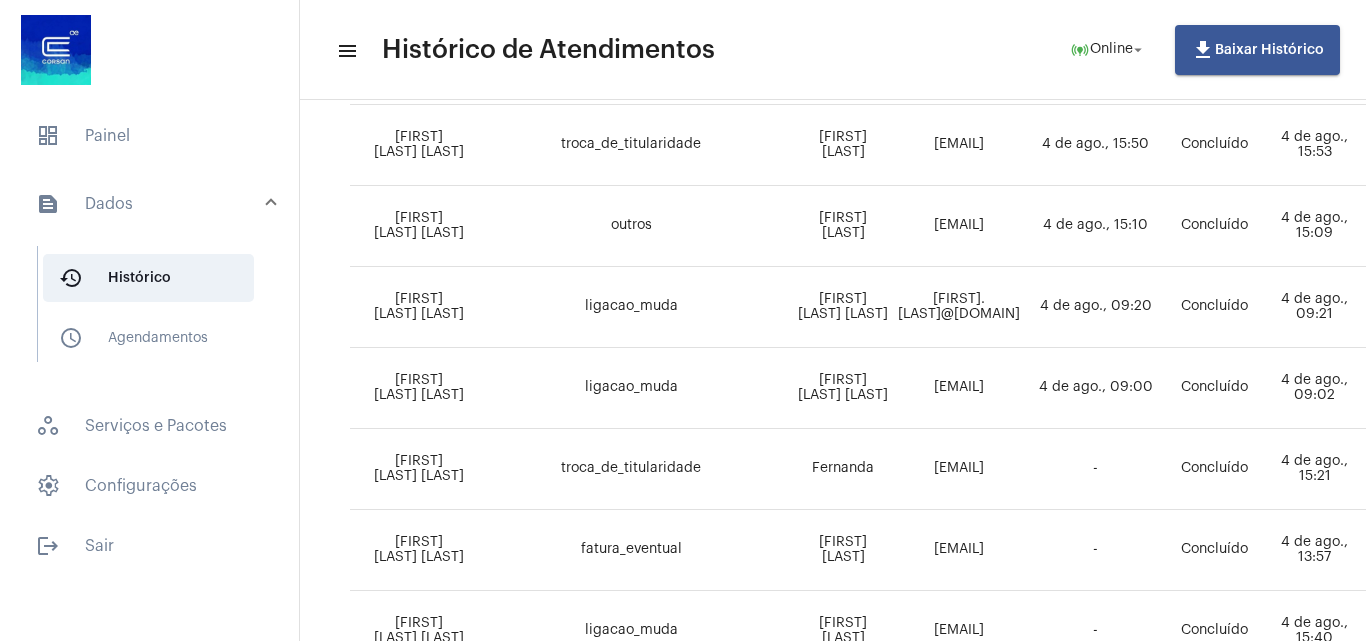 scroll, scrollTop: 0, scrollLeft: 0, axis: both 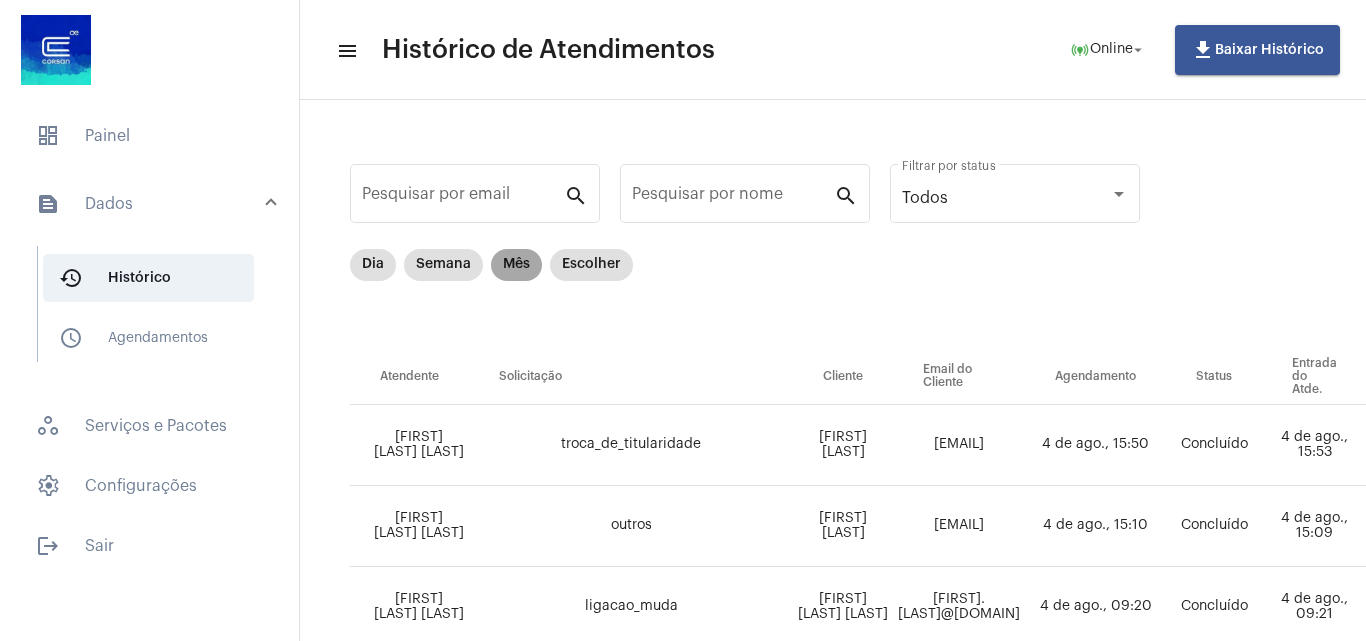 click on "Mês" at bounding box center (516, 265) 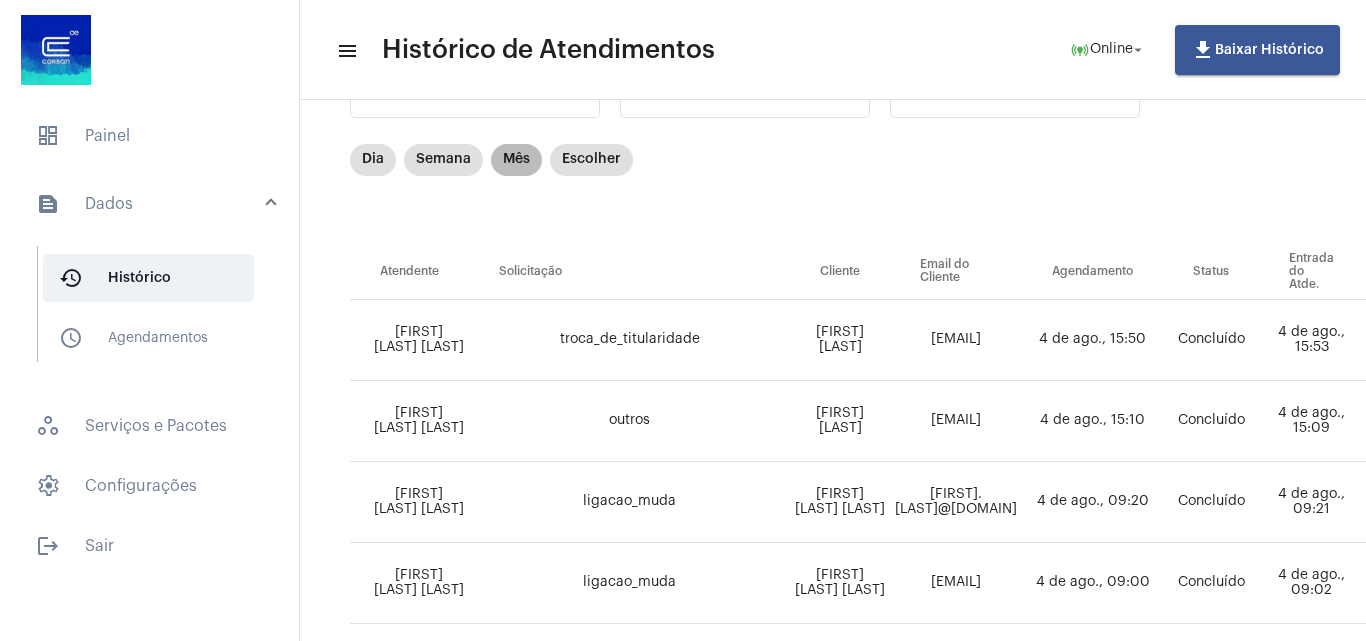 scroll, scrollTop: 0, scrollLeft: 0, axis: both 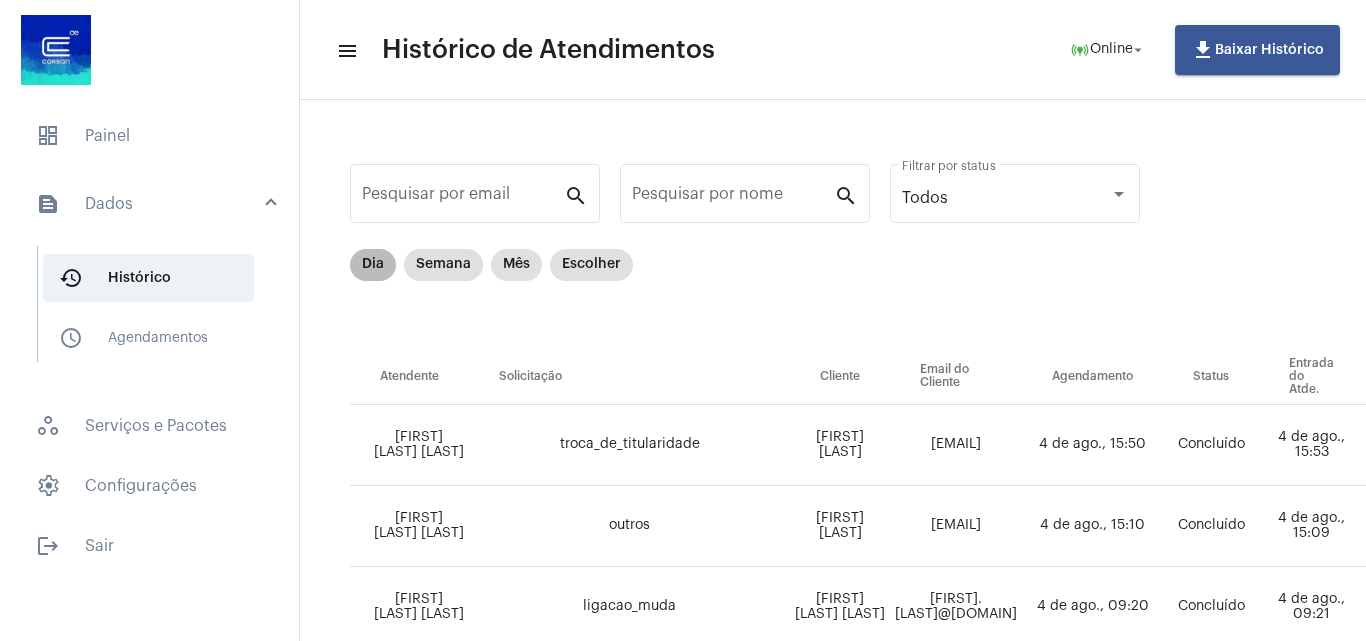 click on "Dia" at bounding box center [373, 265] 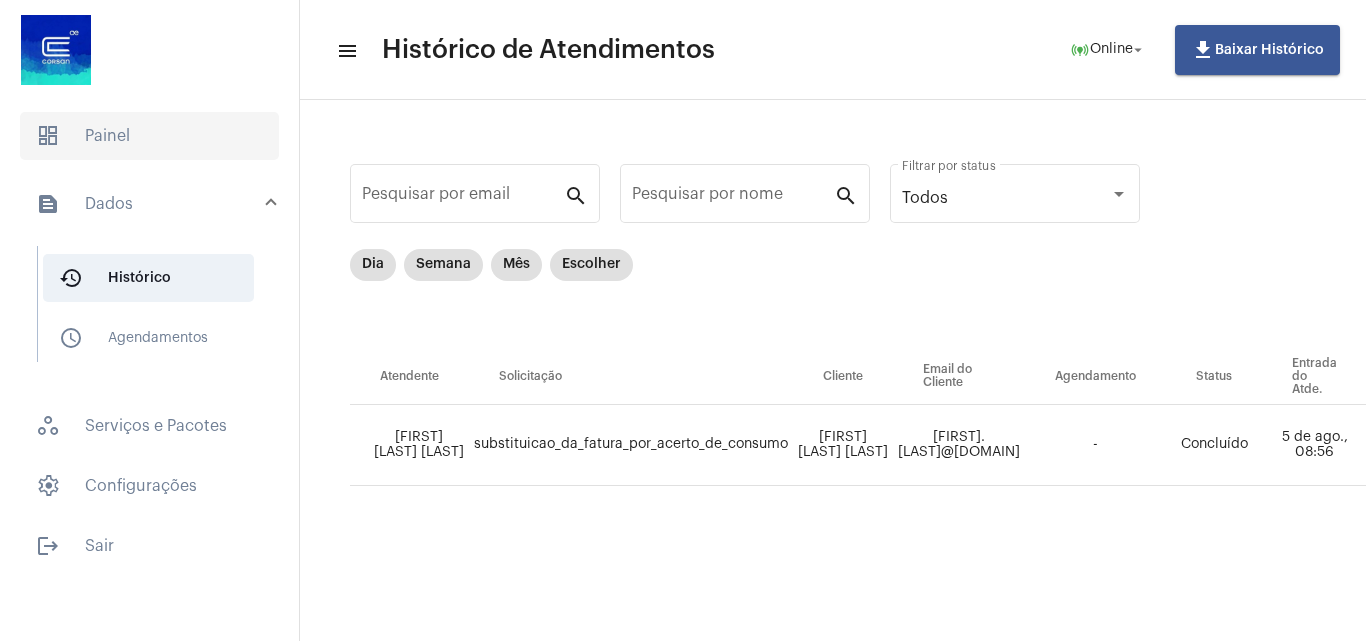 click on "dashboard   Painel" 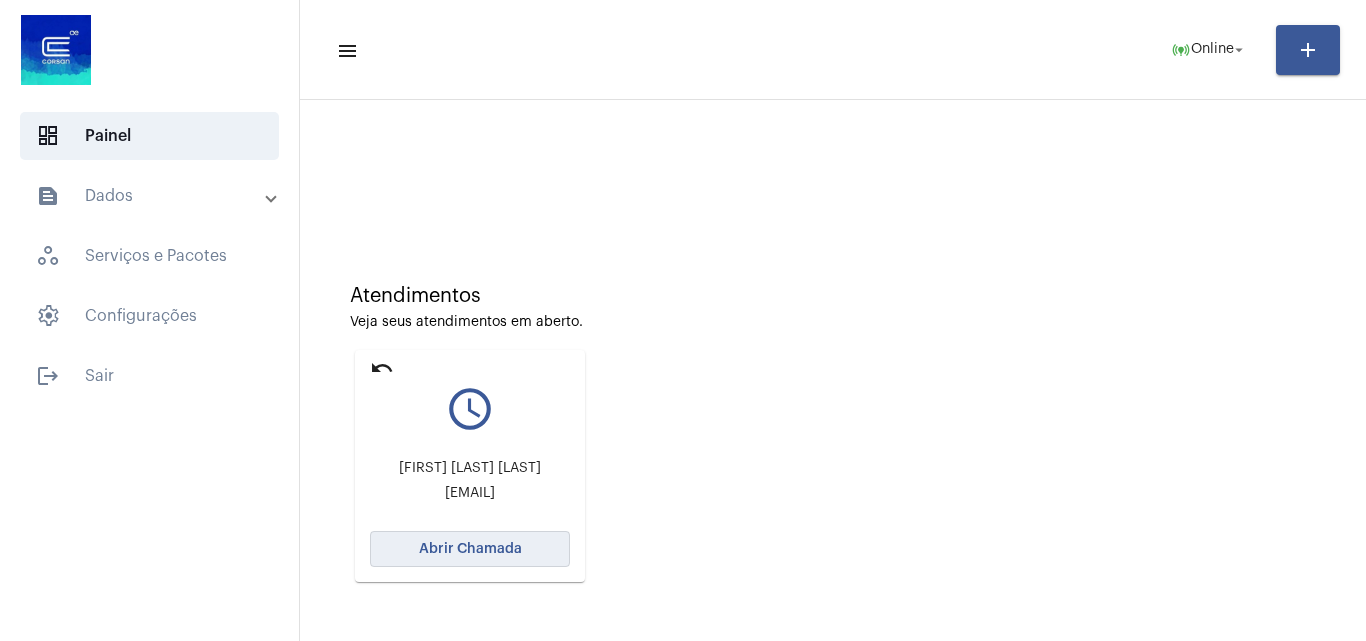 click on "Abrir Chamada" 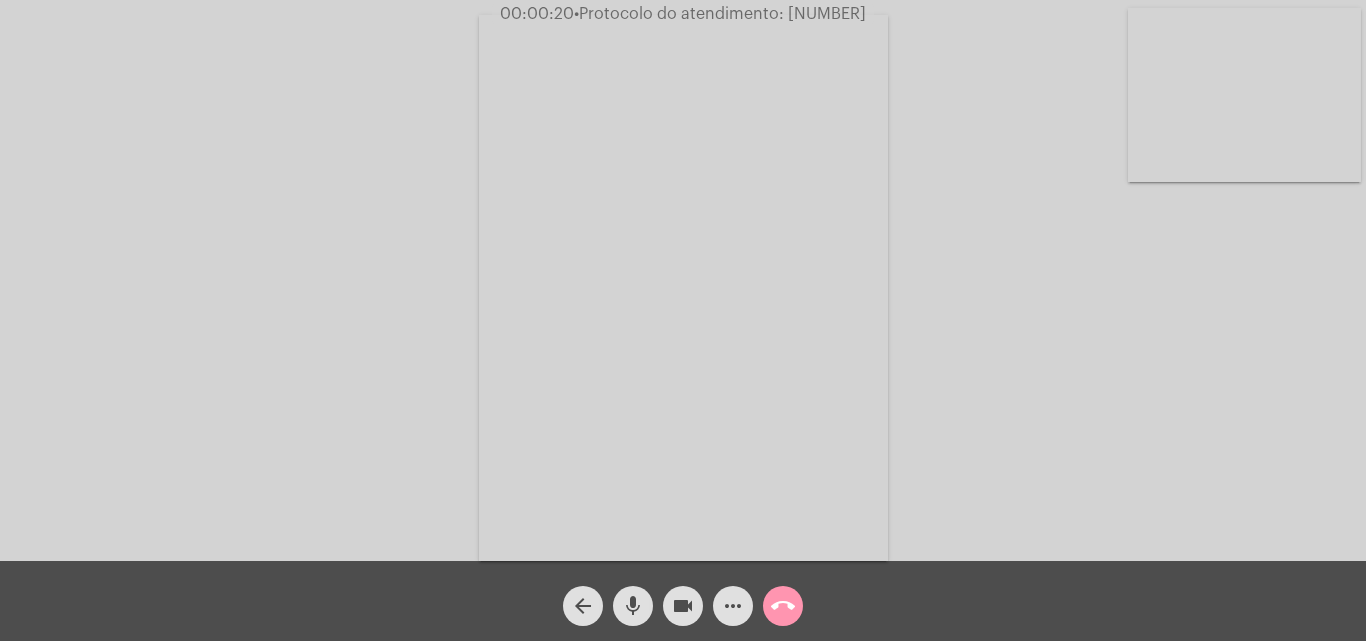 click on "Acessando Câmera e Microfone..." 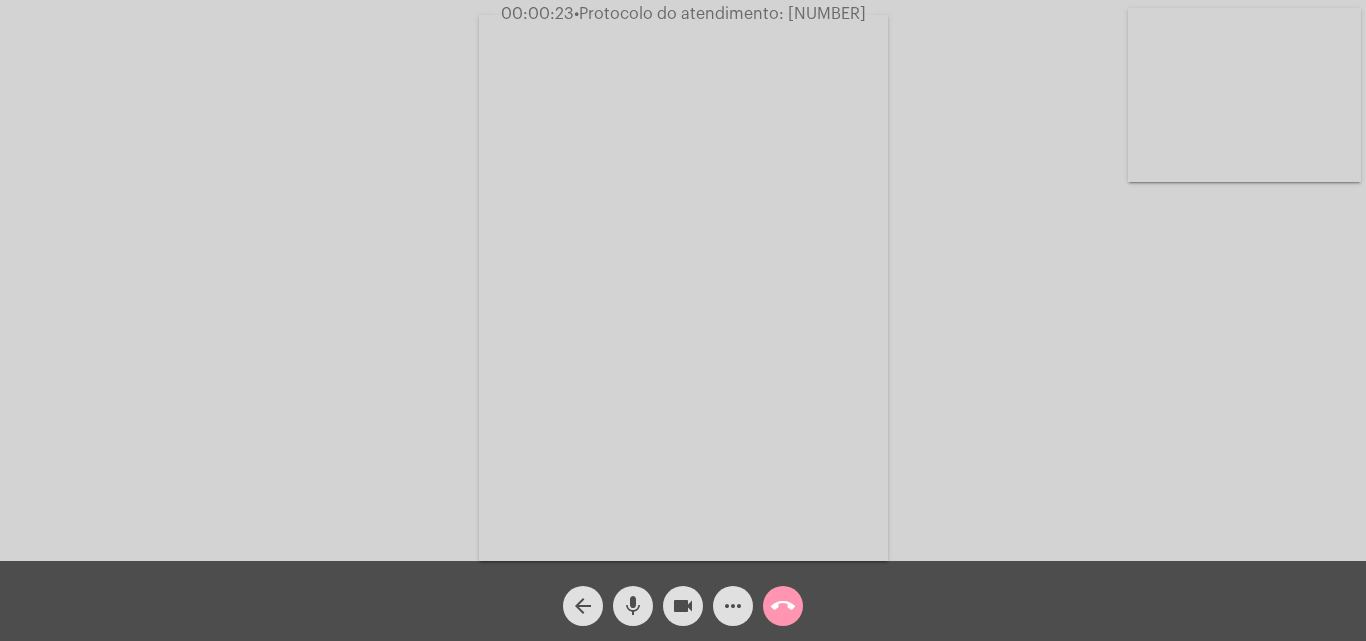 click on "mic" 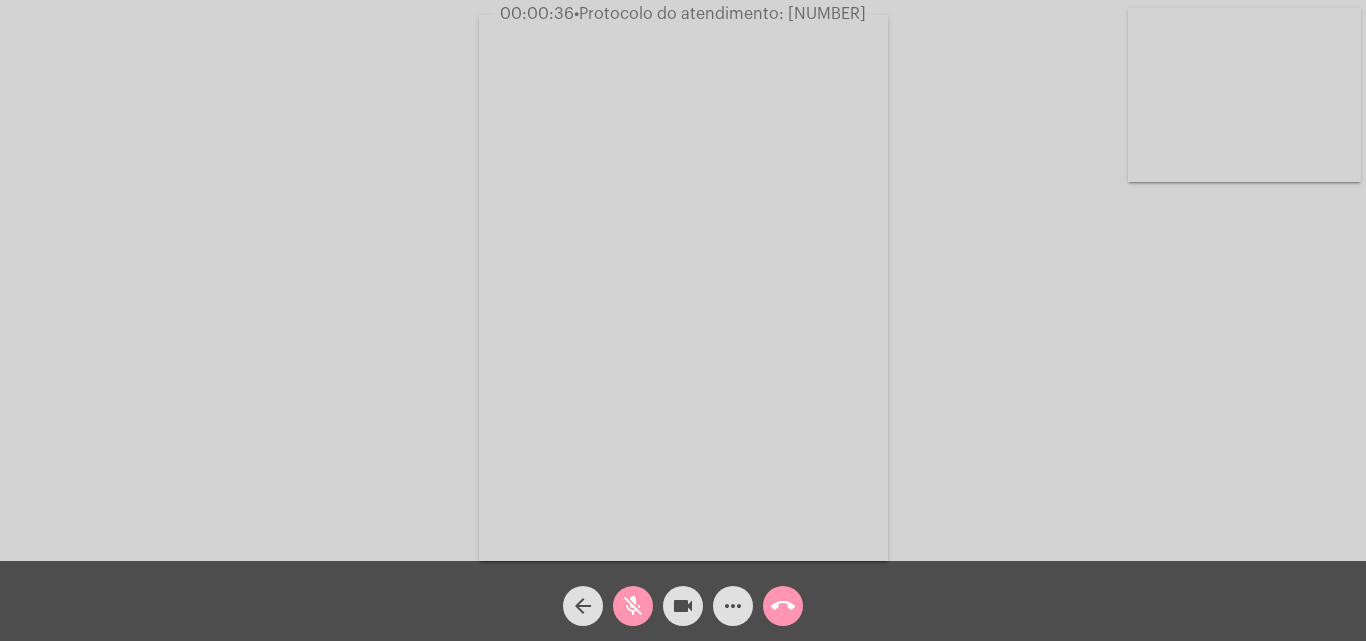 click on "mic_off" 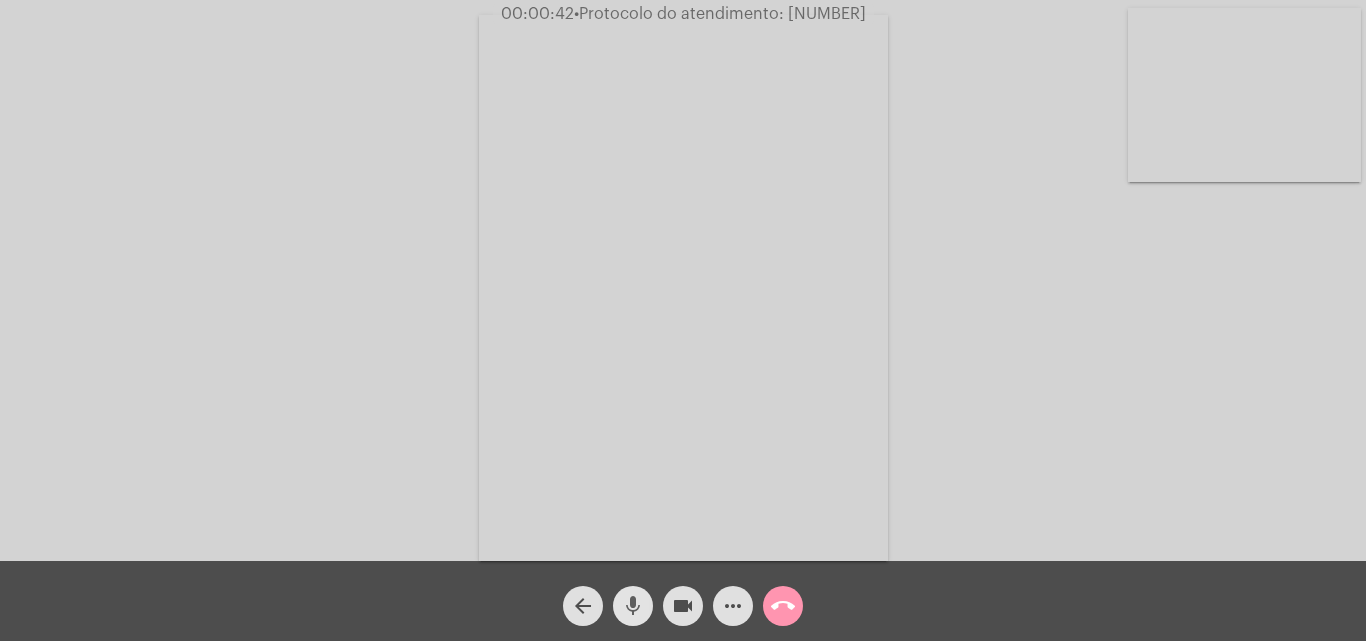 click on "mic" 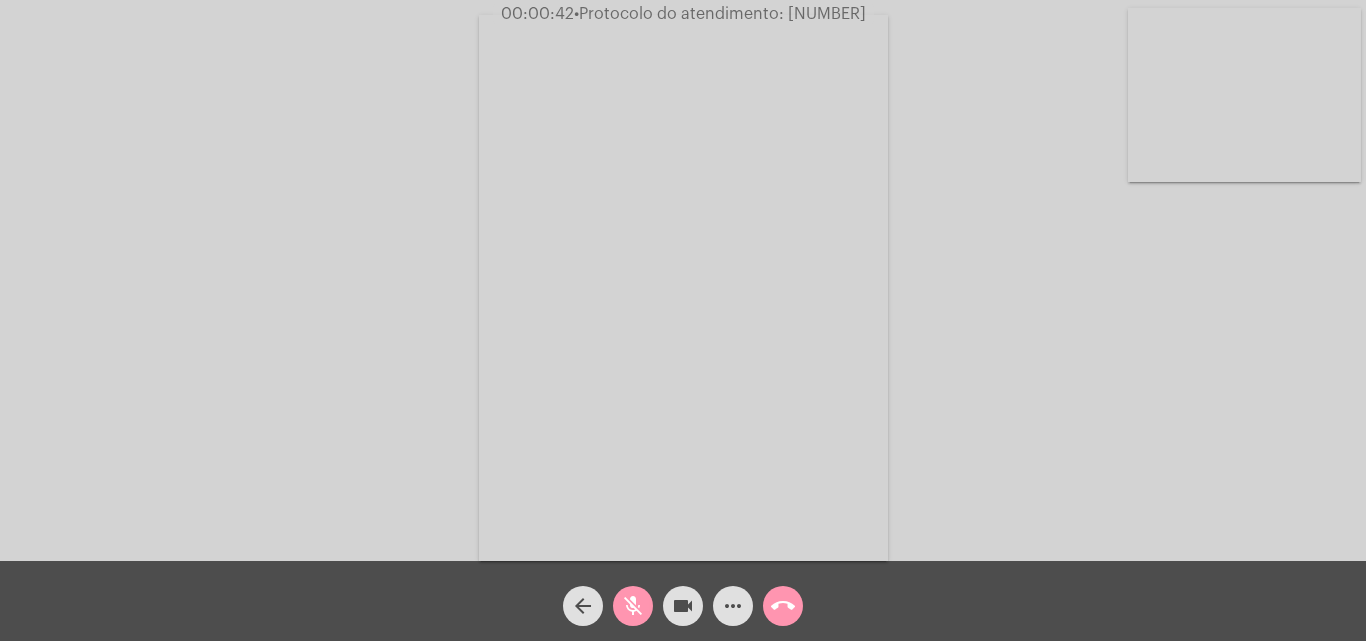 click on "arrow_back" 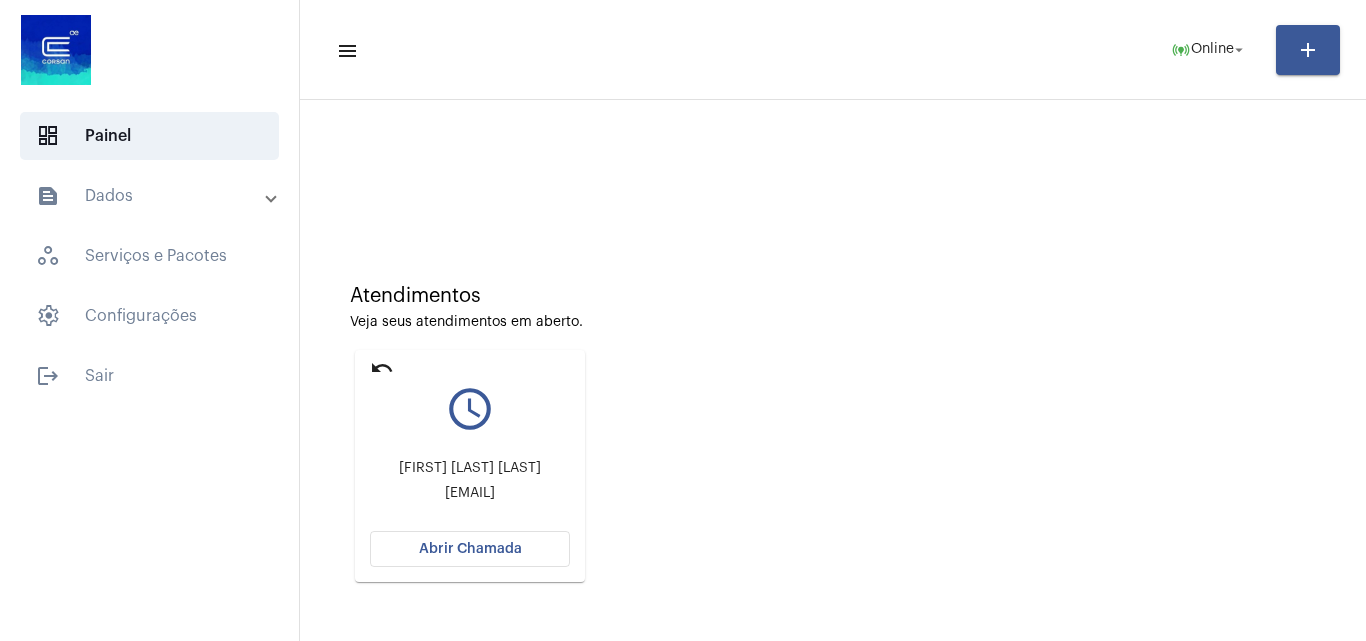 click on "undo" 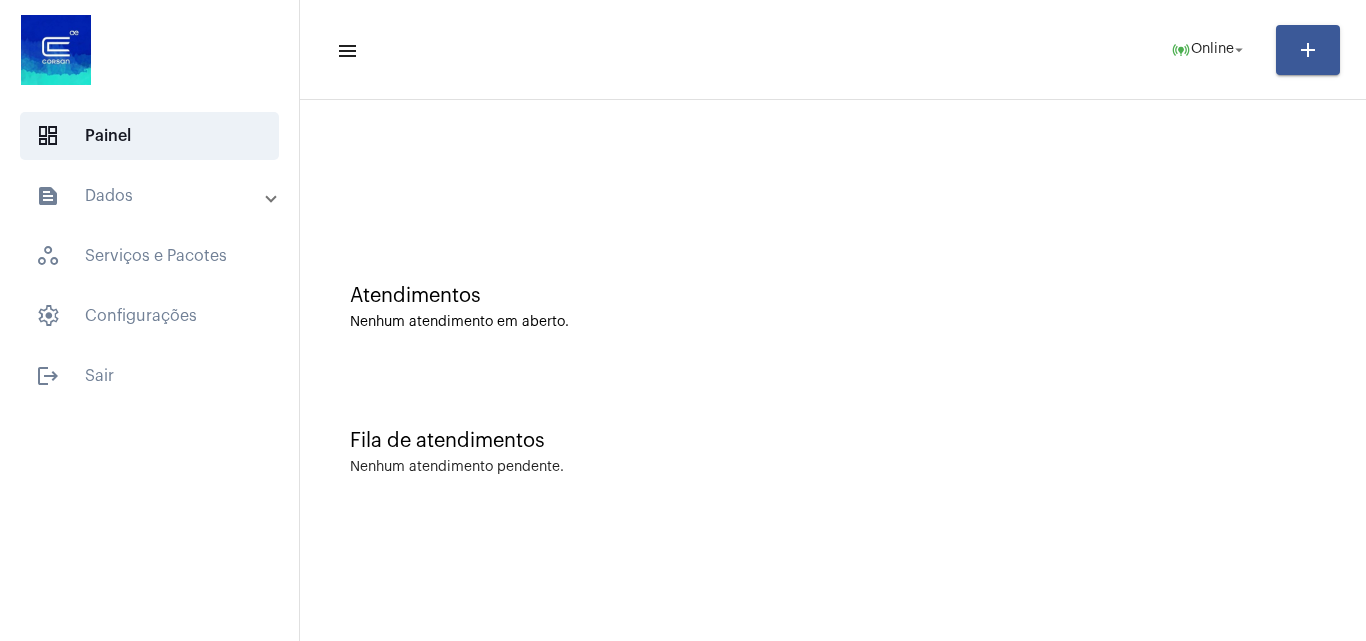 click on "text_snippet_outlined  Dados" at bounding box center [151, 196] 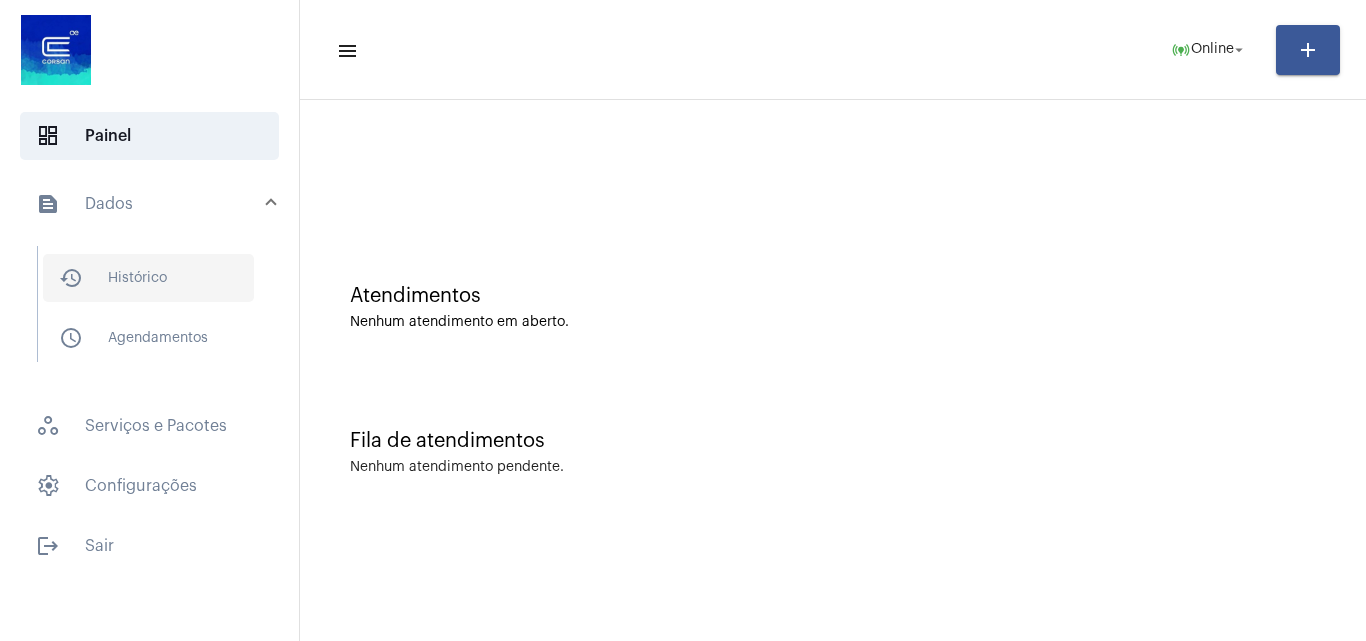 click on "history_outlined  Histórico" at bounding box center (148, 278) 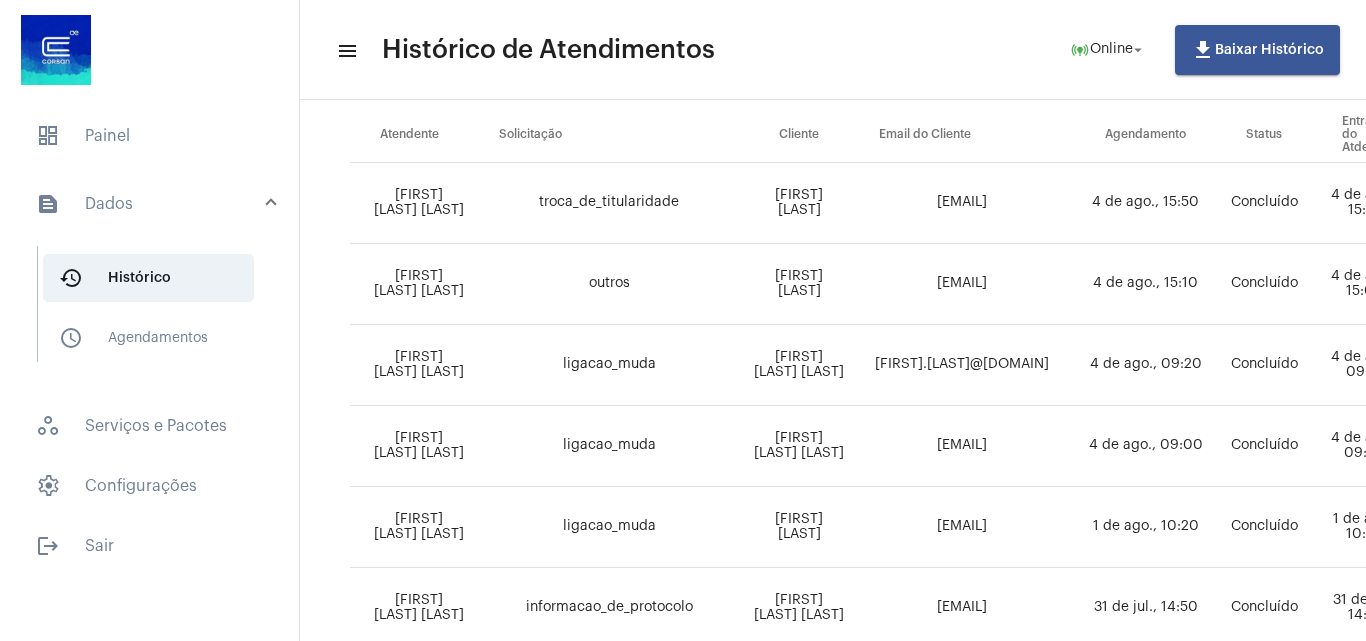 scroll, scrollTop: 0, scrollLeft: 0, axis: both 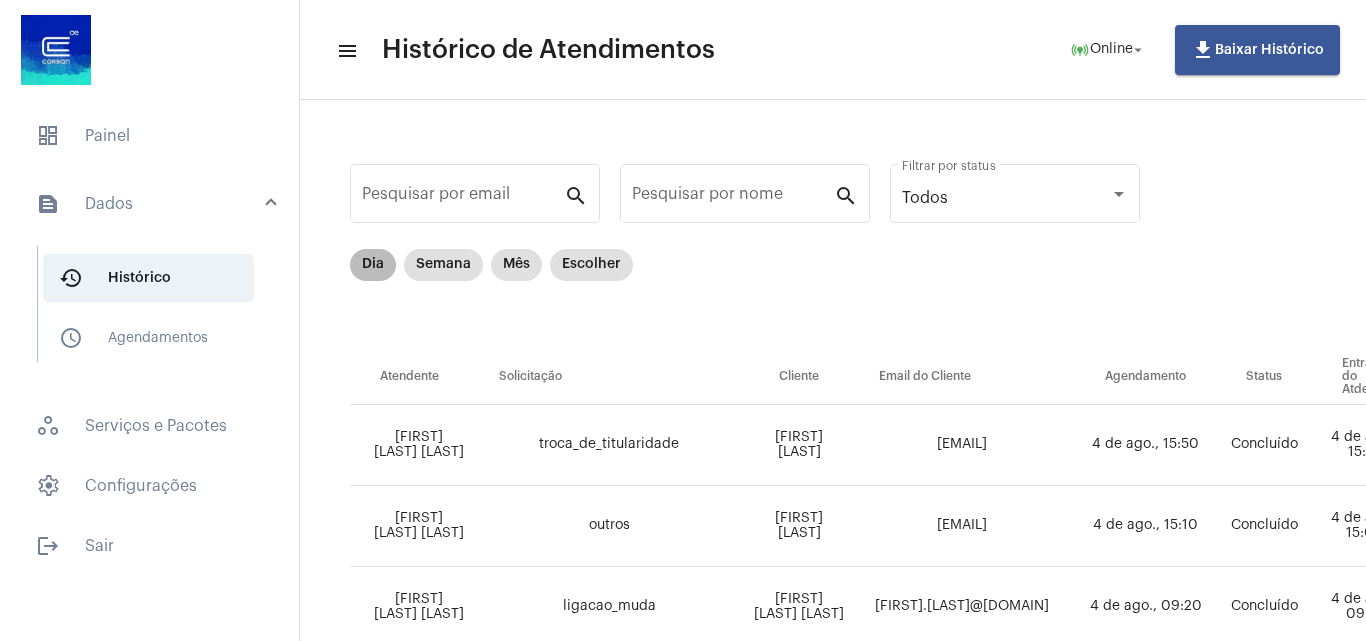 click on "Dia" at bounding box center (373, 265) 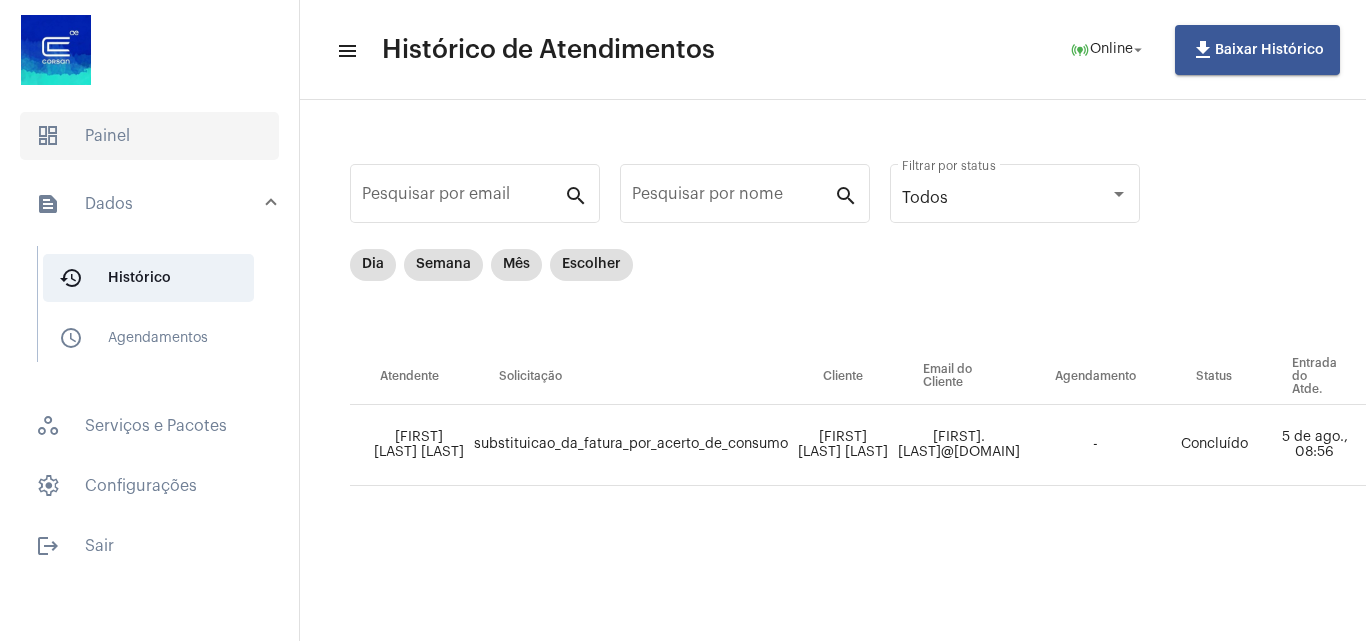 click on "dashboard   Painel" 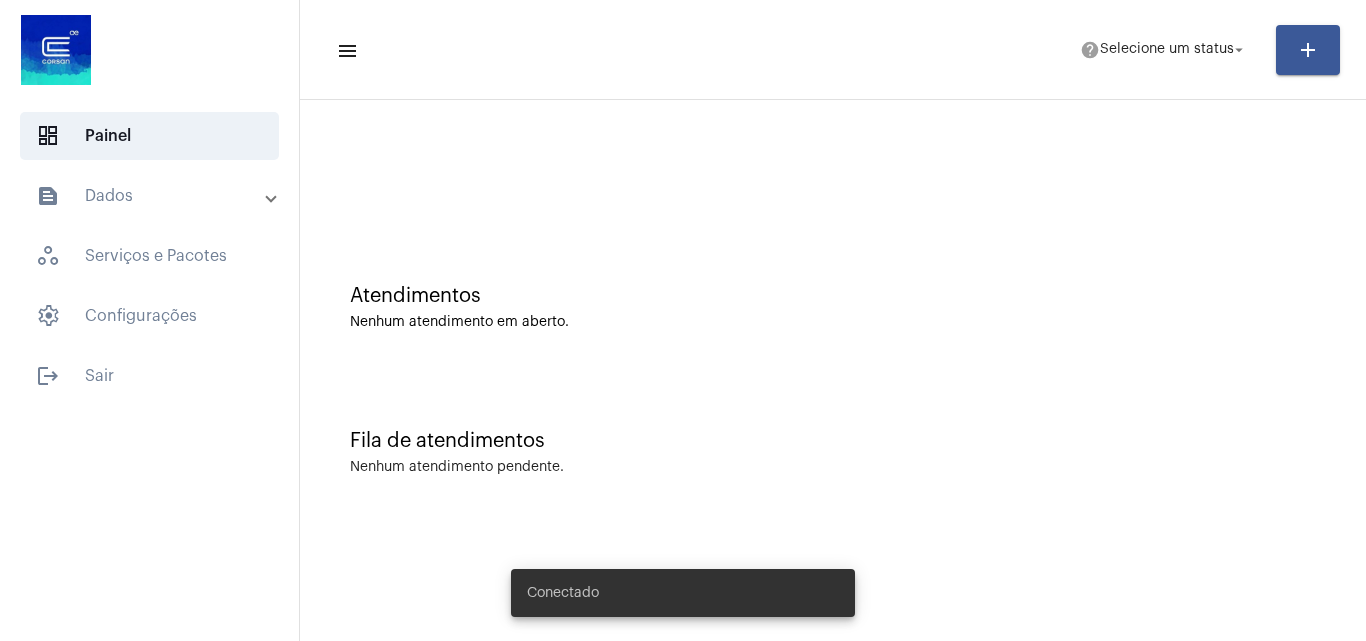 scroll, scrollTop: 0, scrollLeft: 0, axis: both 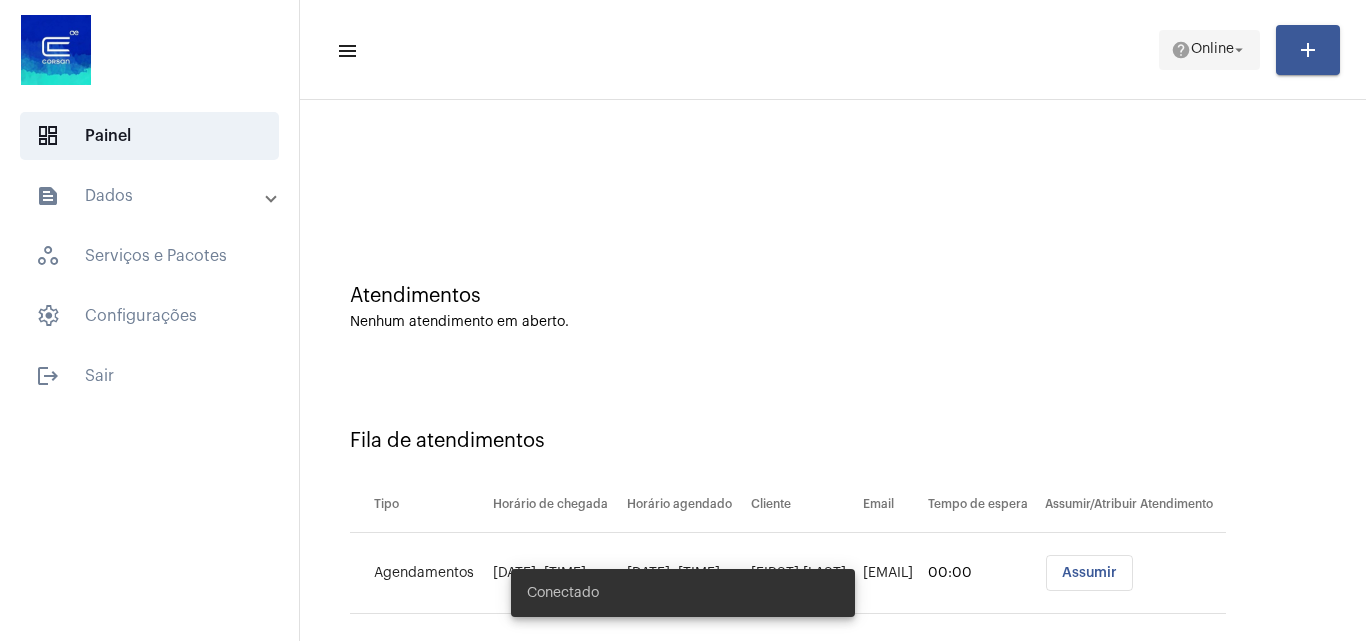 click on "help  Online arrow_drop_down" 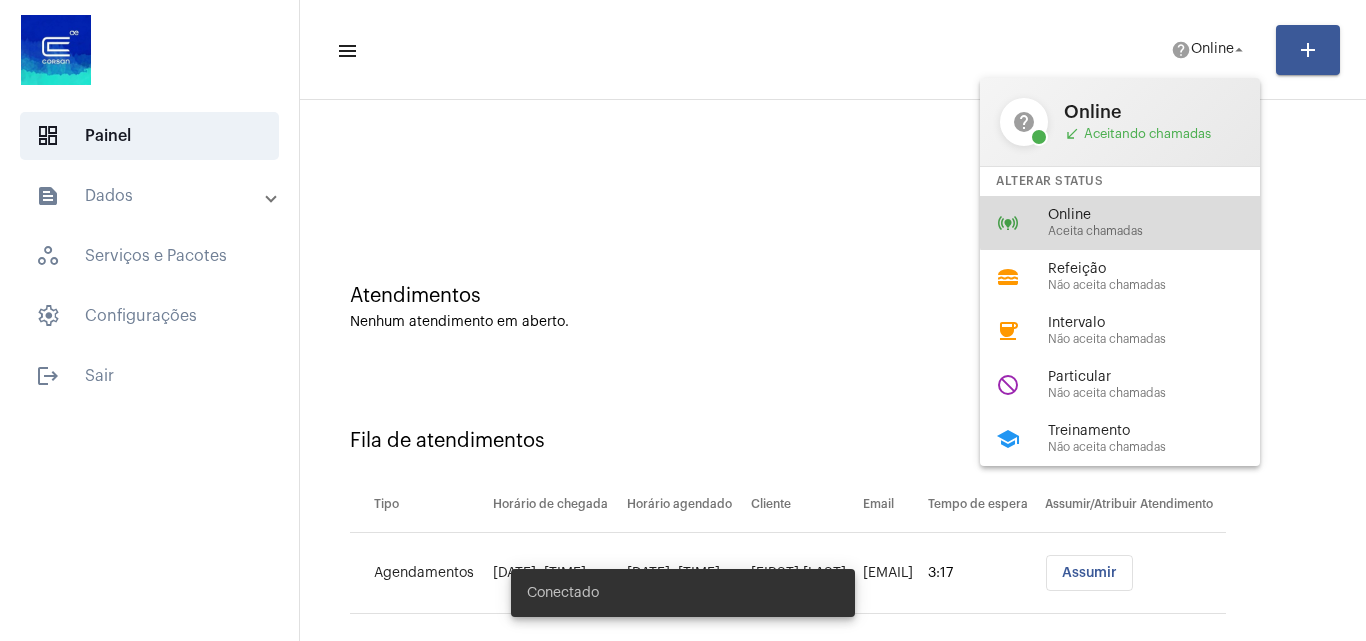 click on "Online" at bounding box center (1162, 215) 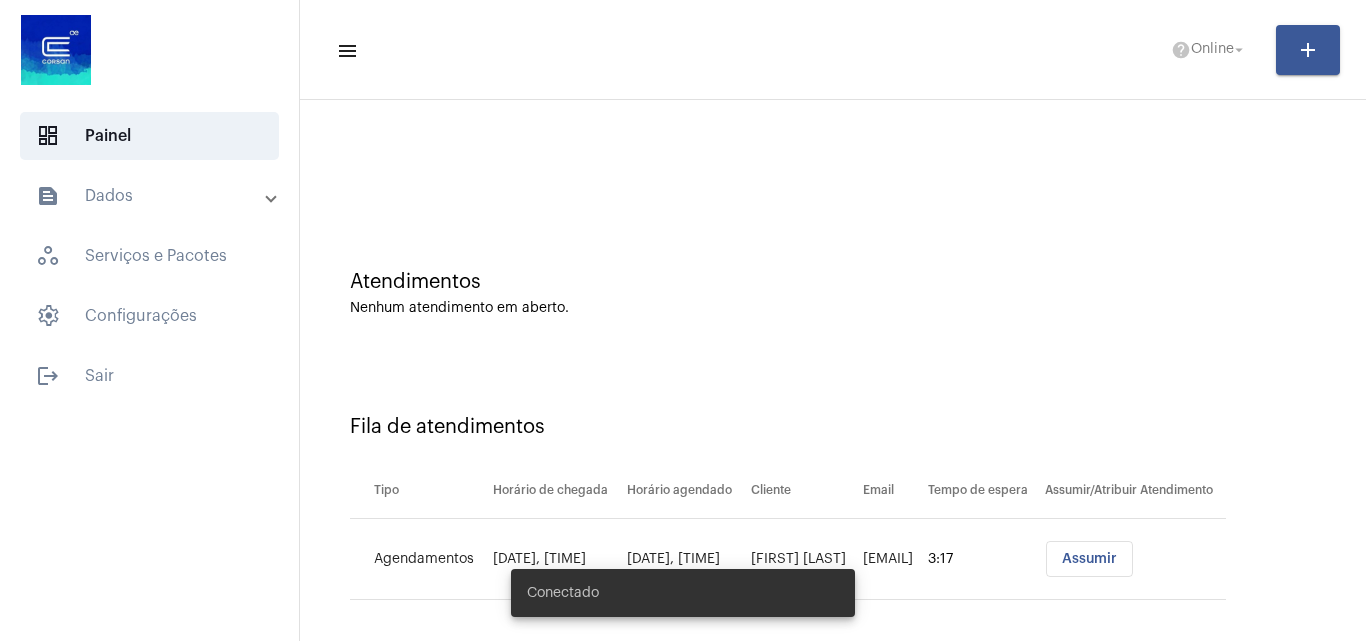scroll, scrollTop: 27, scrollLeft: 0, axis: vertical 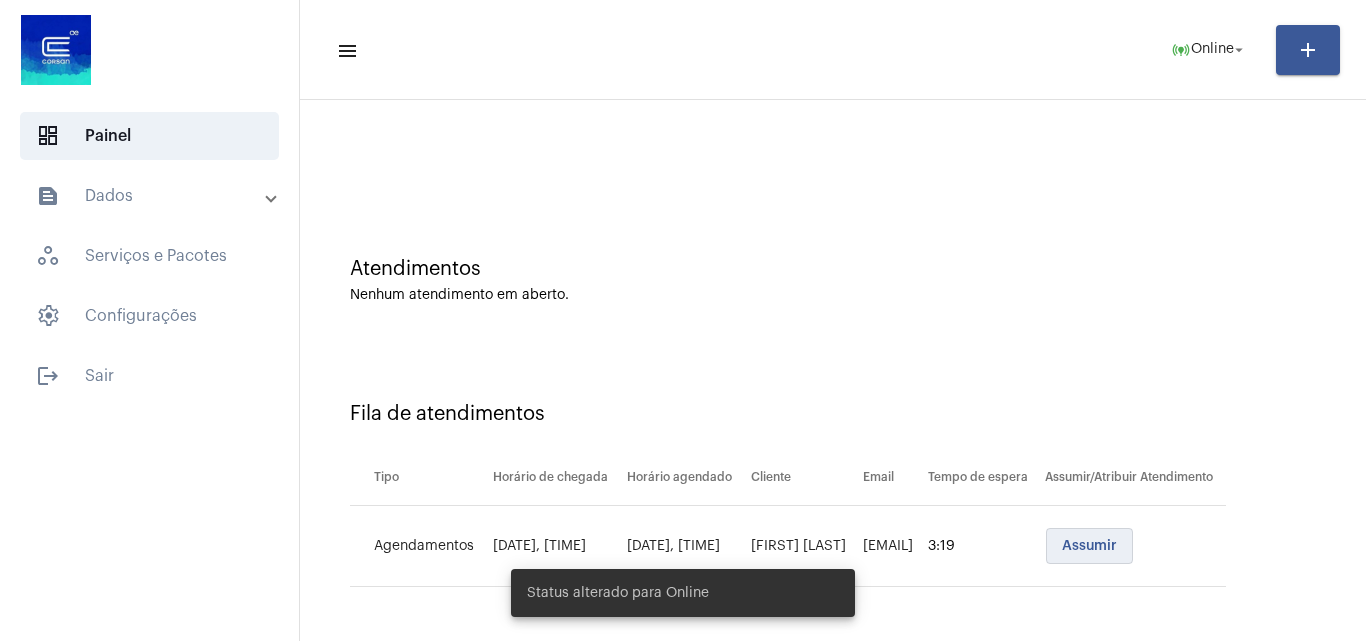 click on "Assumir" at bounding box center (1089, 546) 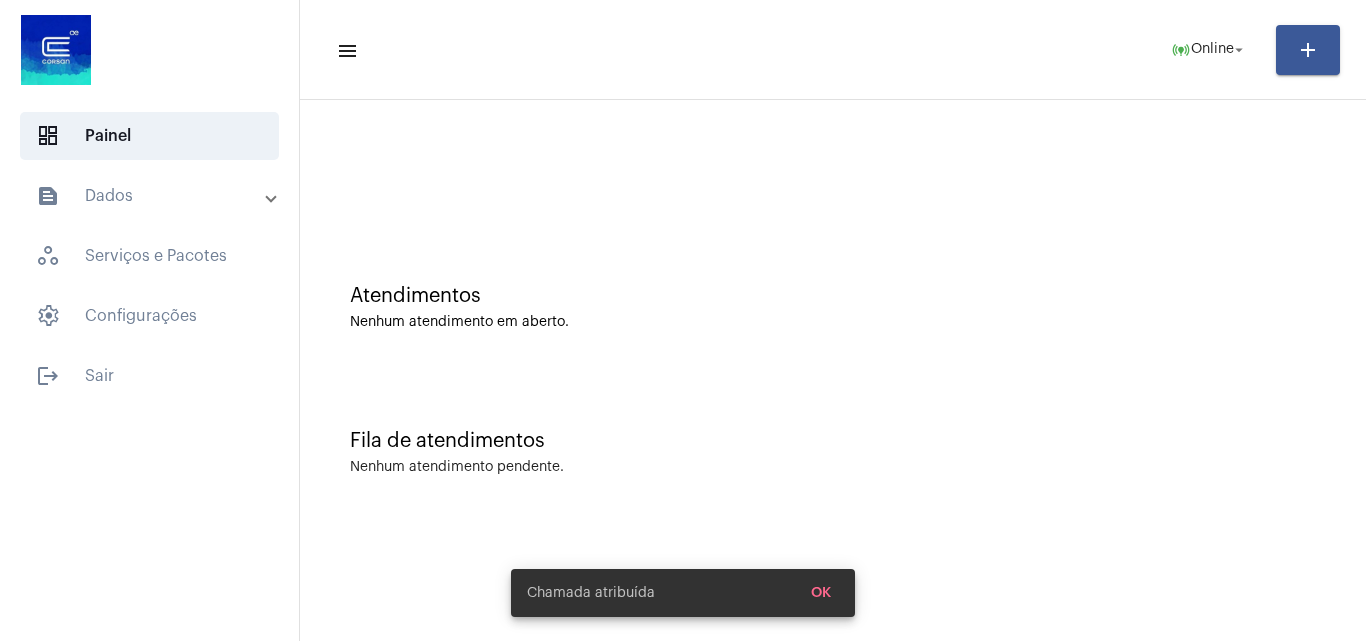 scroll, scrollTop: 0, scrollLeft: 0, axis: both 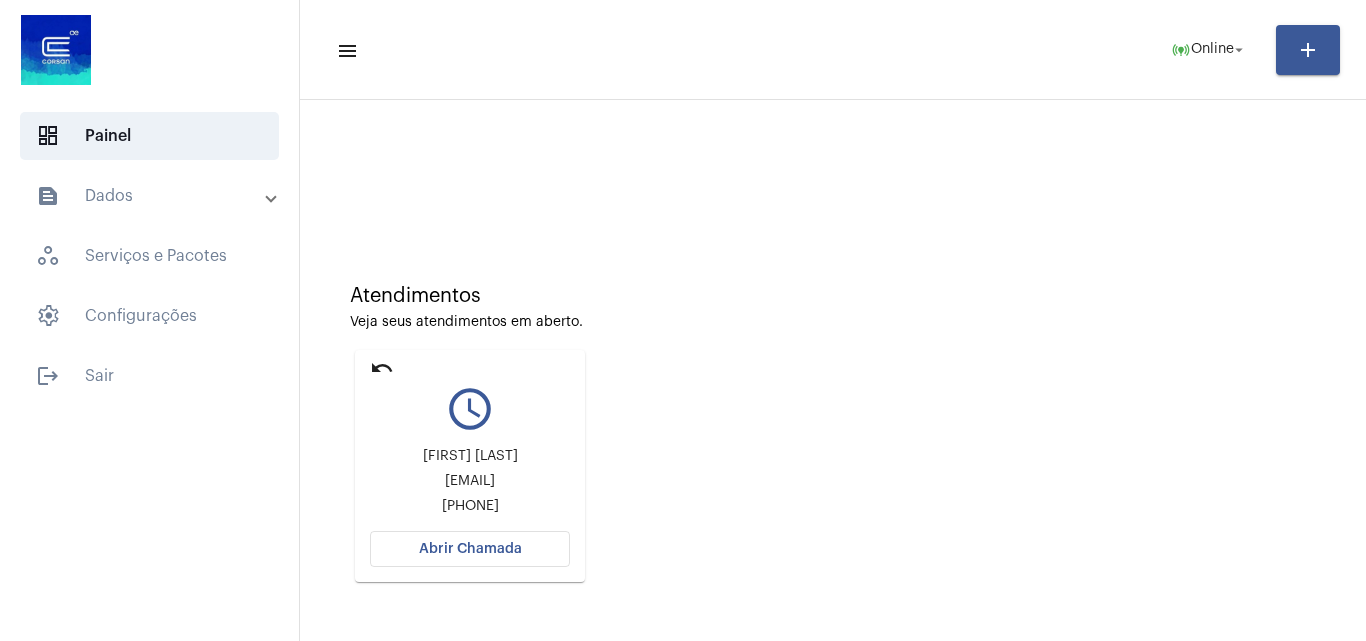 drag, startPoint x: 1201, startPoint y: 379, endPoint x: 1206, endPoint y: 413, distance: 34.36568 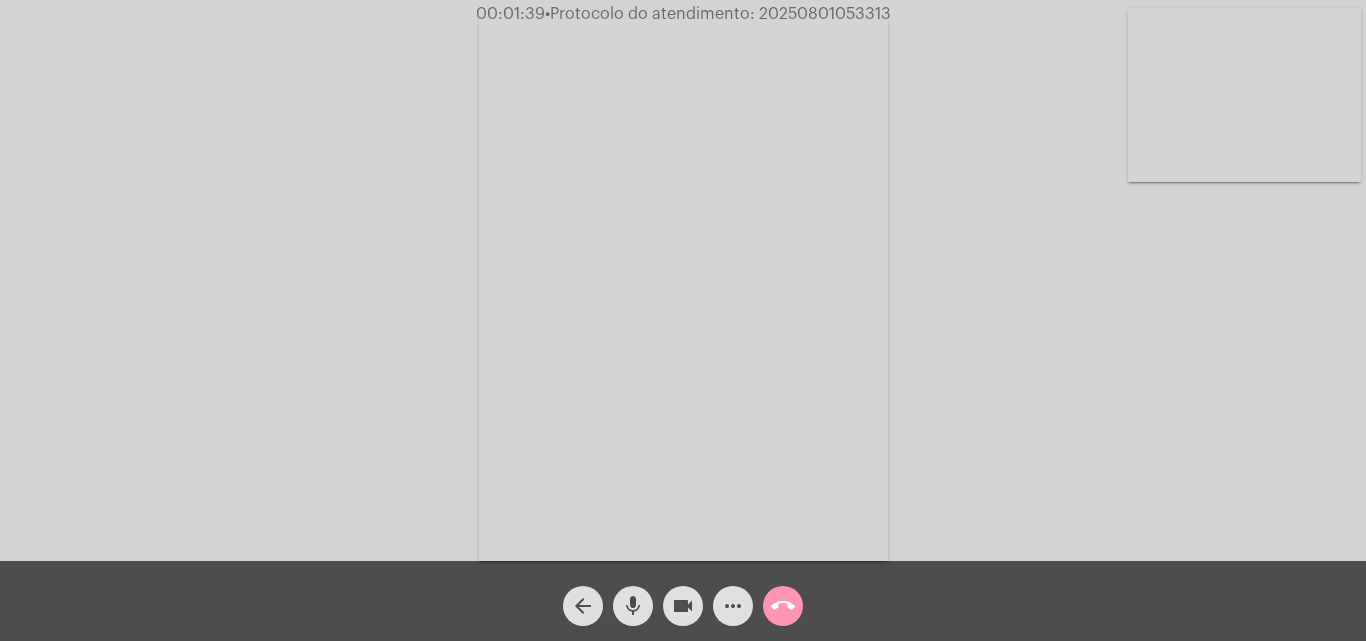 click on "mic" 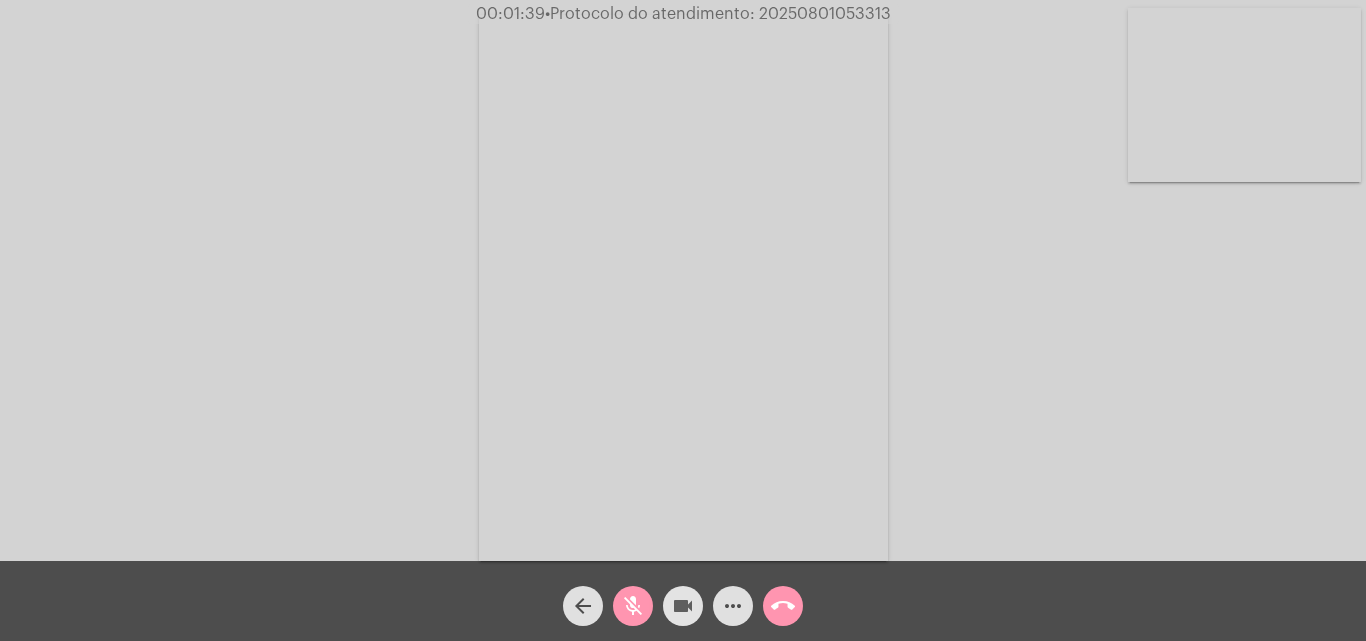 click on "videocam" 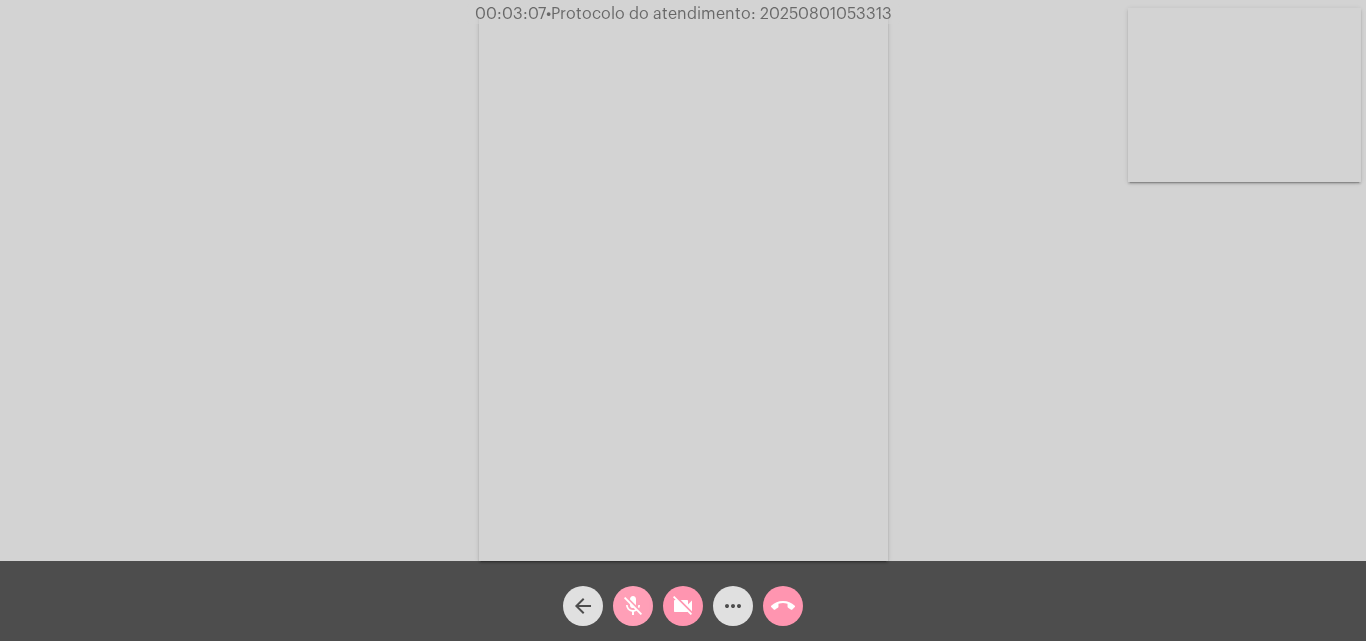 click on "mic_off" 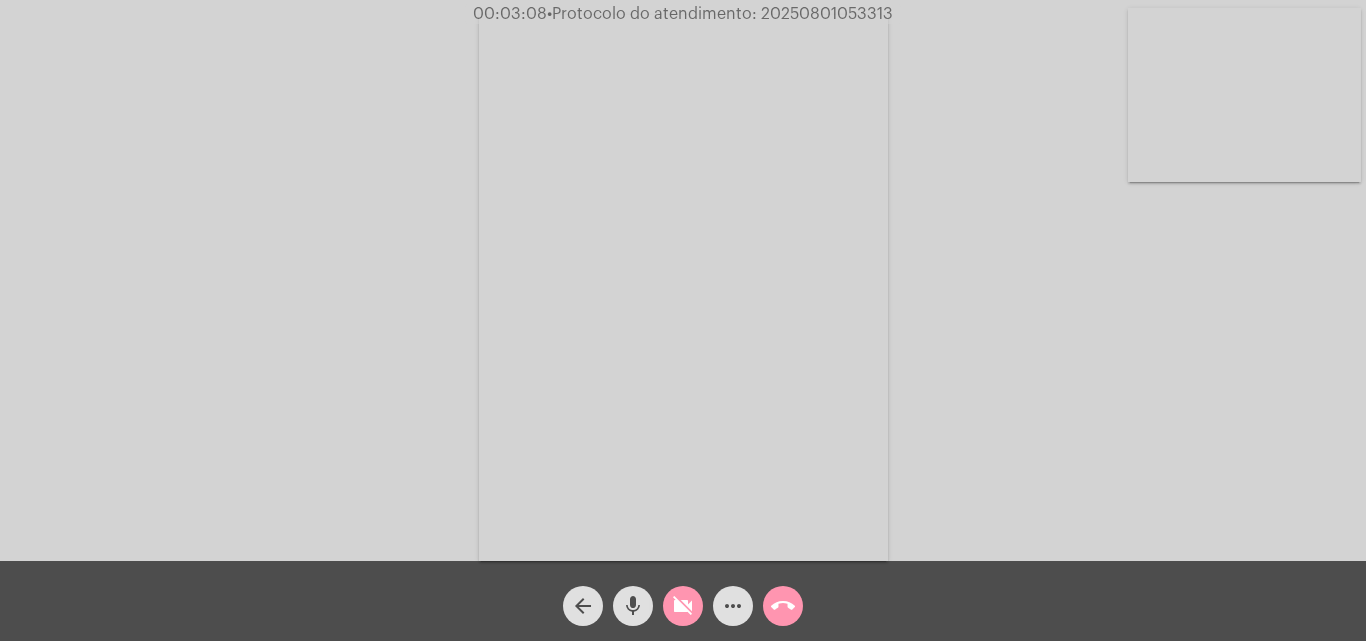 click on "videocam_off" 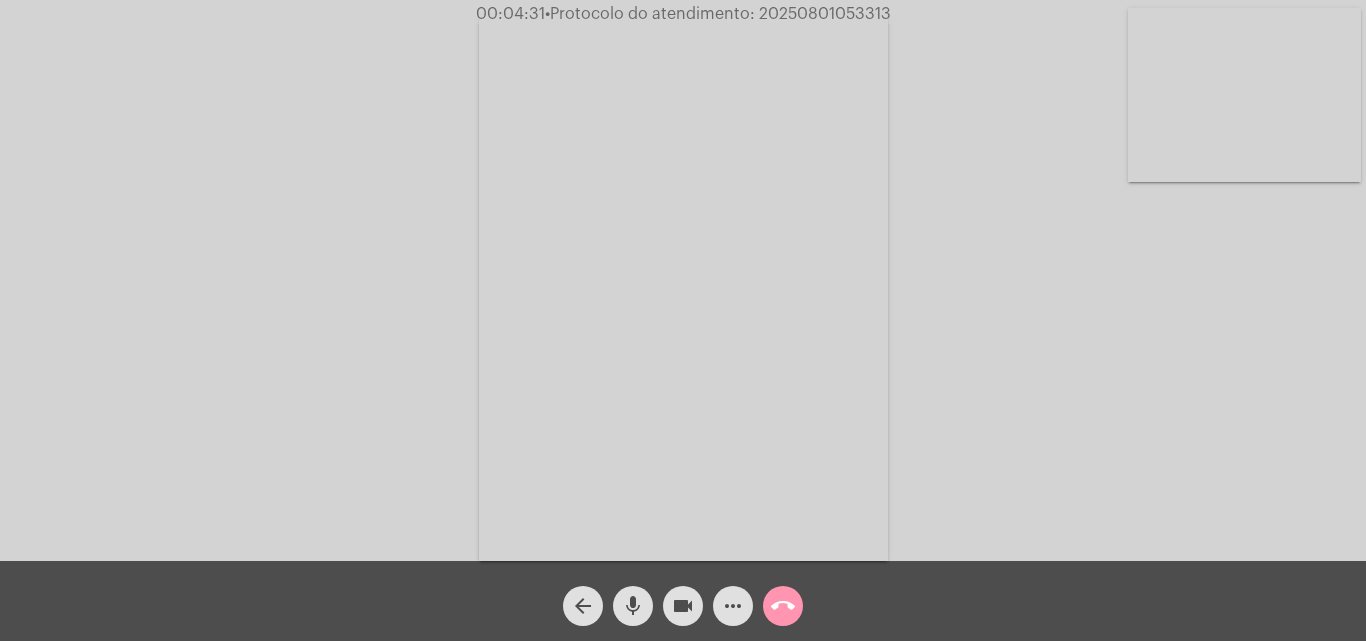 click on "mic" 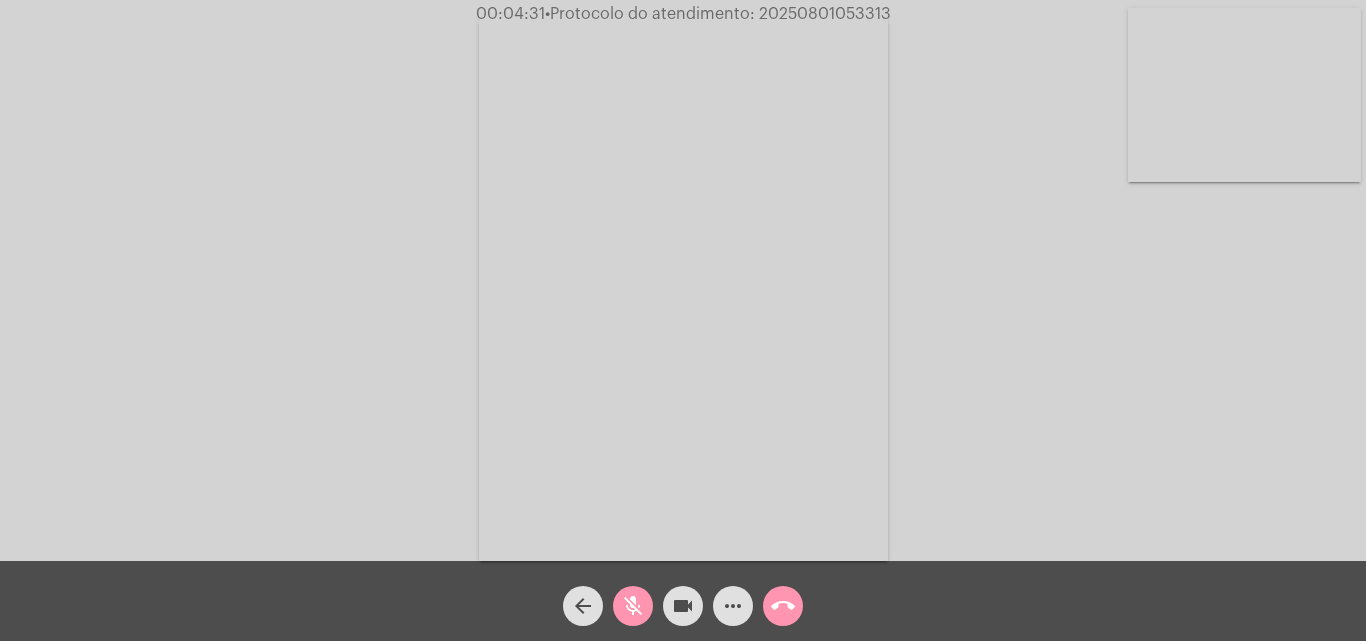 click on "videocam" 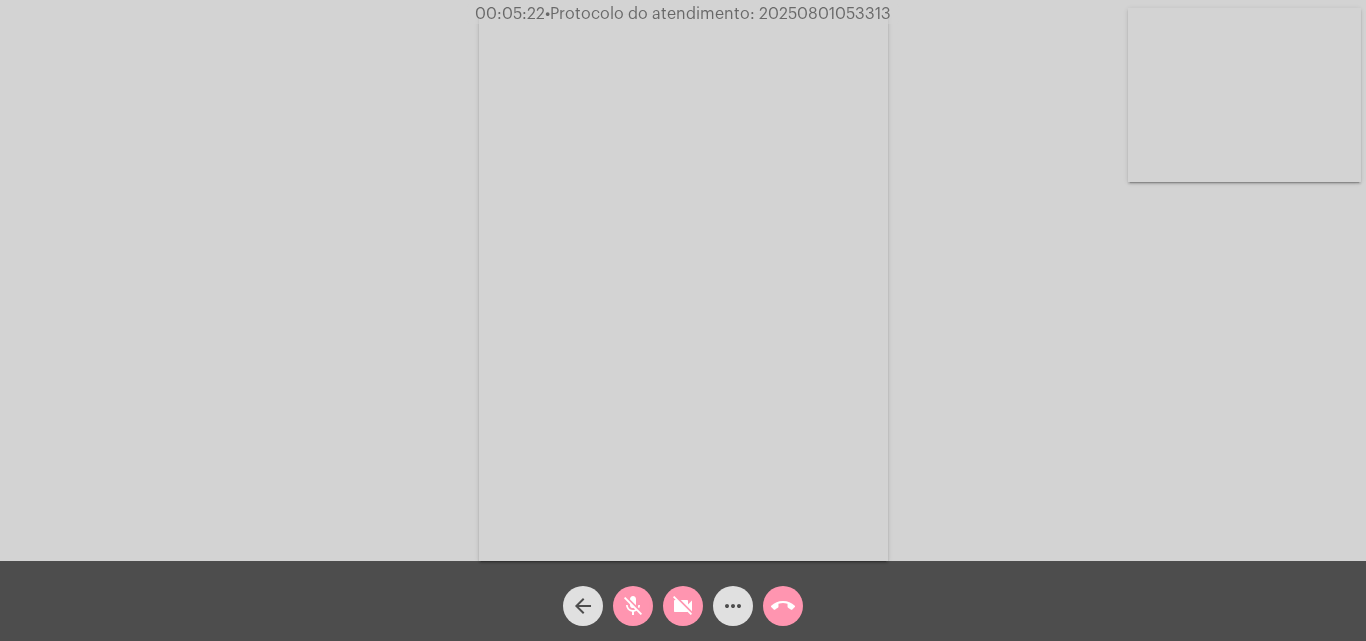 click on "mic_off" 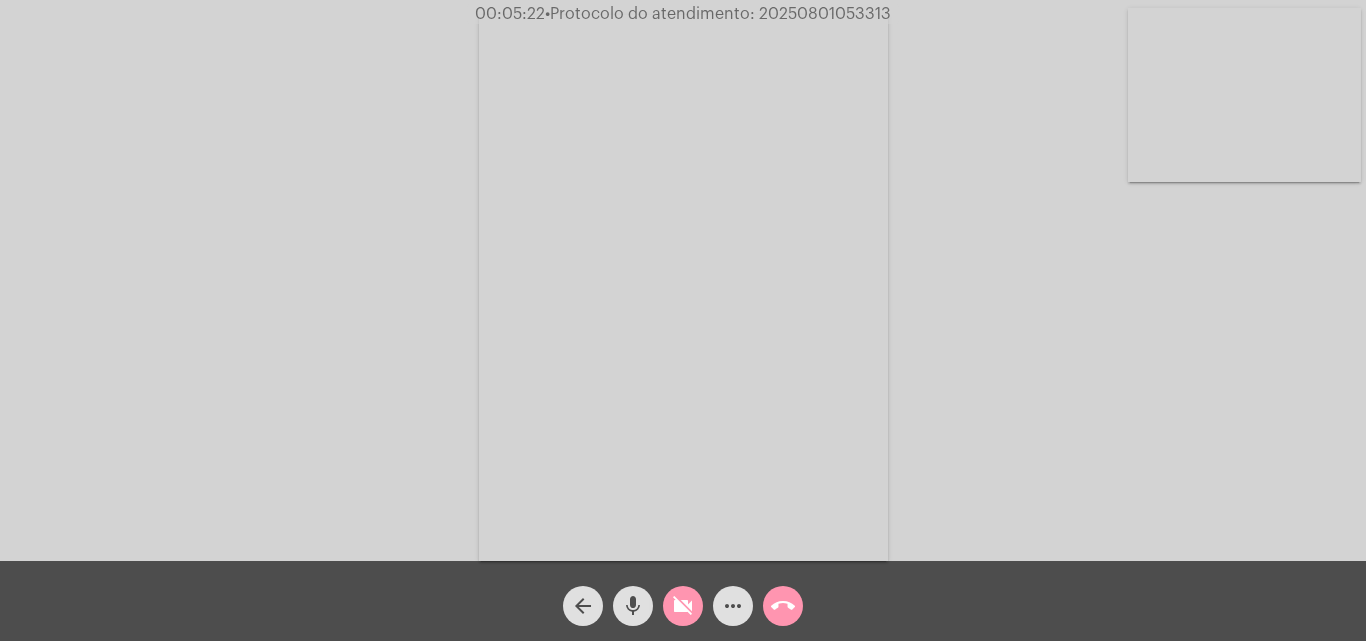 click on "videocam_off" 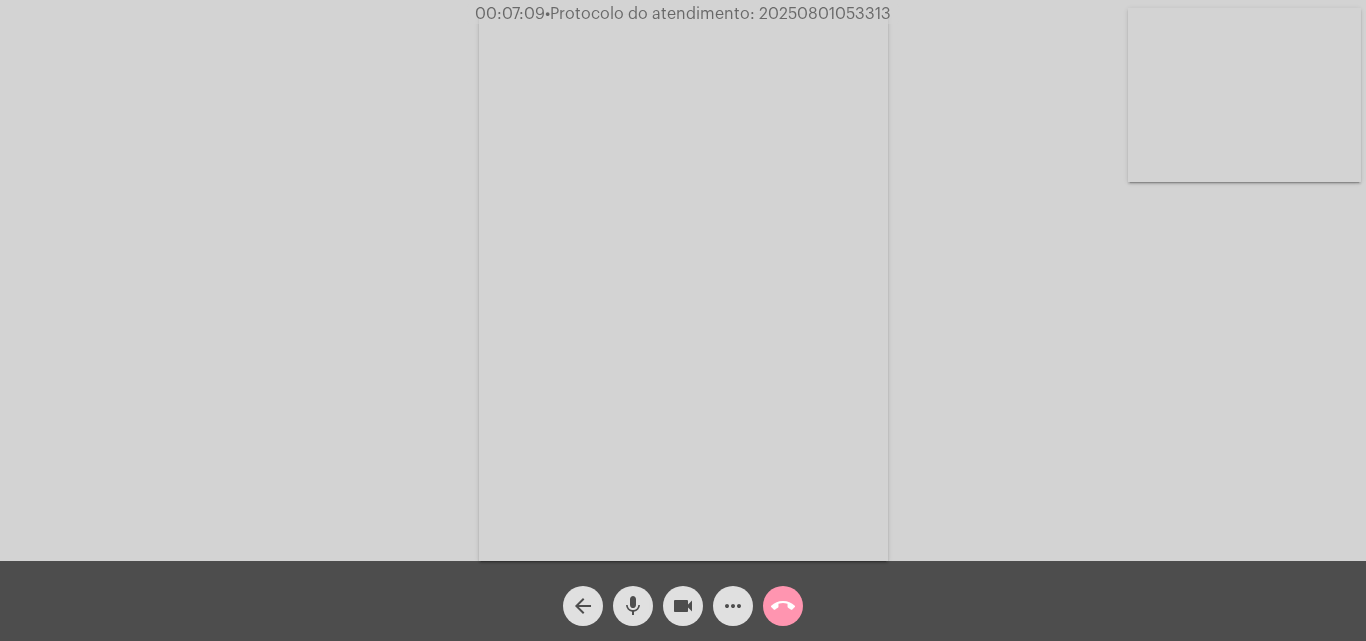 click on "mic" 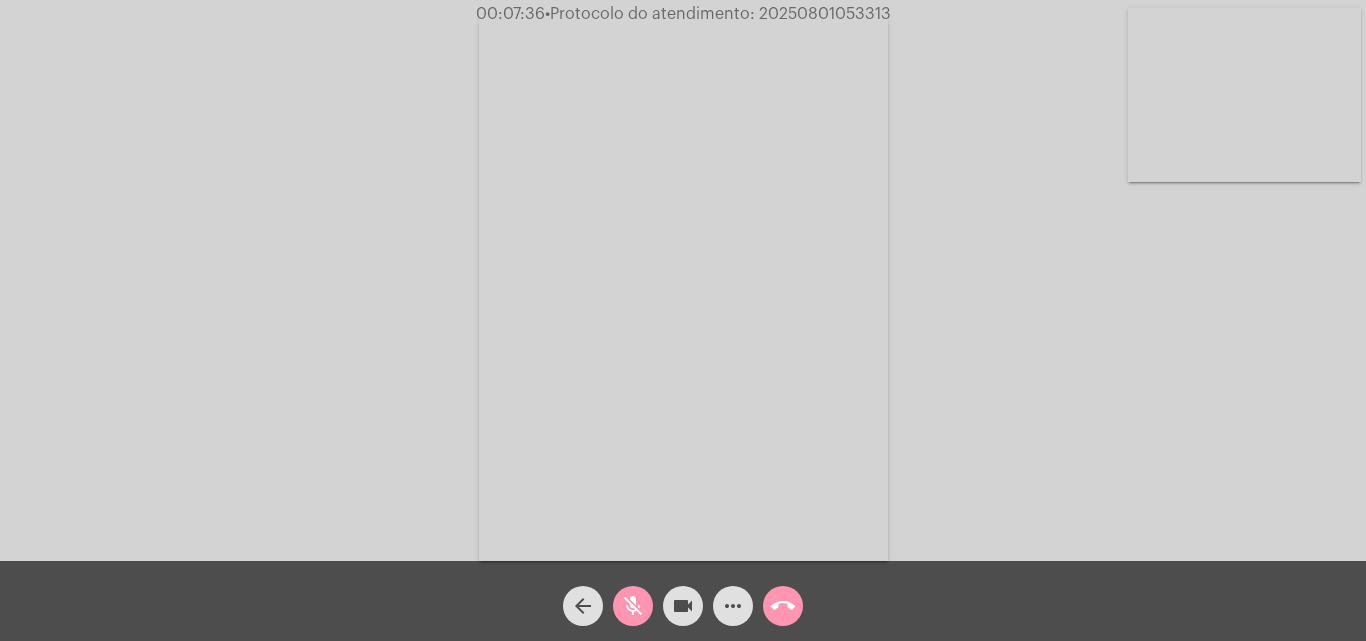 click on "mic_off" 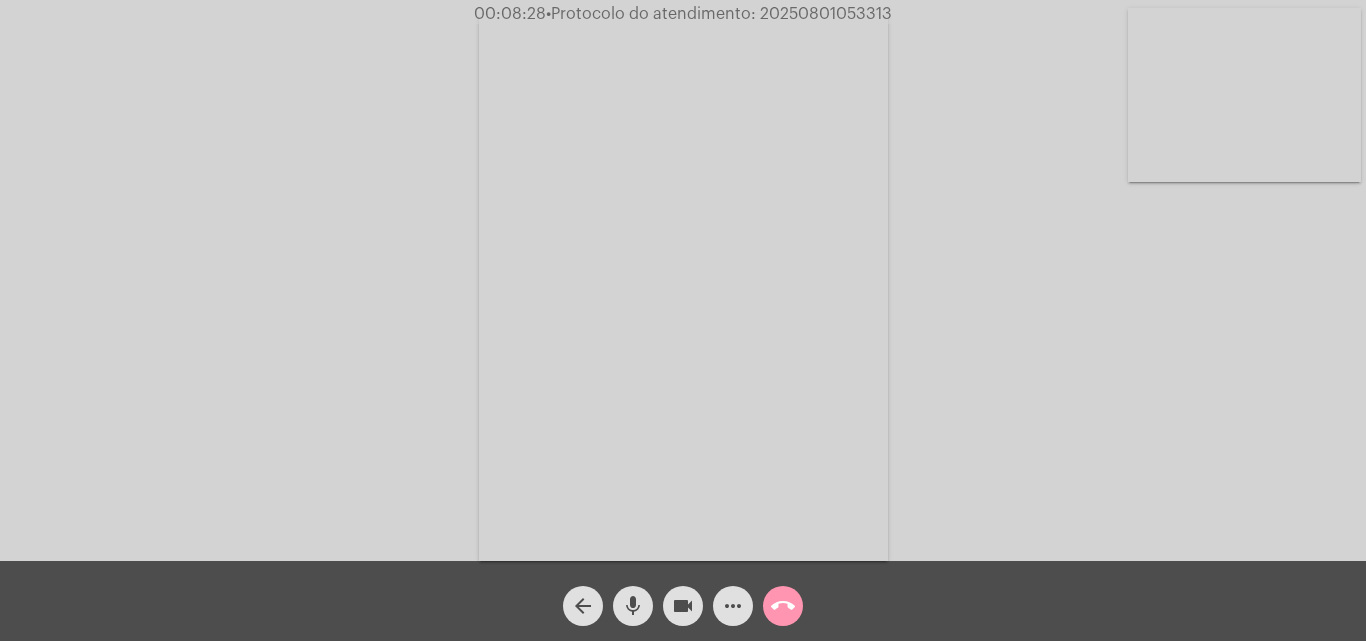 click on "•  Protocolo do atendimento: 20250801053313" 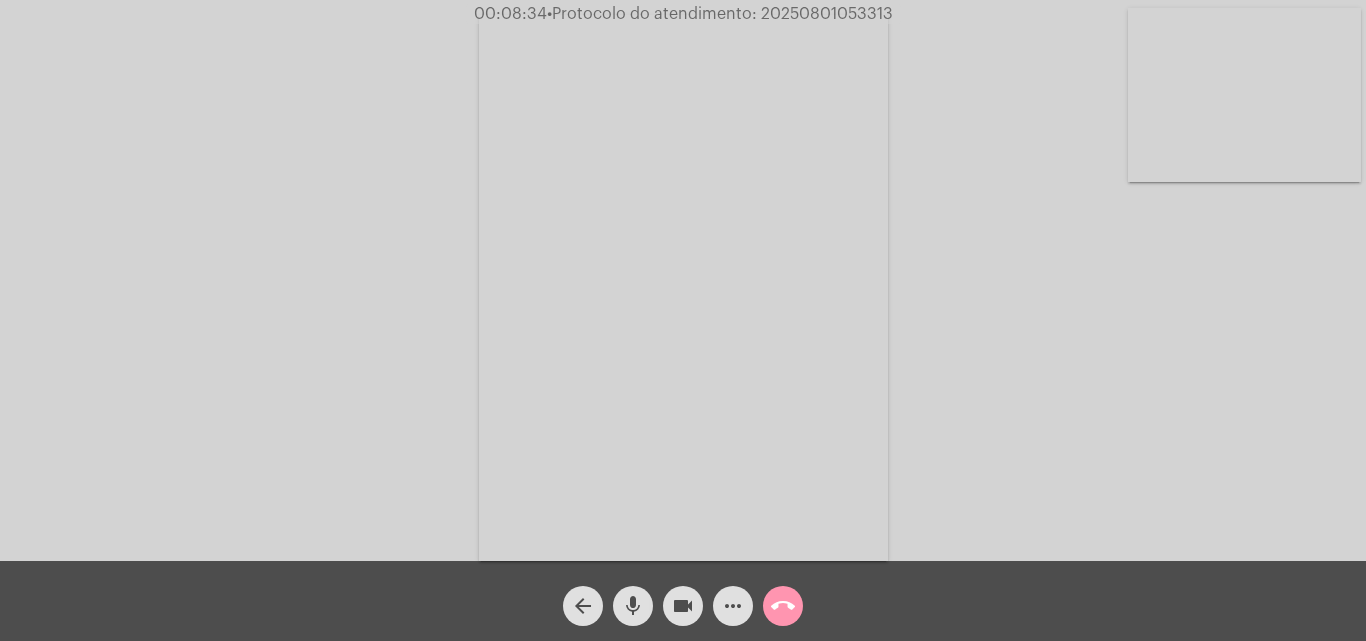 copy on "20250801053313" 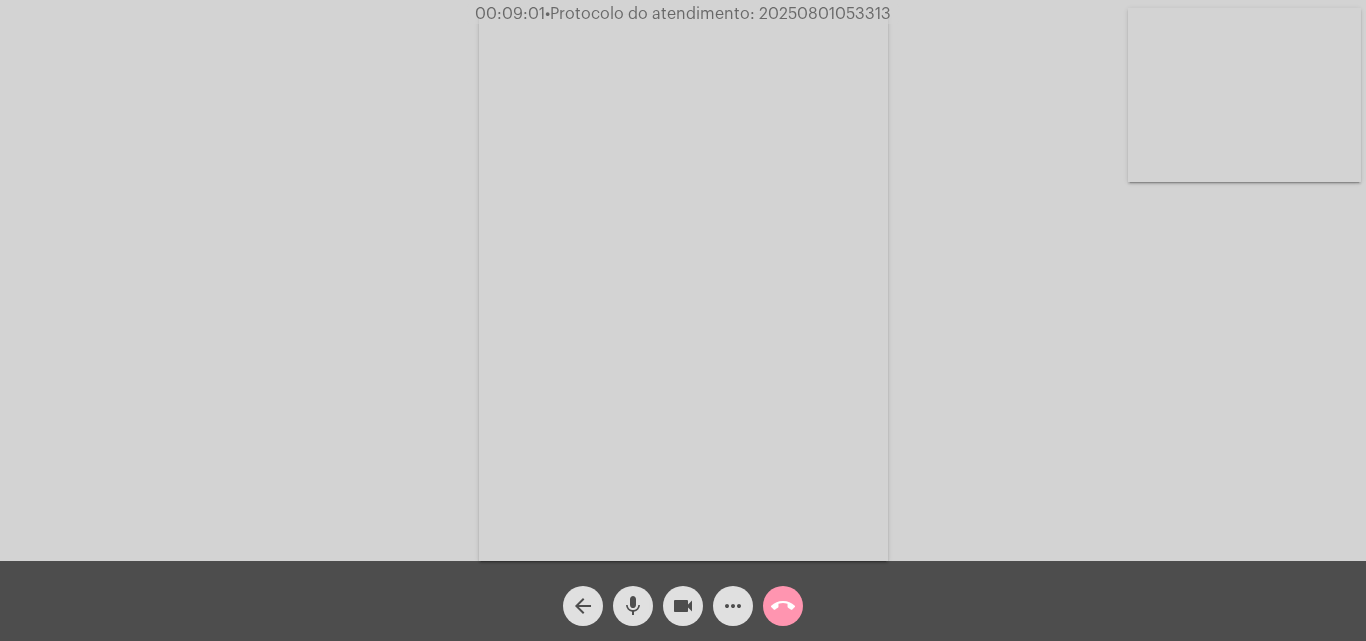 copy on "20250801053313" 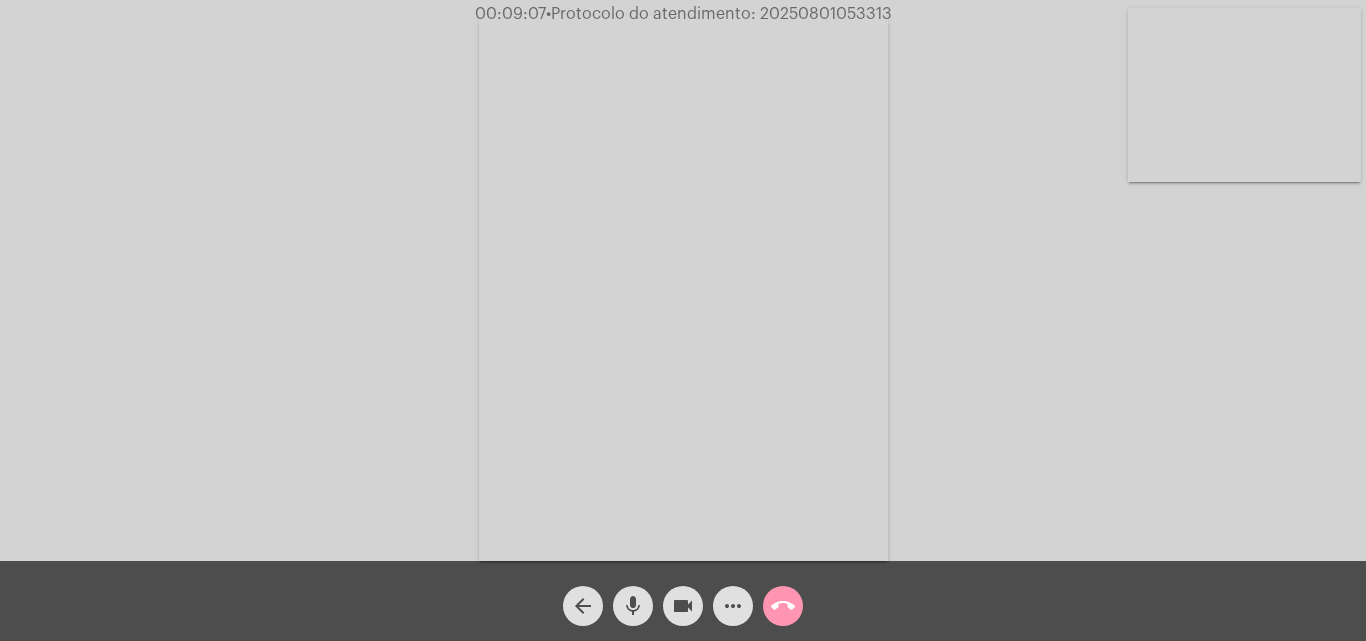 click on "call_end" 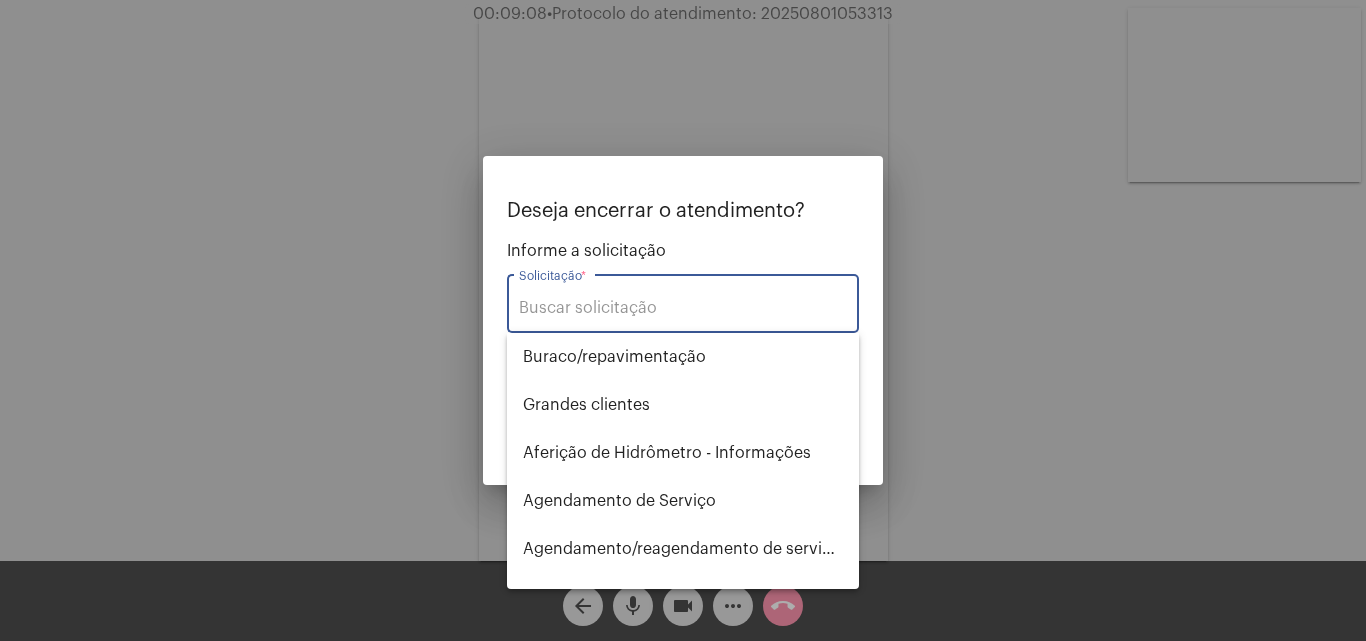 type on "o" 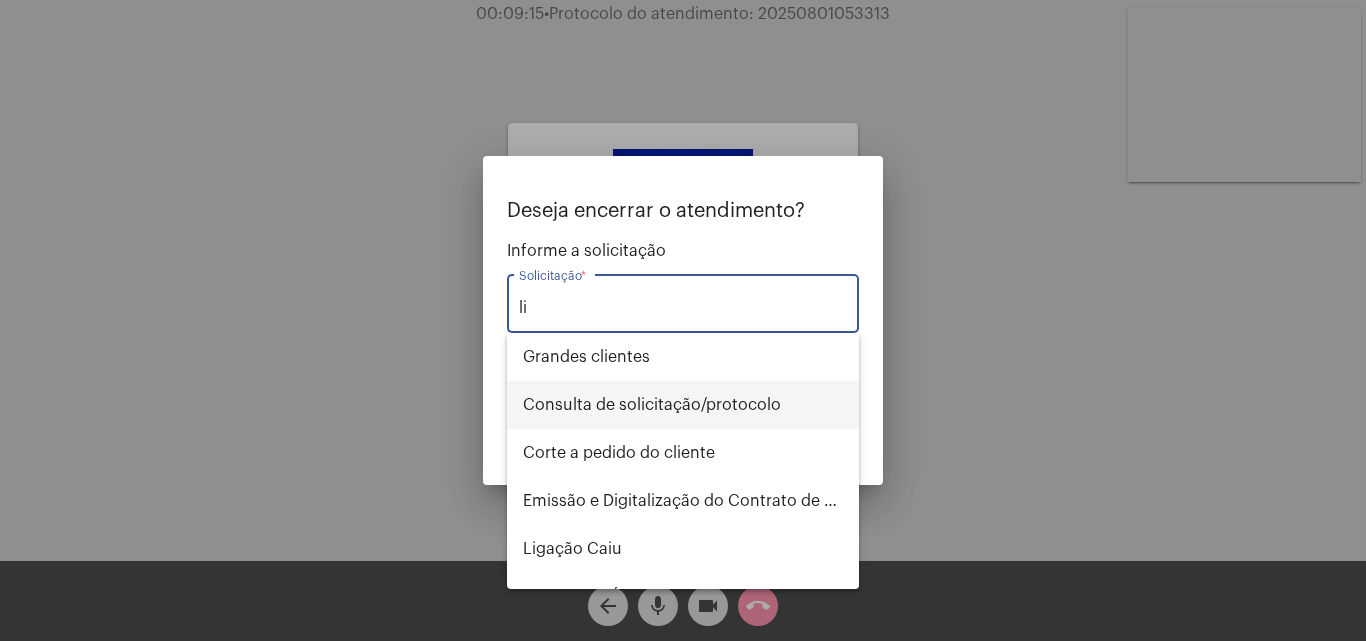 click on "Consulta de solicitação/protocolo" at bounding box center [683, 405] 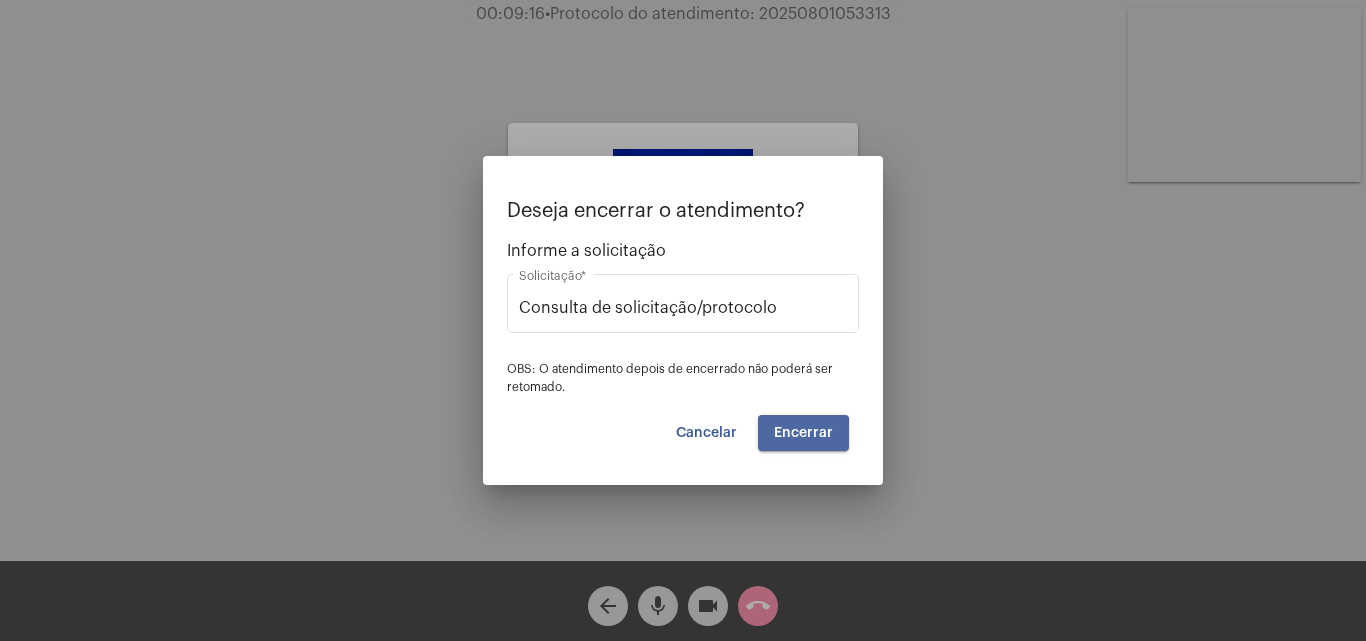 click on "Encerrar" at bounding box center [803, 433] 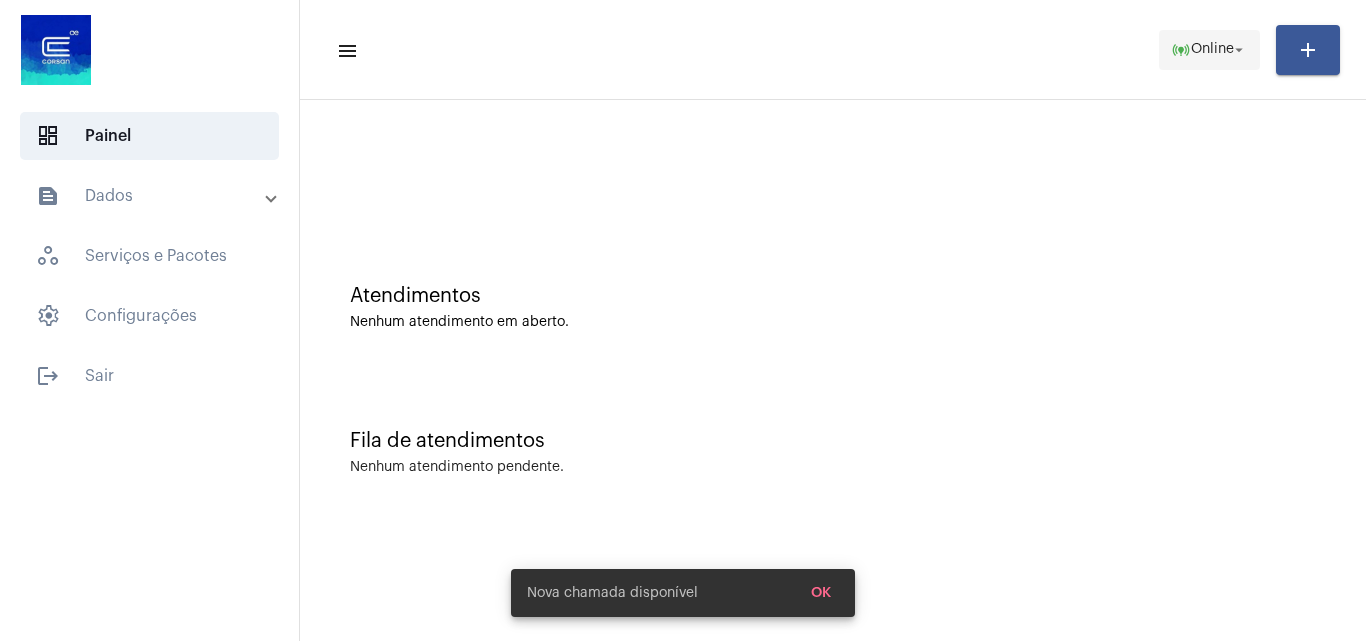 click on "Online" 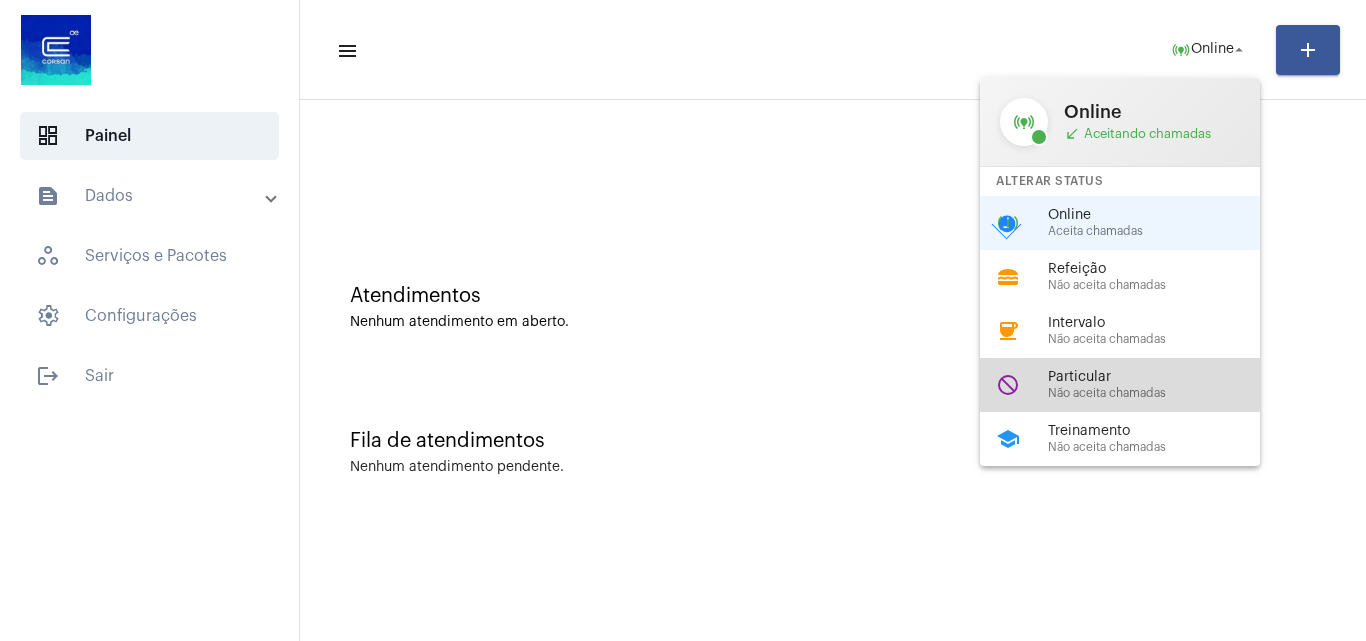 click on "Particular" at bounding box center (1162, 377) 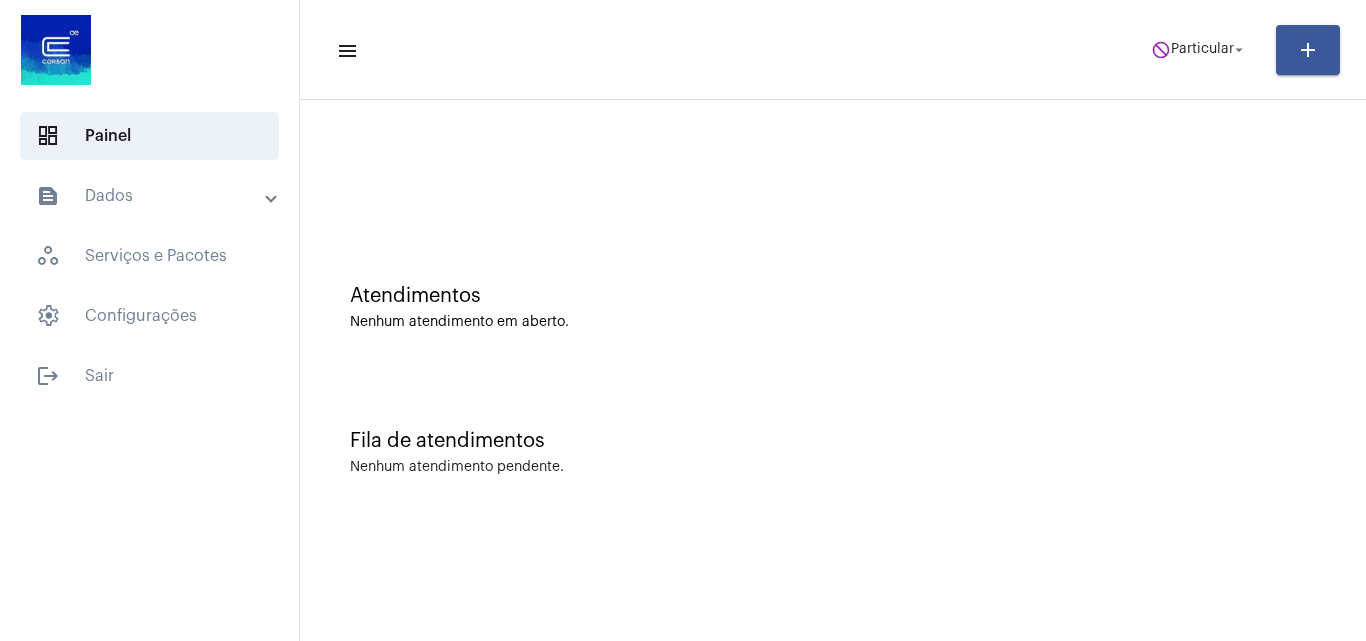 click on "text_snippet_outlined  Dados" at bounding box center (155, 196) 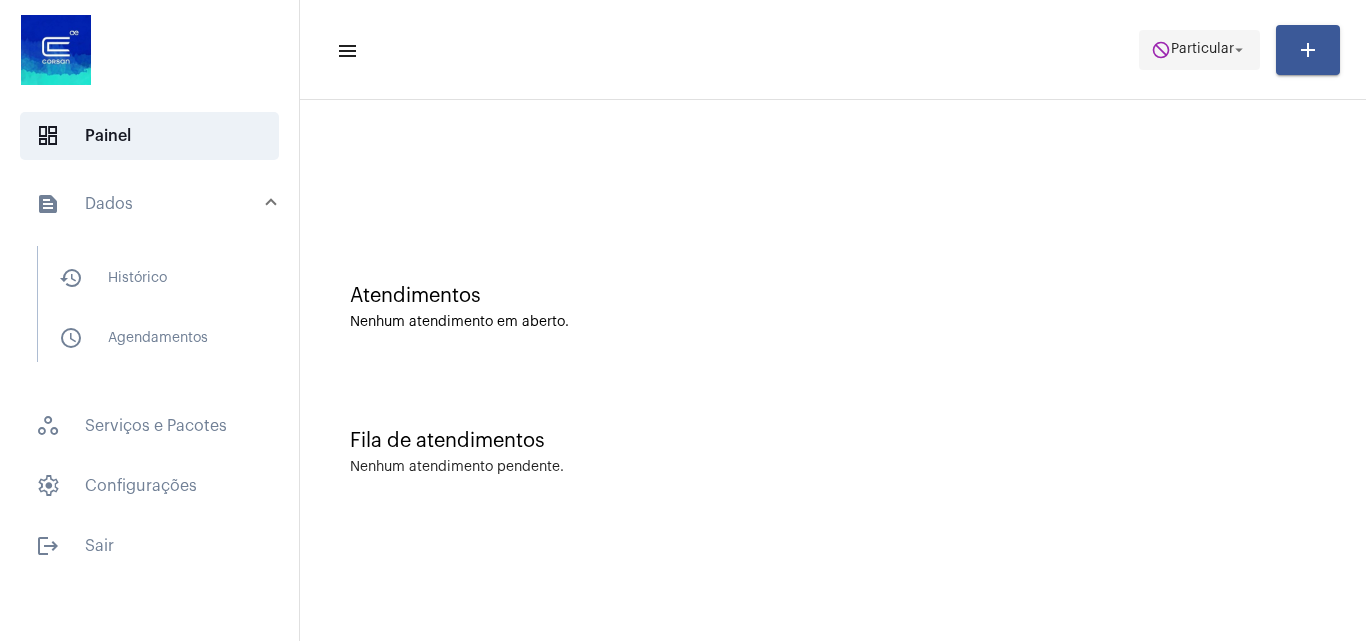 click on "do_not_disturb" 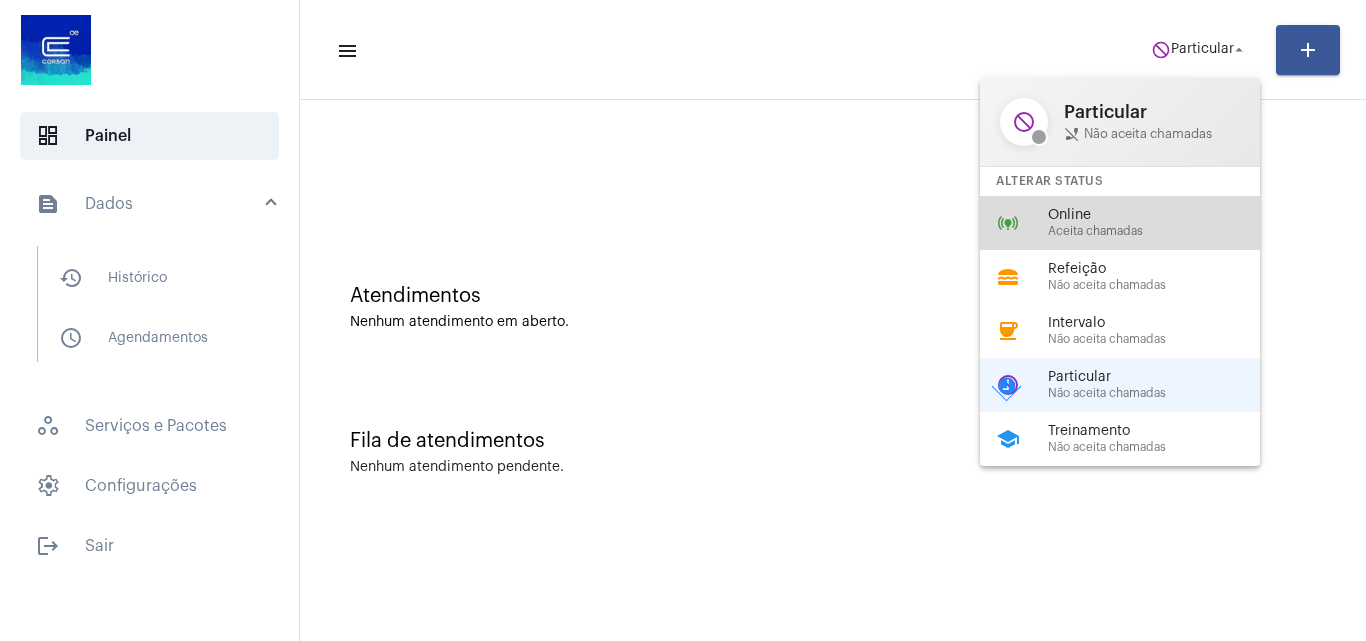 click on "Online" at bounding box center (1162, 215) 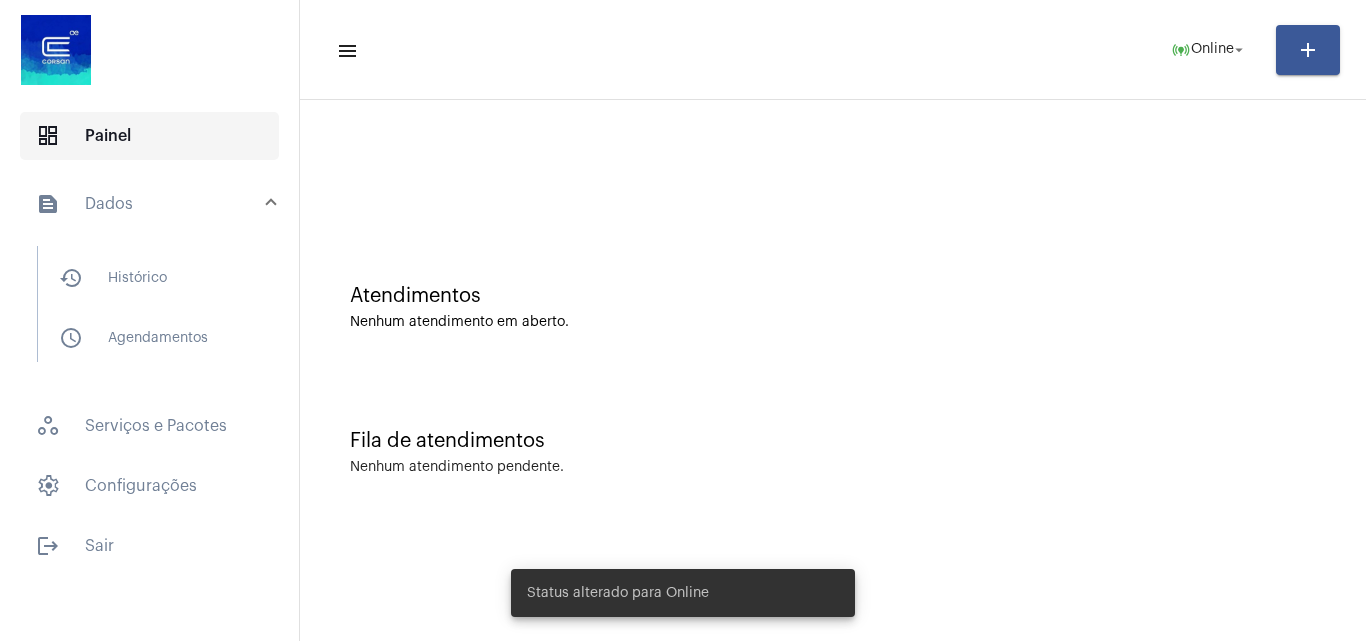 click on "dashboard   Painel" 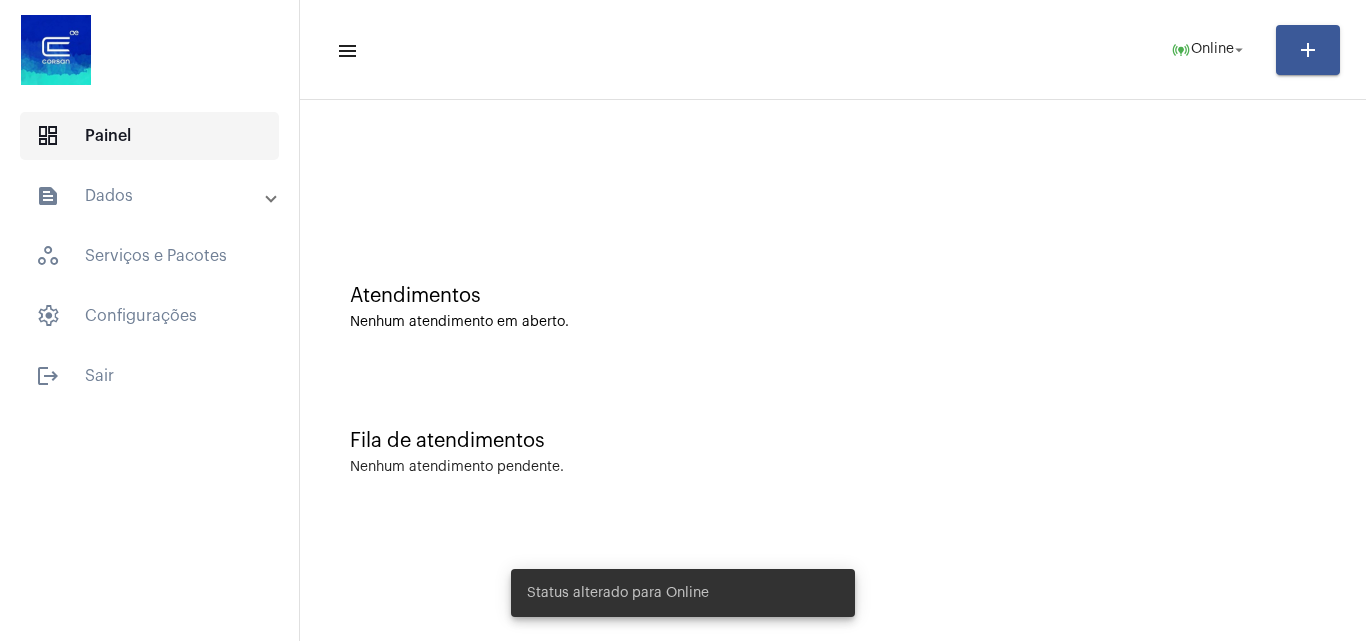 click on "dashboard   Painel" 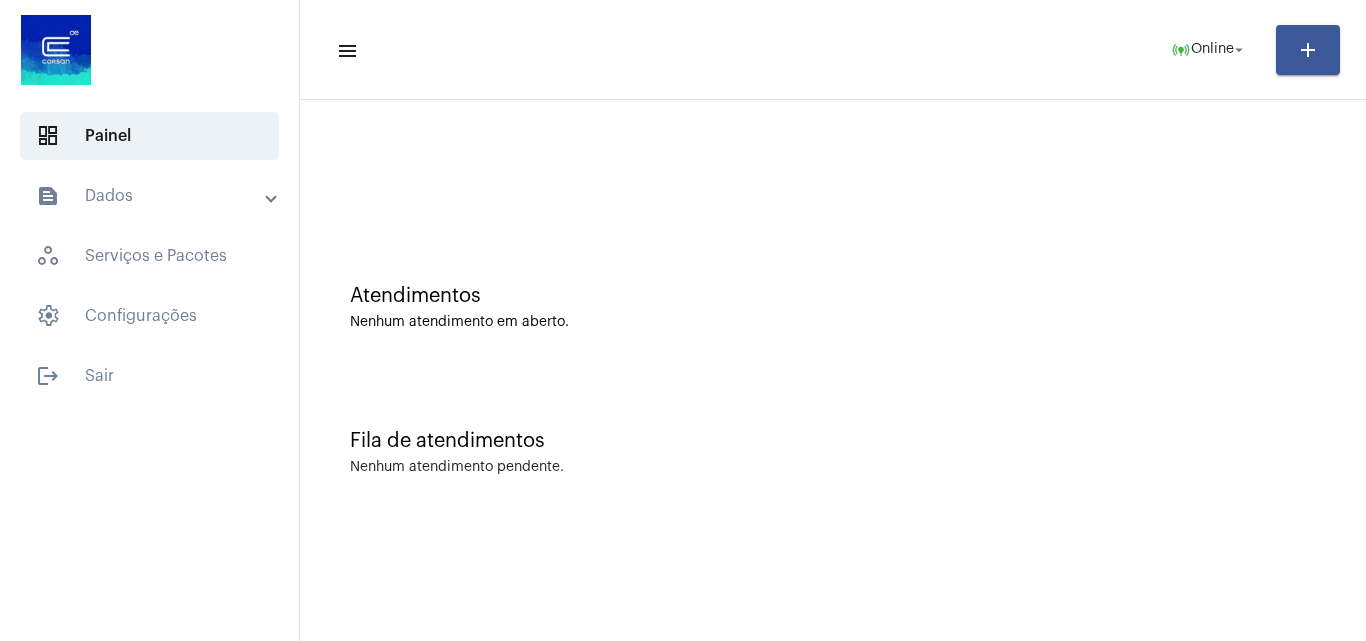 click on "Fila de atendimentos Nenhum atendimento pendente." 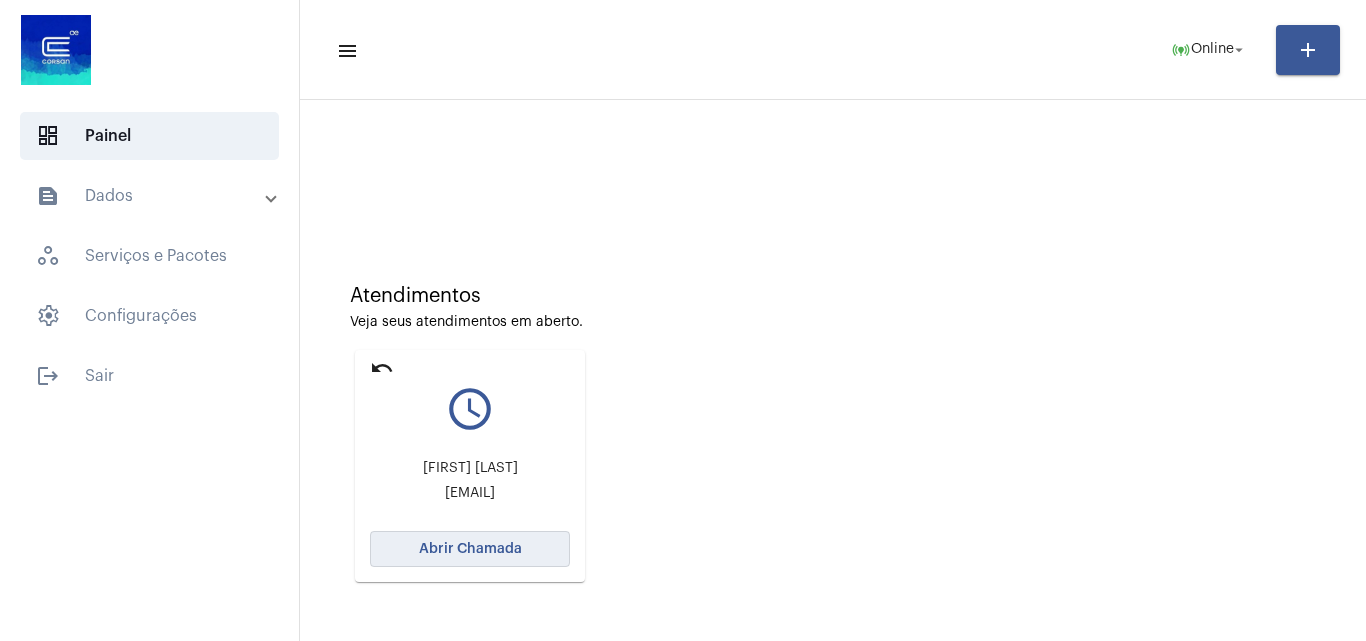 click on "Abrir Chamada" 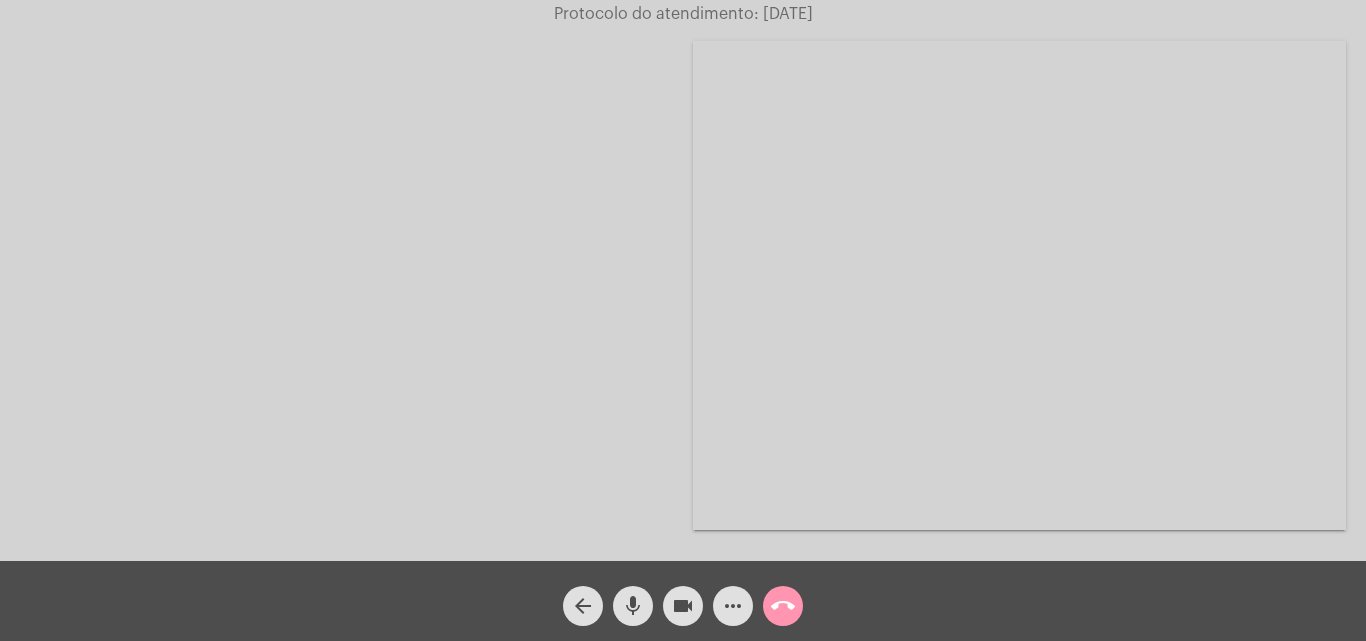 click at bounding box center [1019, 285] 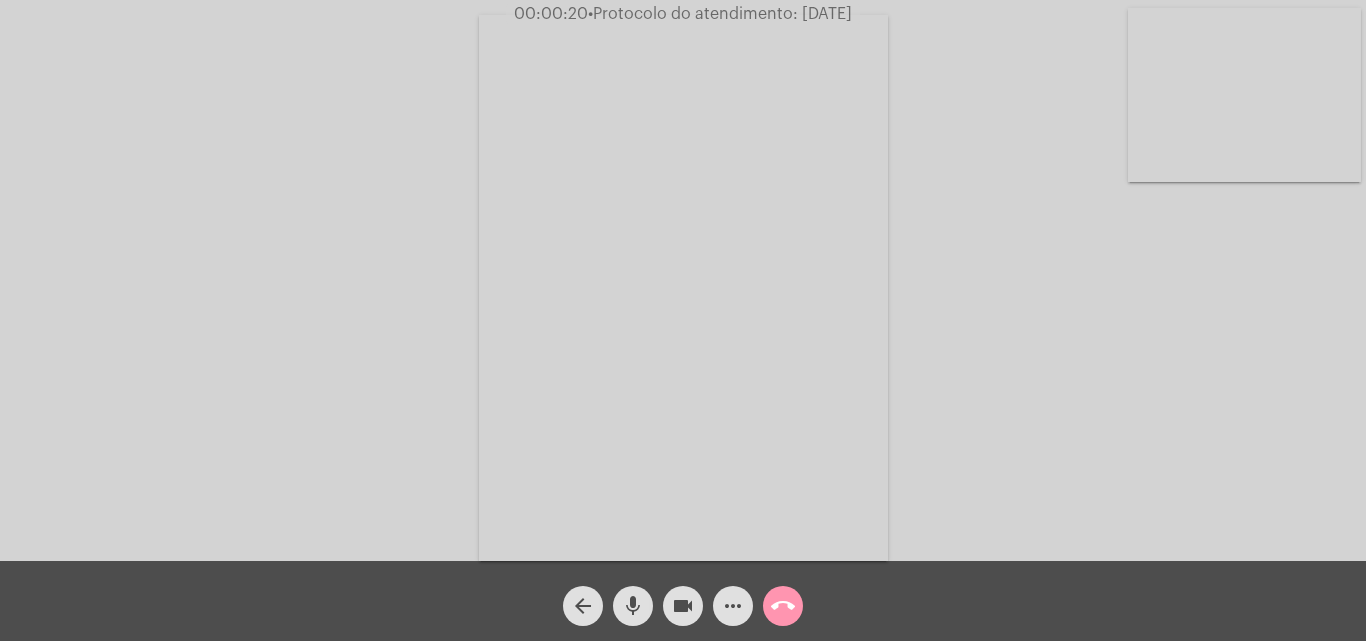 click on "Acessando Câmera e Microfone..." 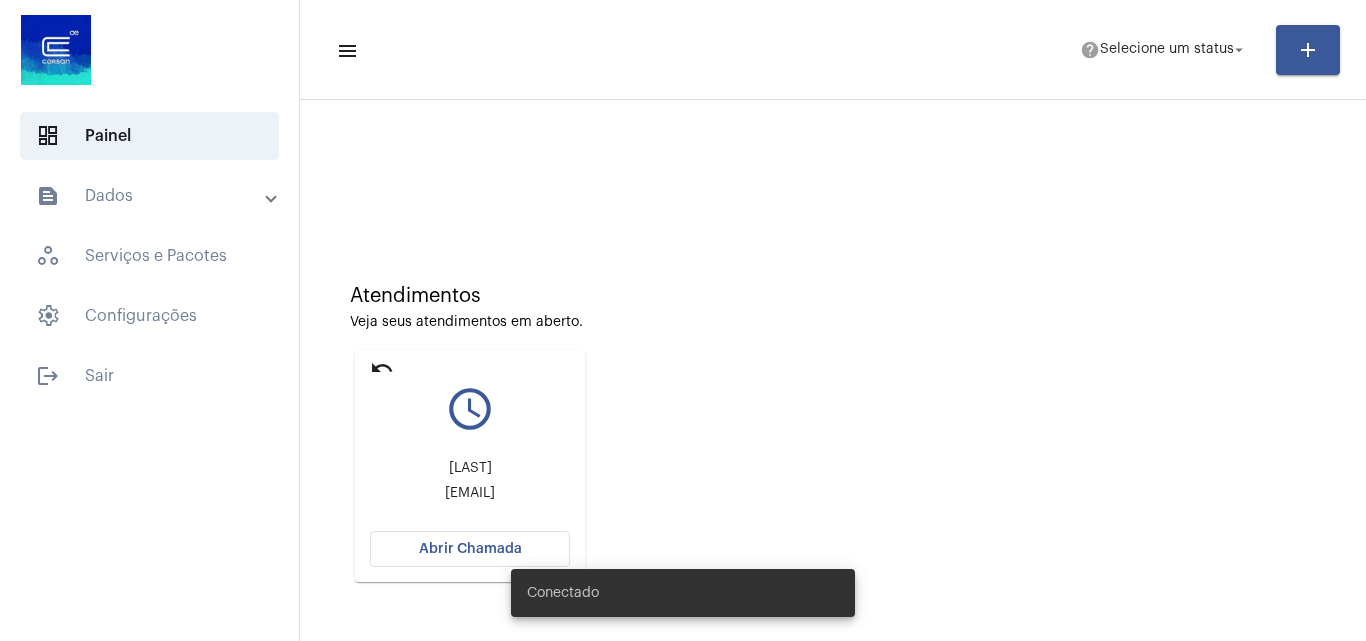 scroll, scrollTop: 0, scrollLeft: 0, axis: both 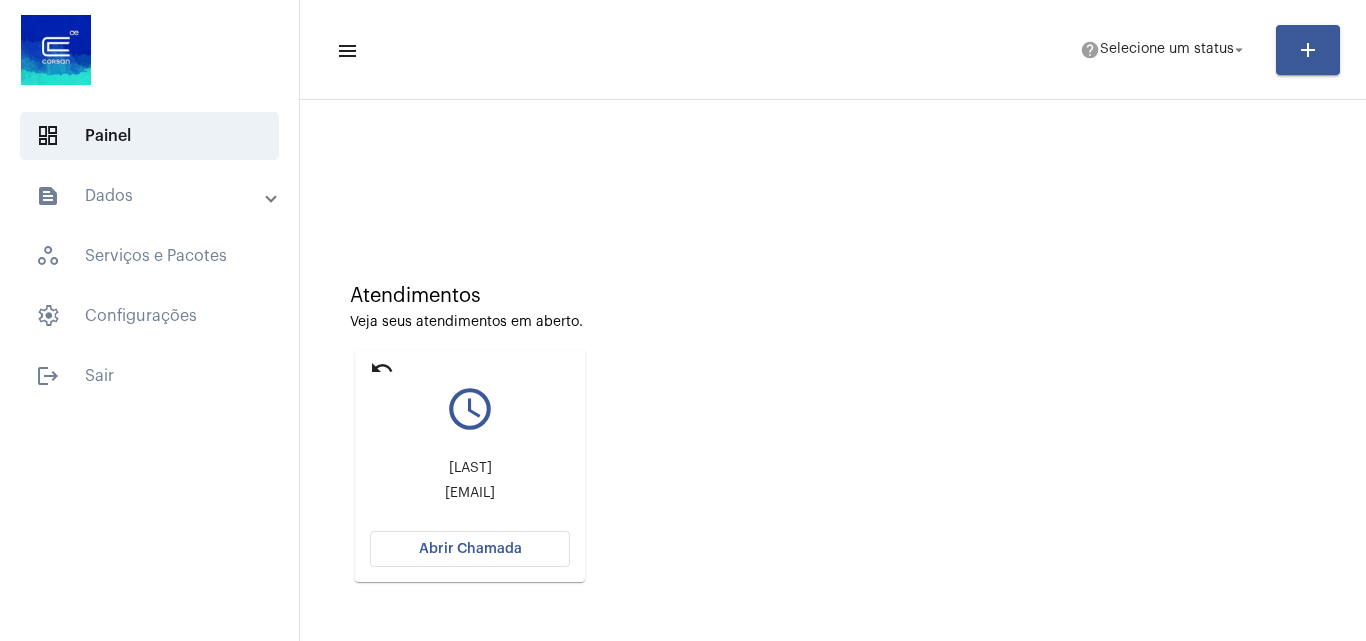 click on "Abrir Chamada" 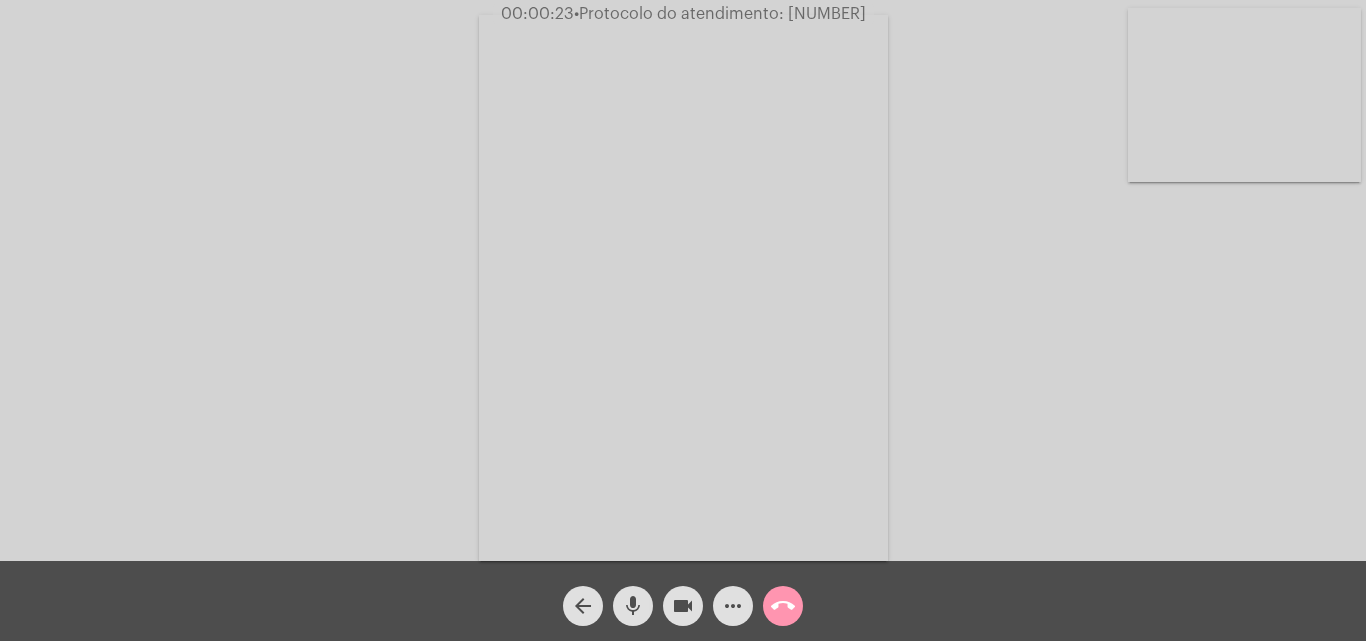 click on "more_horiz" 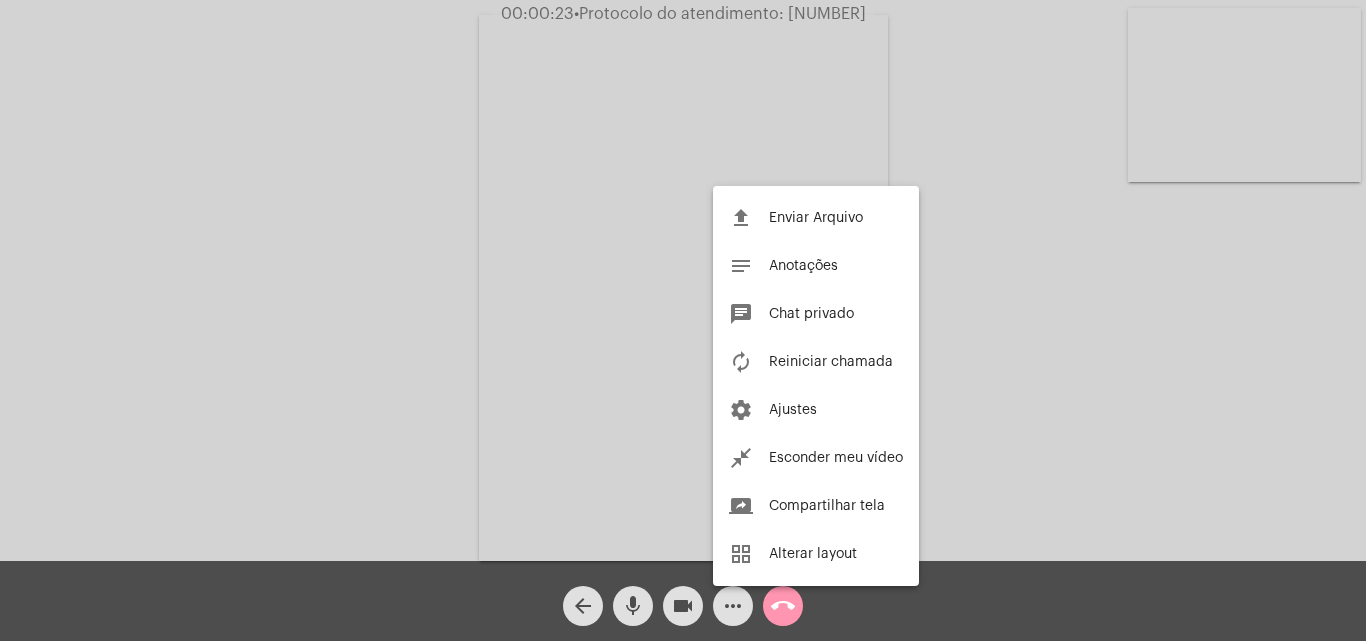 click at bounding box center [683, 320] 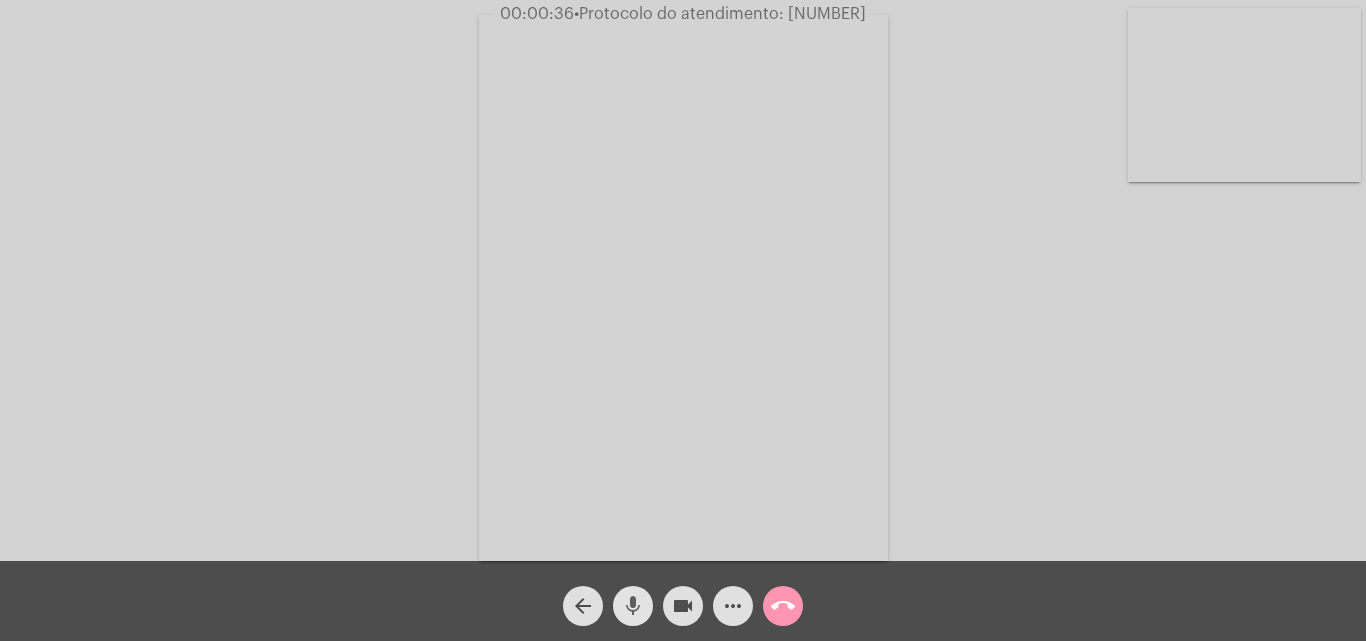 click on "mic" 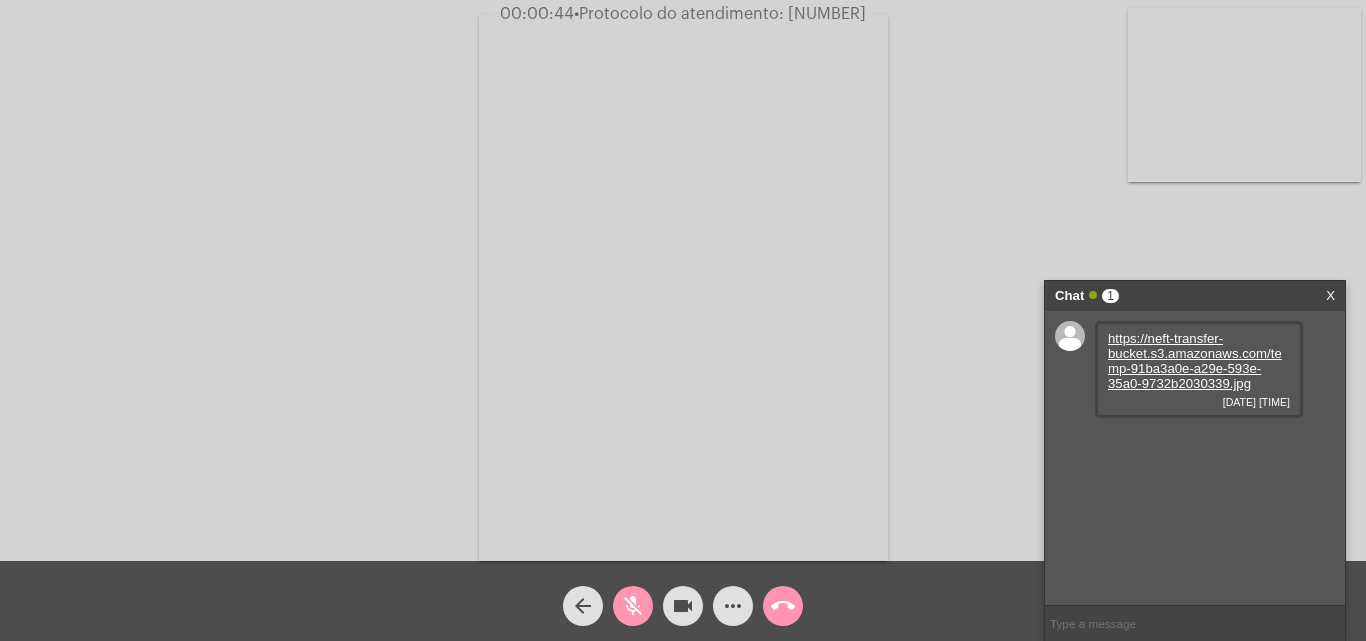 click on "mic_off" 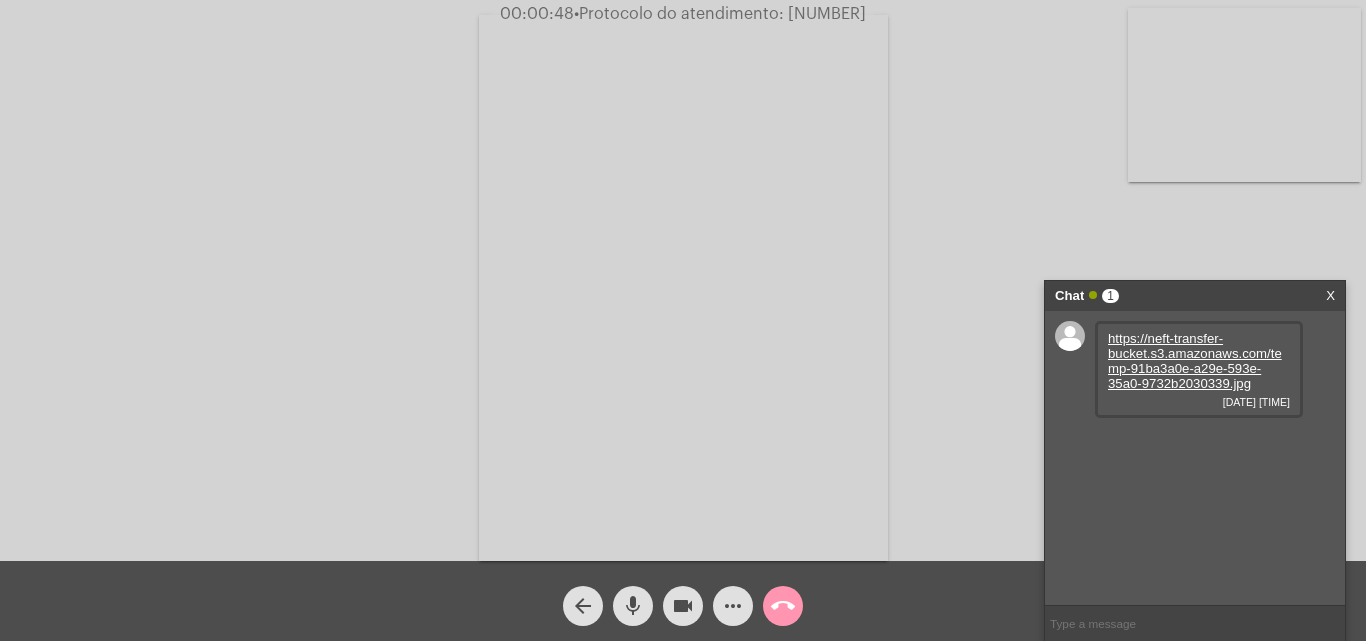 click on "mic" 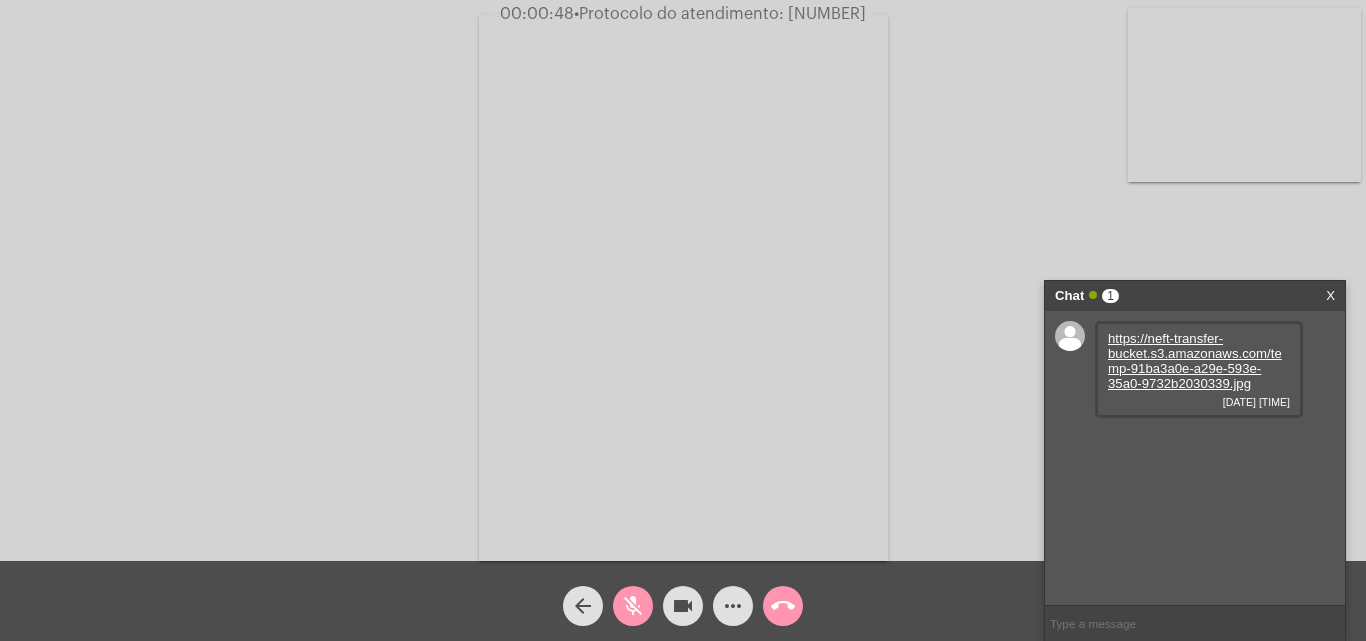 click on "https://neft-transfer-bucket.s3.amazonaws.com/temp-91ba3a0e-a29e-593e-35a0-9732b2030339.jpg" at bounding box center [1195, 361] 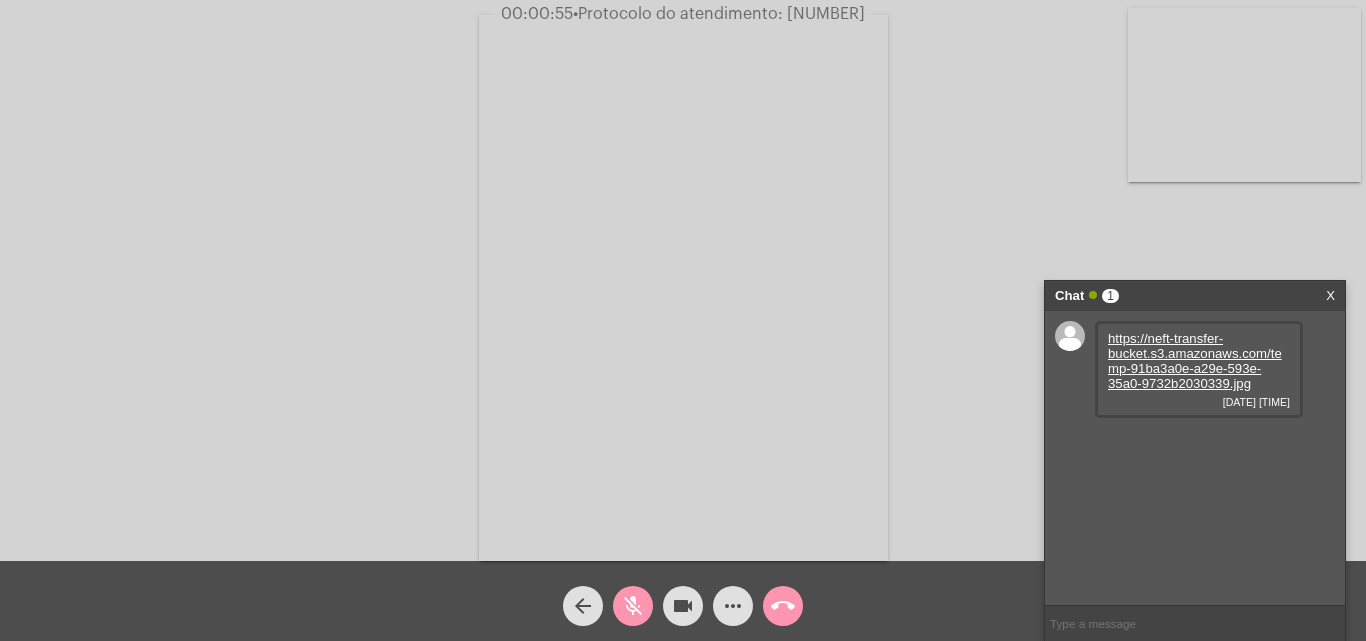 click on "mic_off" 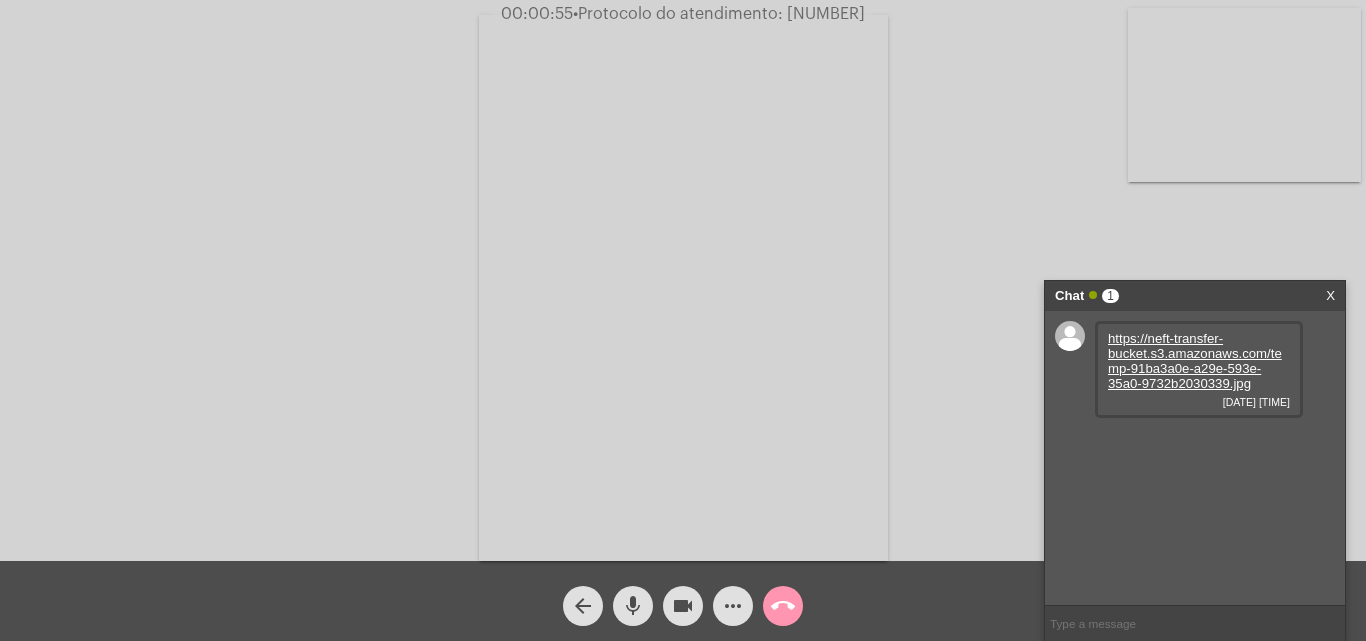 click on "mic" 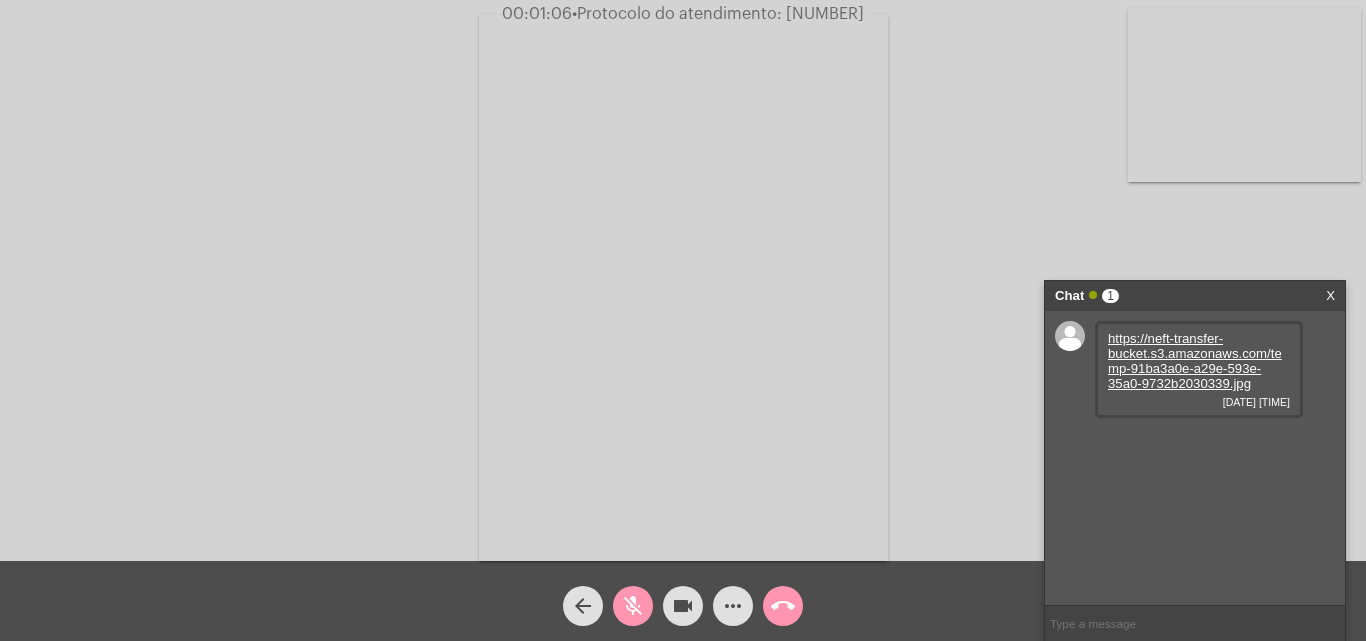 click at bounding box center [683, 288] 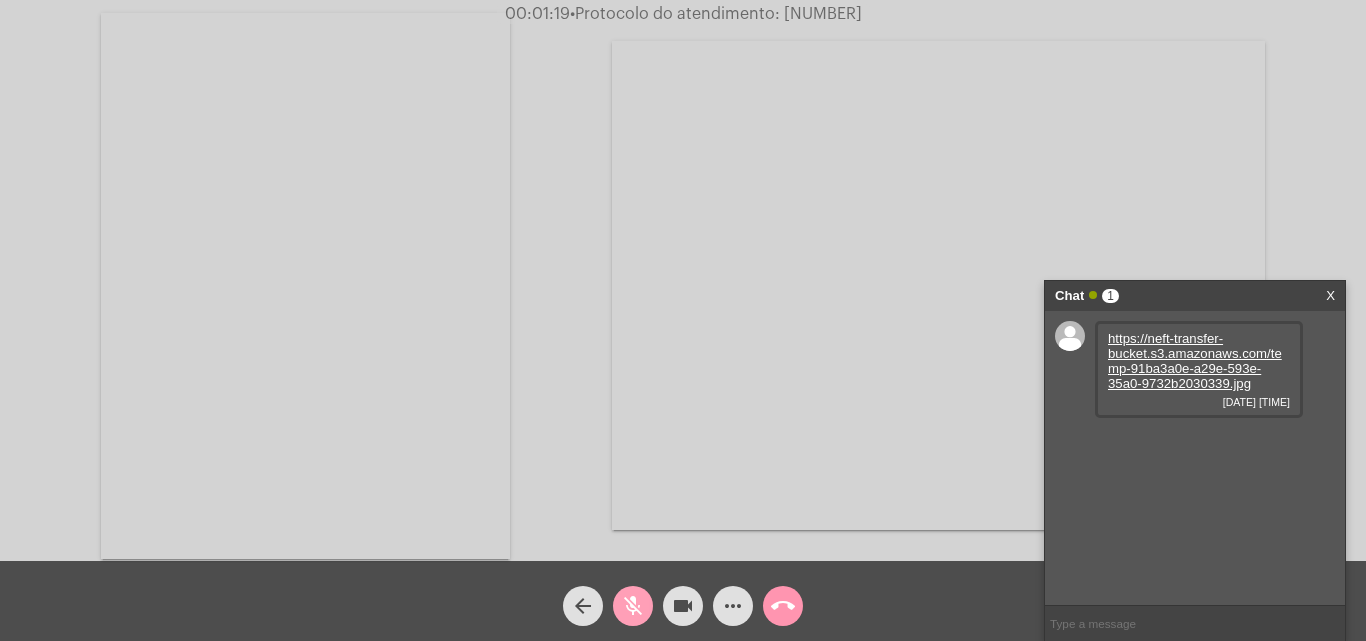click on "mic_off" 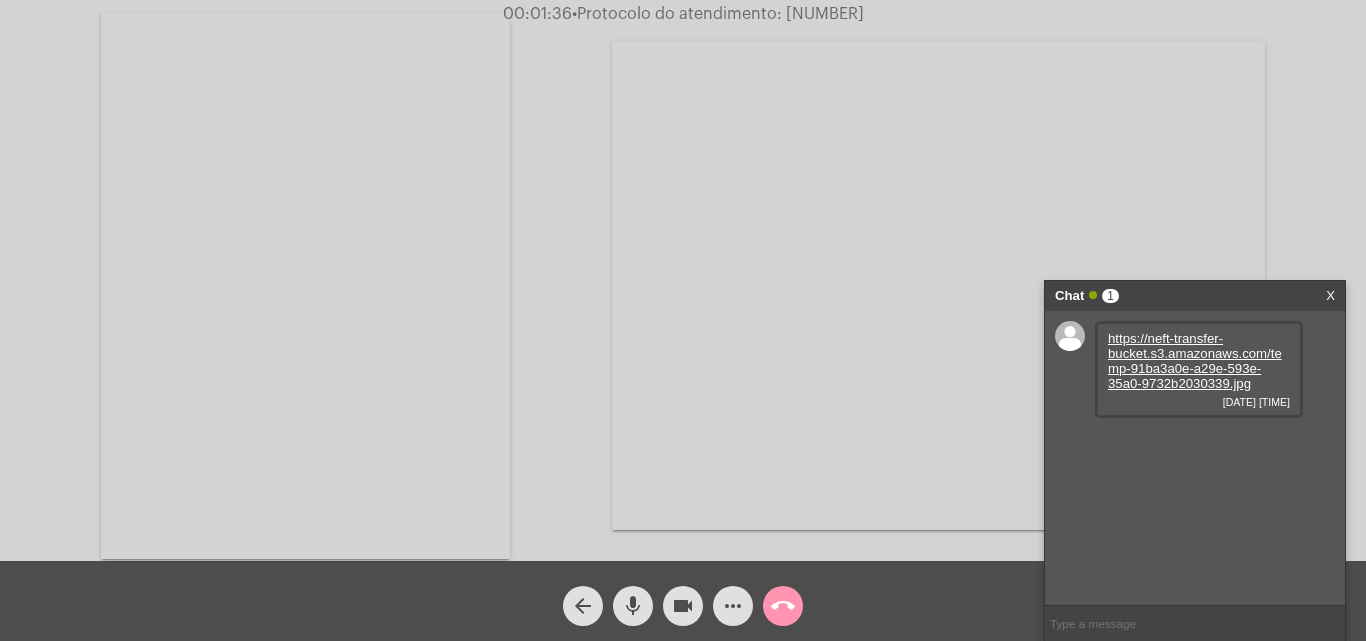 click at bounding box center [938, 285] 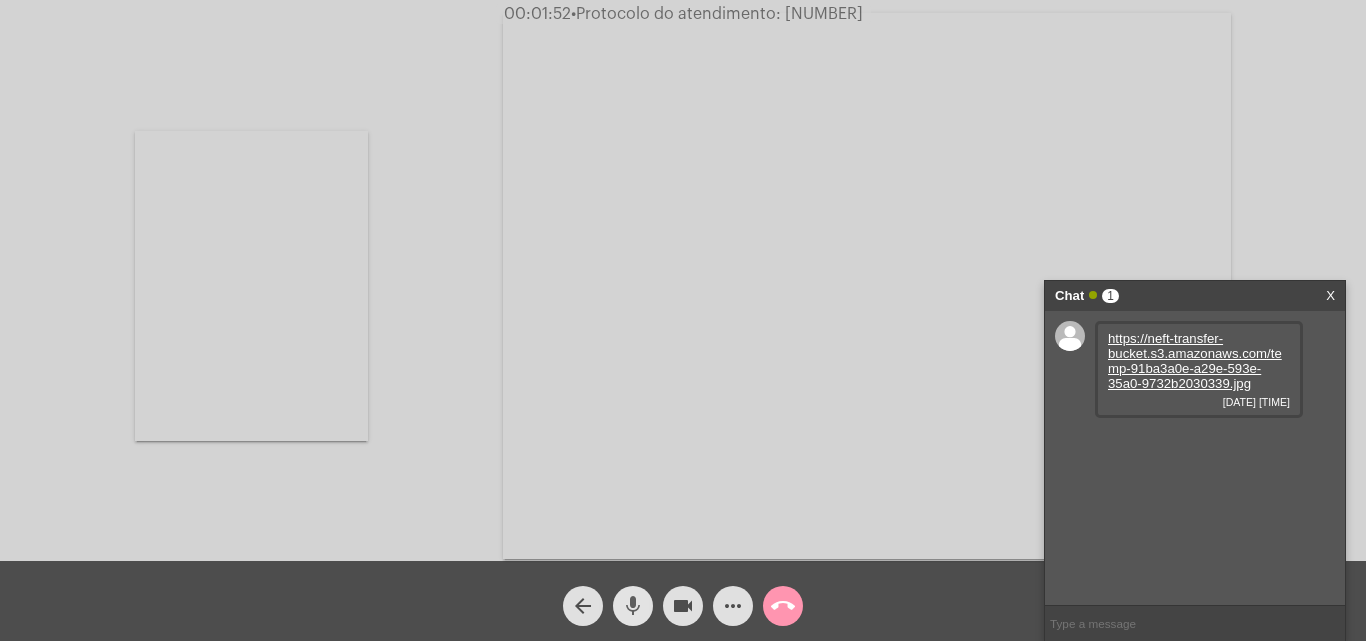 click on "mic" 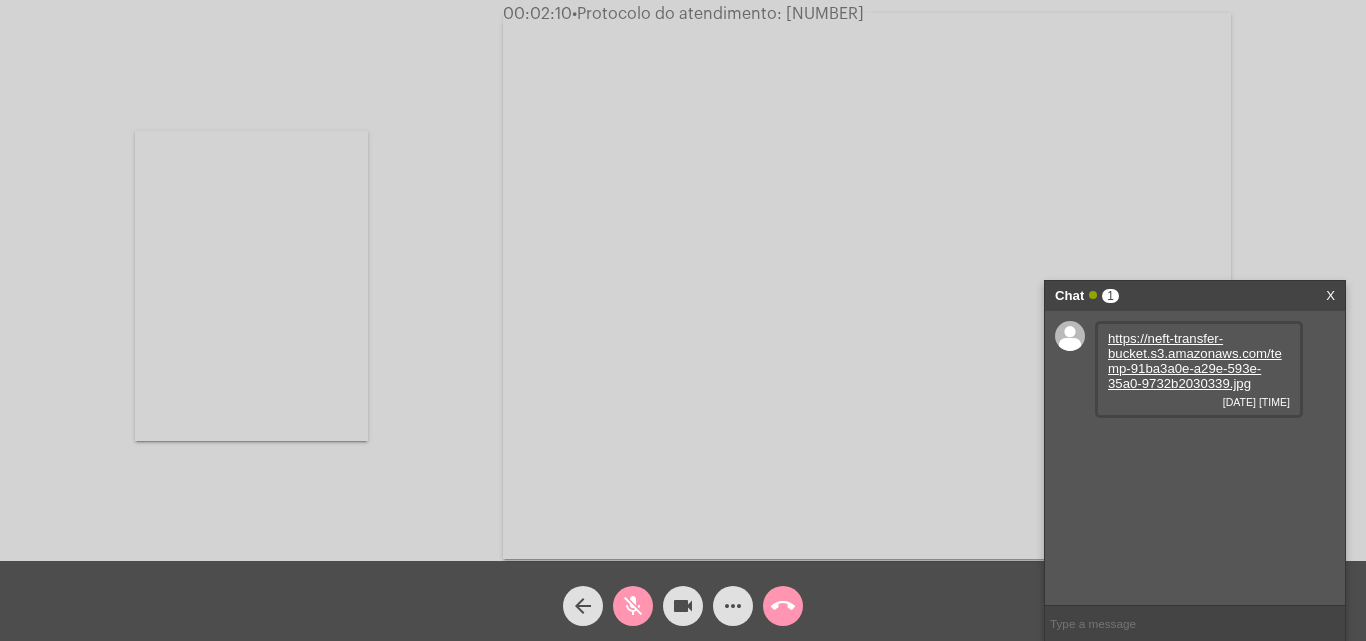 click on "mic_off" 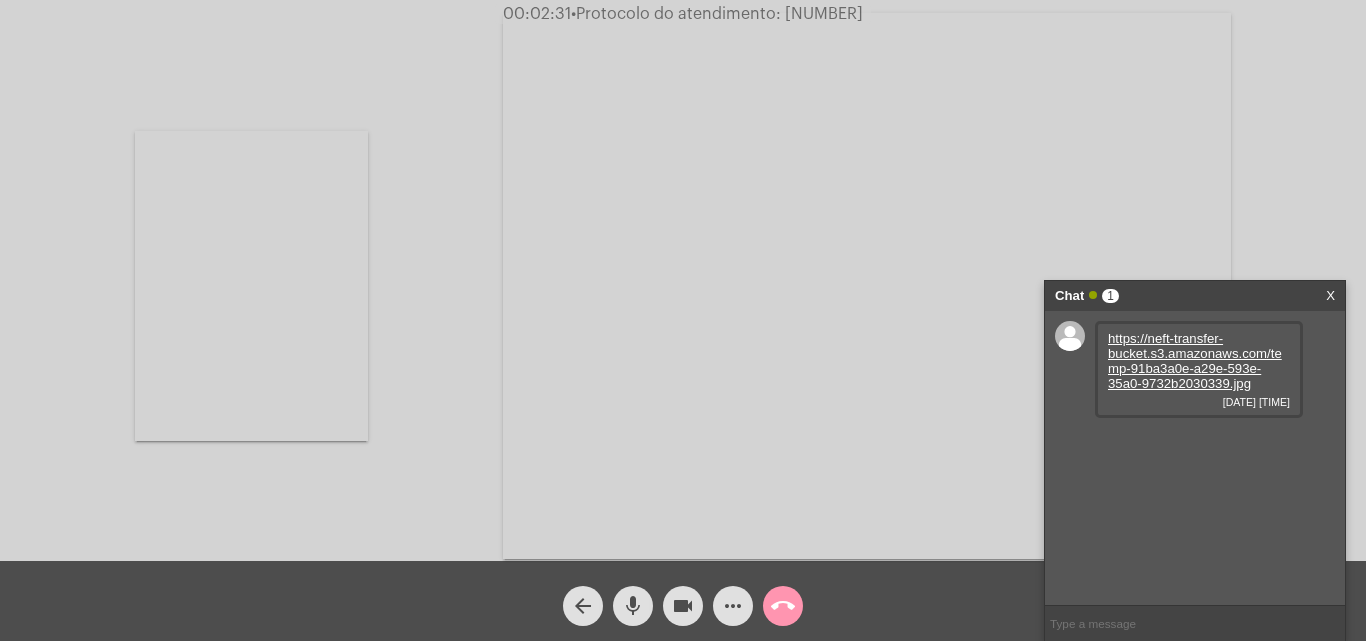 click on "mic" 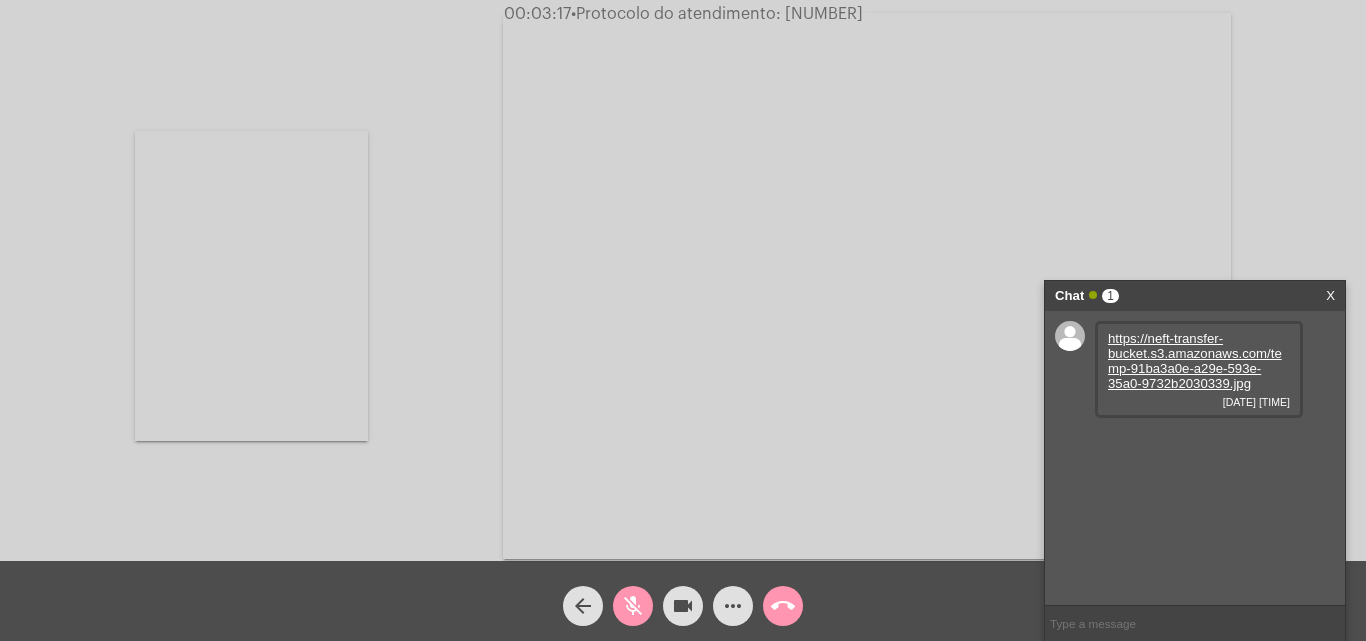 click on "mic_off" 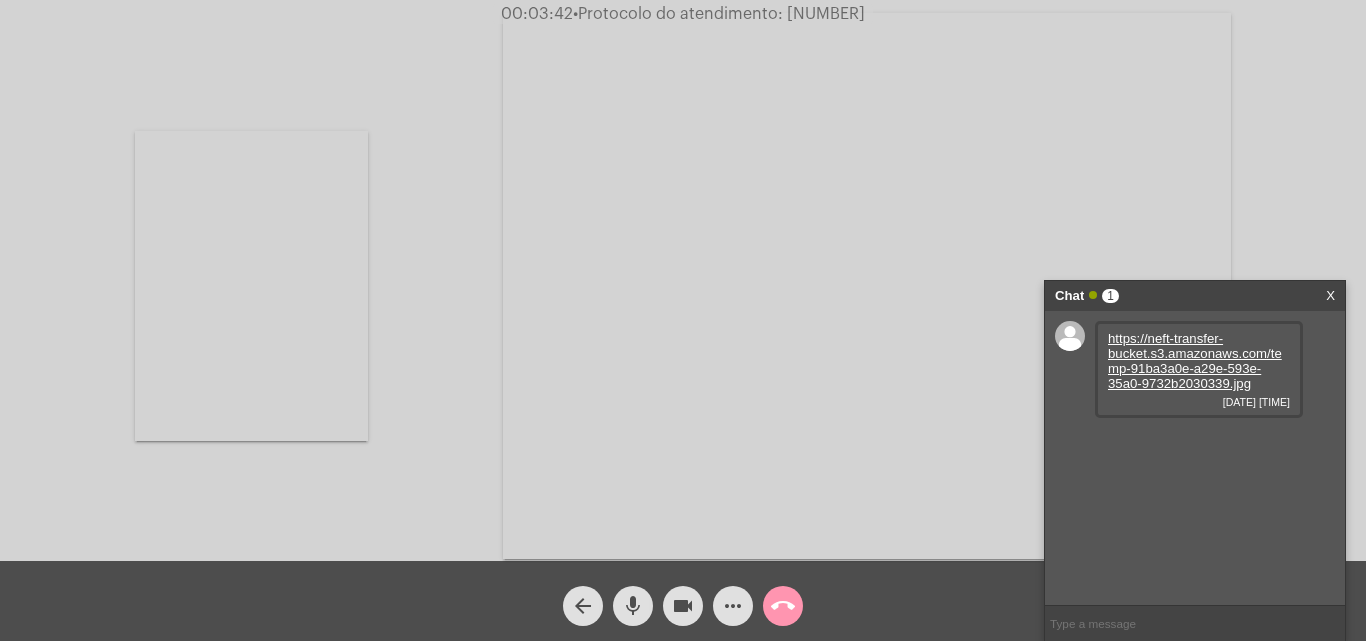 type 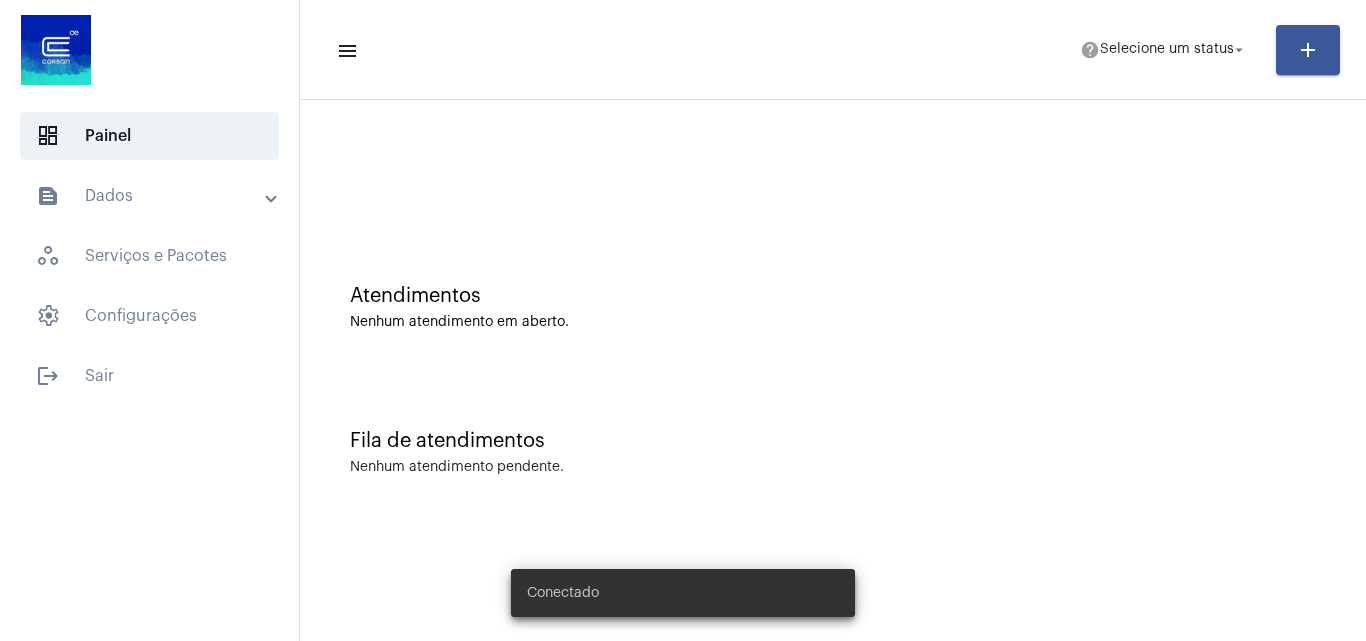 scroll, scrollTop: 0, scrollLeft: 0, axis: both 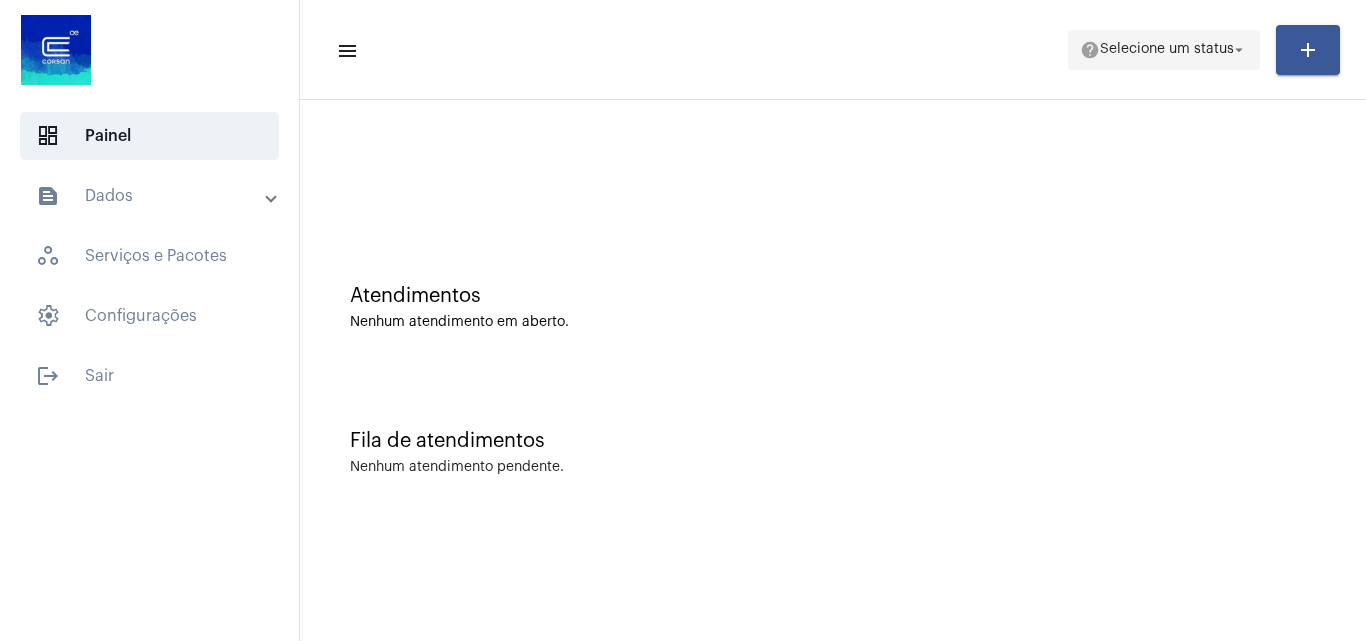 click on "Selecione um status" 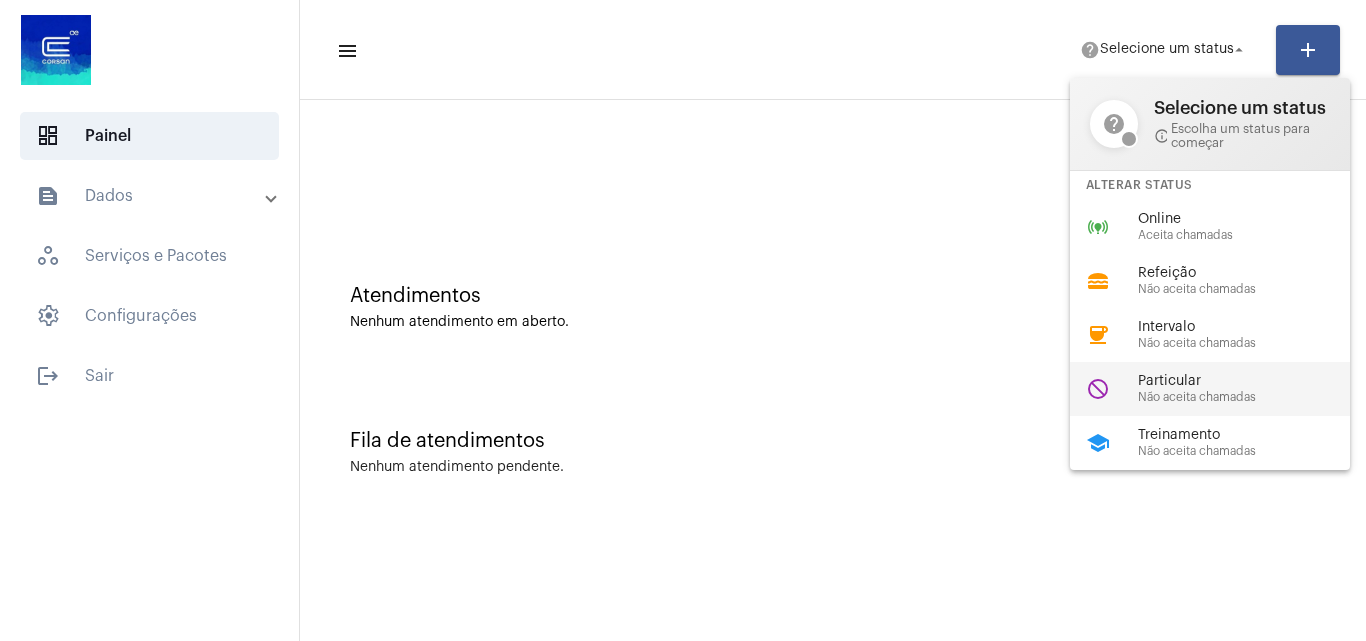 click on "Particular" at bounding box center [1252, 381] 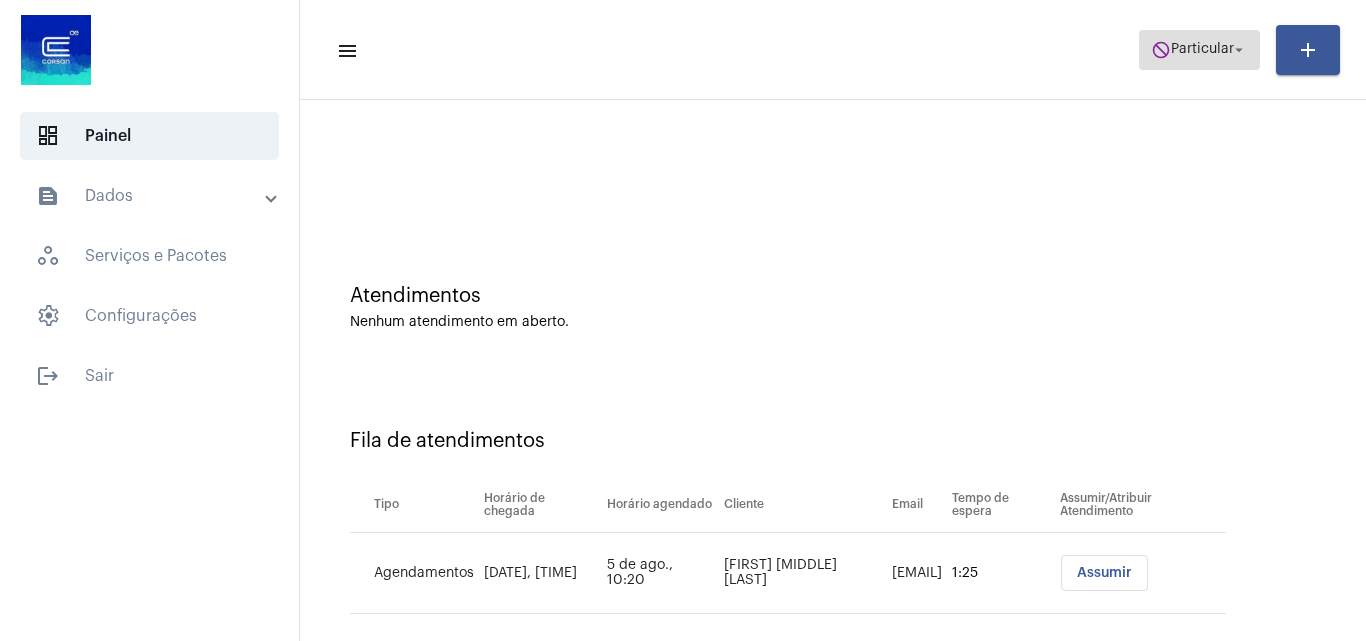 click on "Particular" 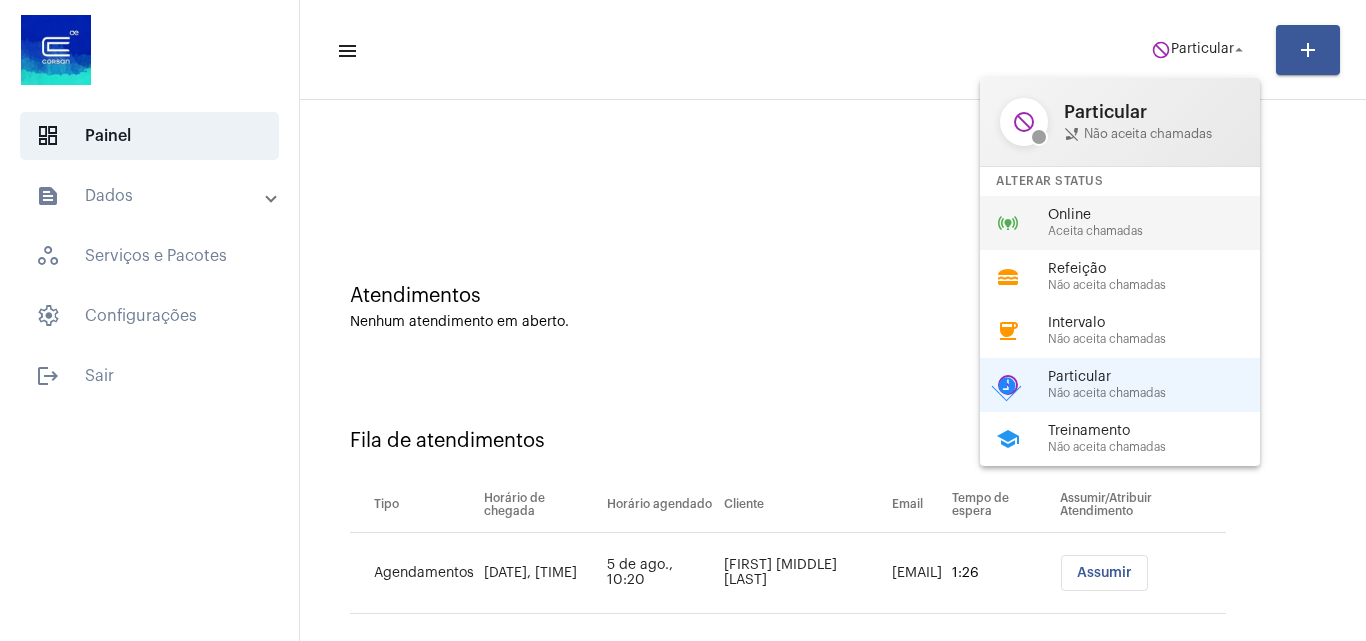 click on "Online" at bounding box center (1162, 215) 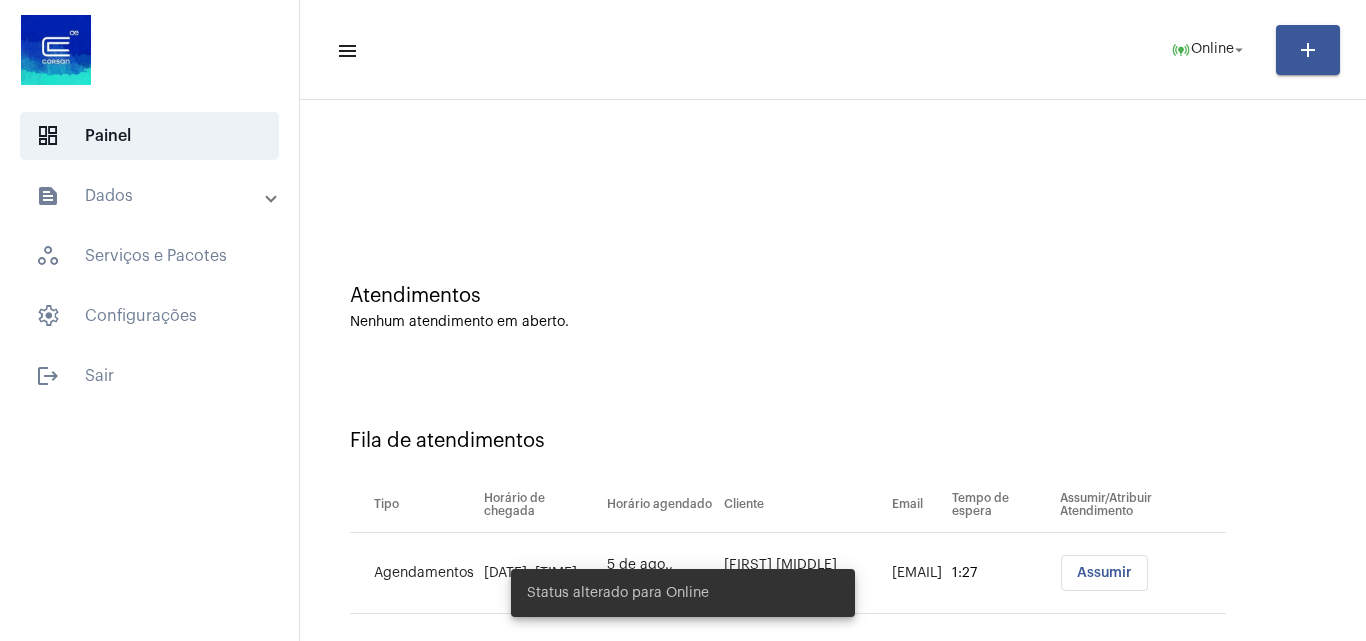 click on "Assumir" at bounding box center [1104, 573] 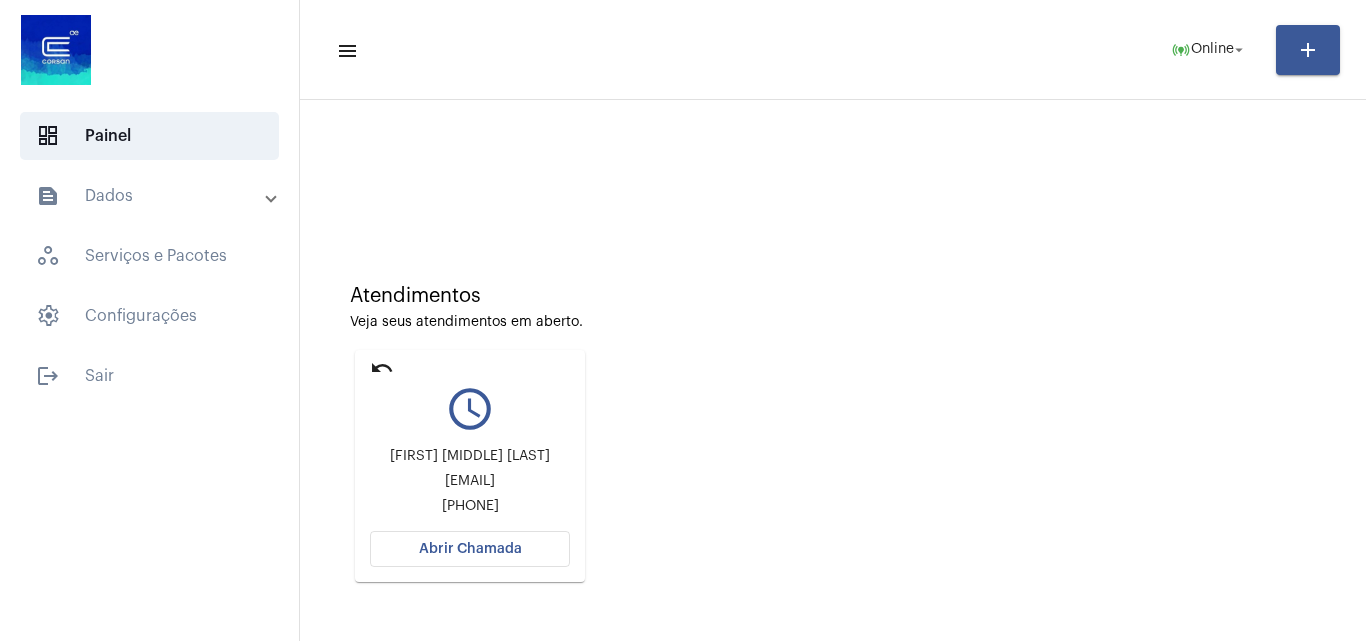 click on "Abrir Chamada" 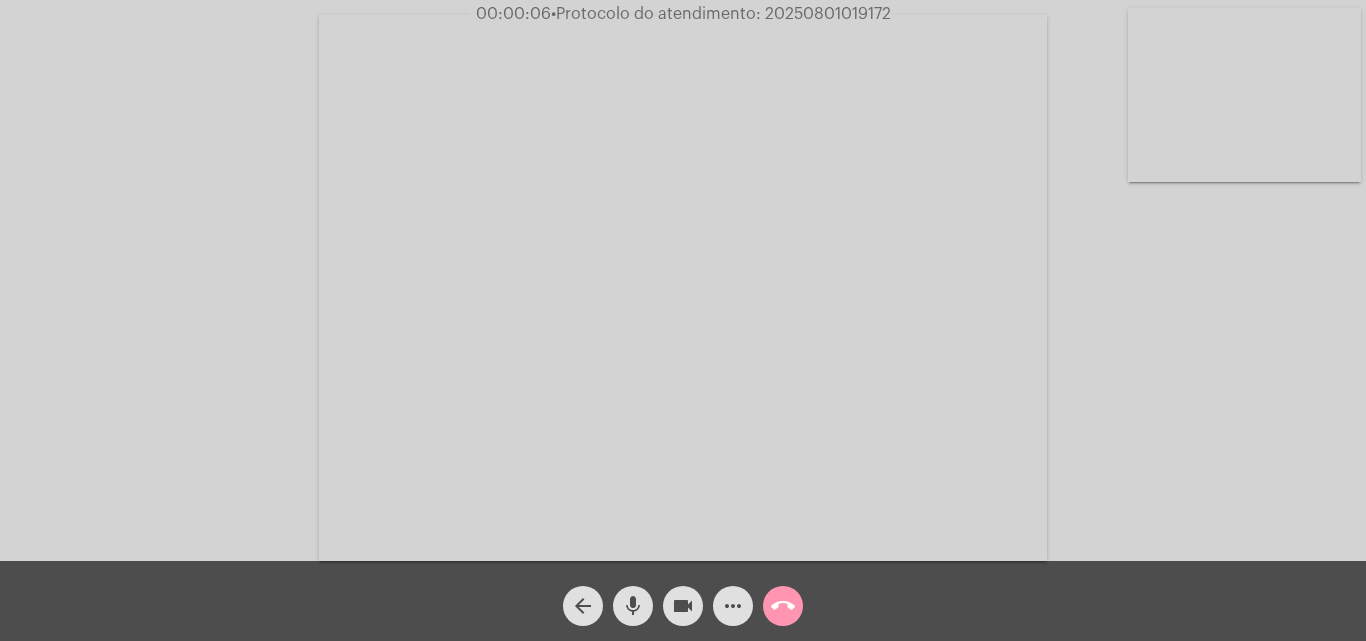 click on "Acessando Câmera e Microfone..." 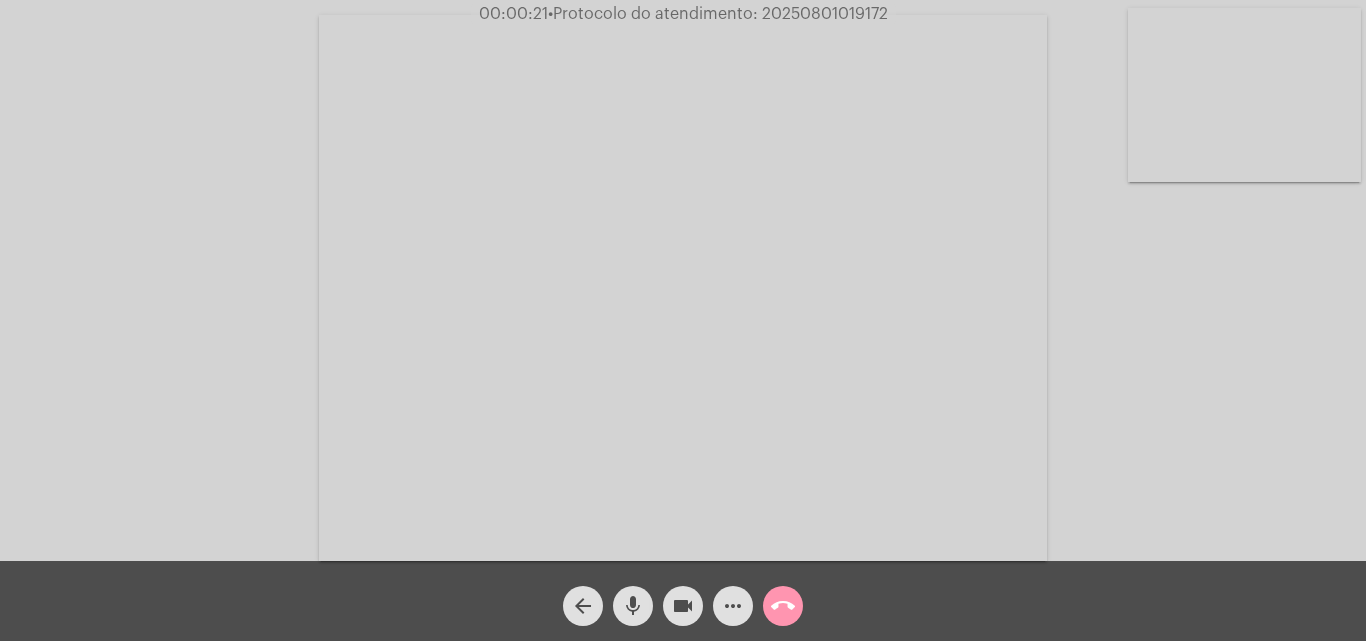 click on "Acessando Câmera e Microfone..." 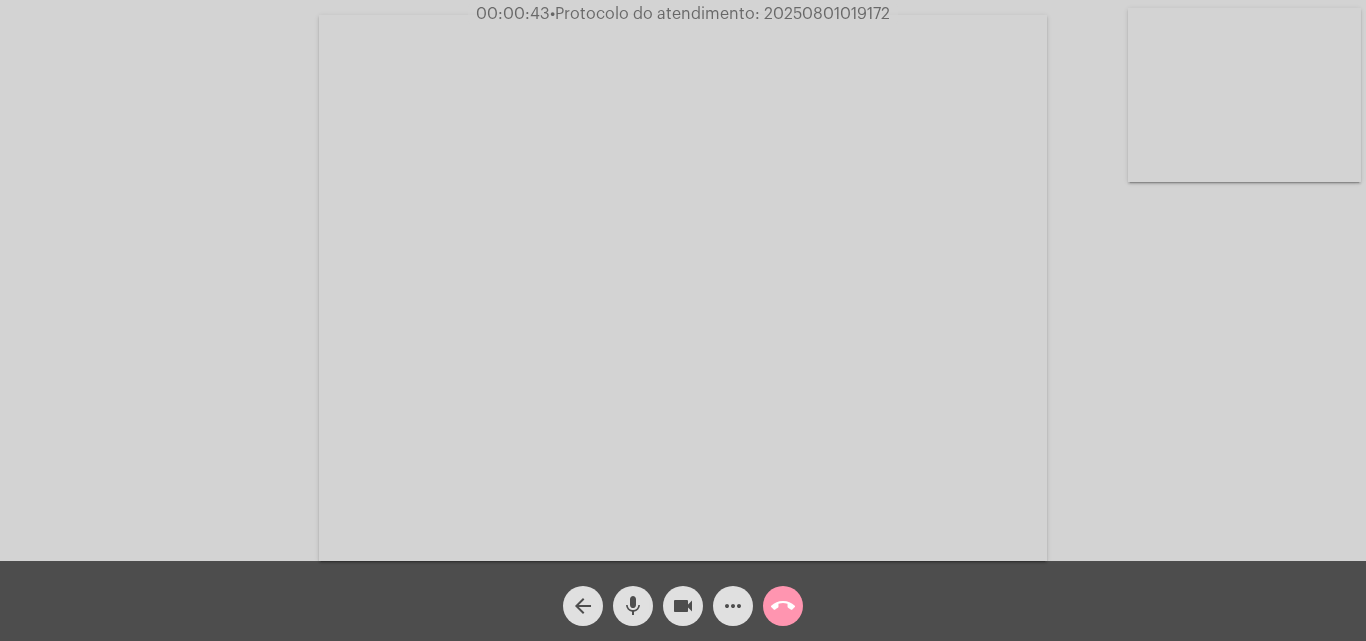 click on "more_horiz" 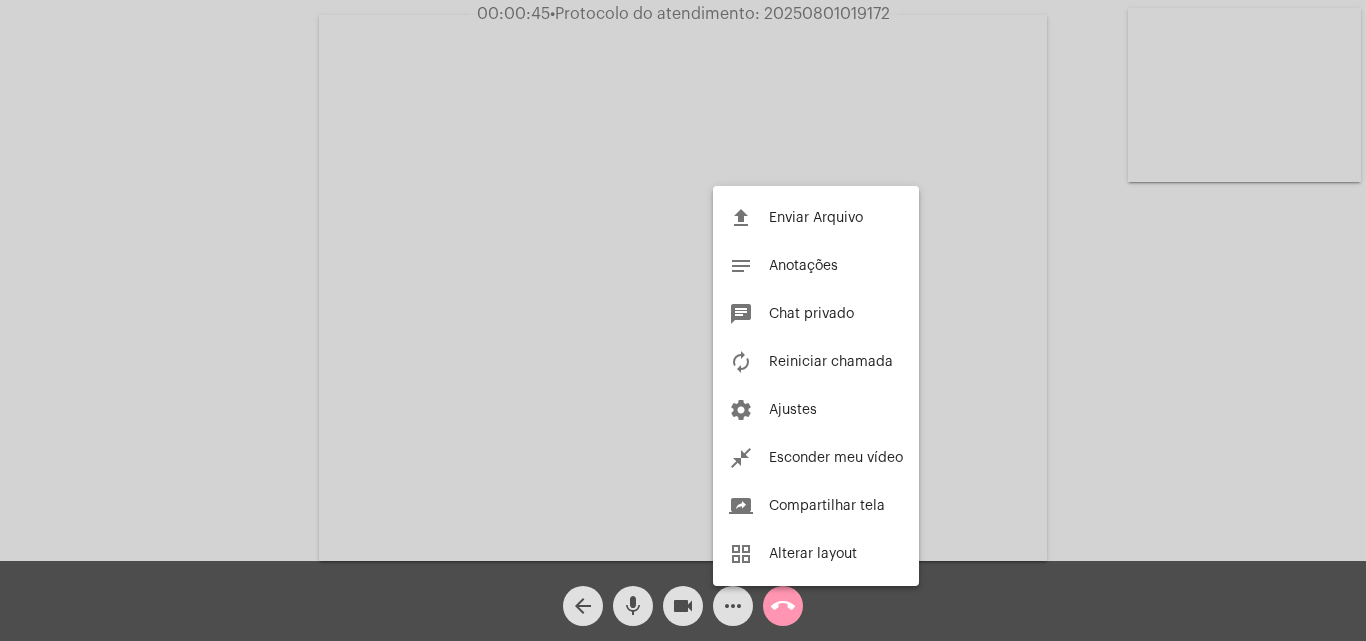 click at bounding box center (683, 320) 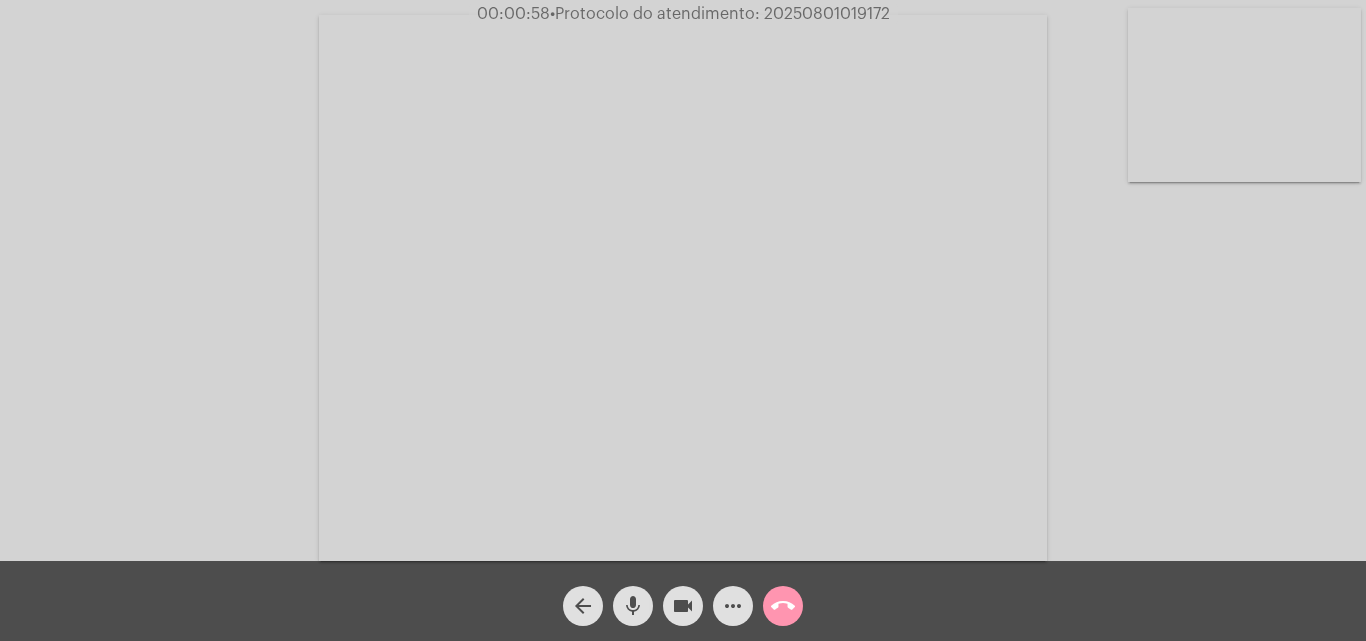 click on "mic" 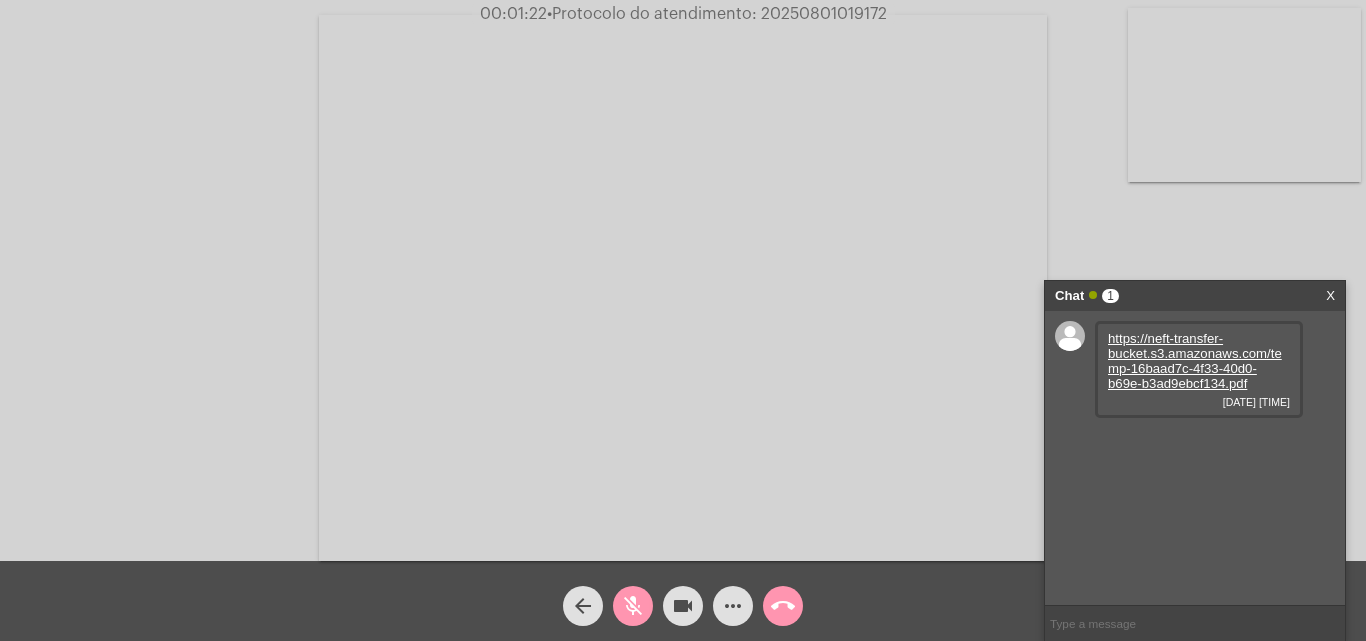 click on "mic_off" 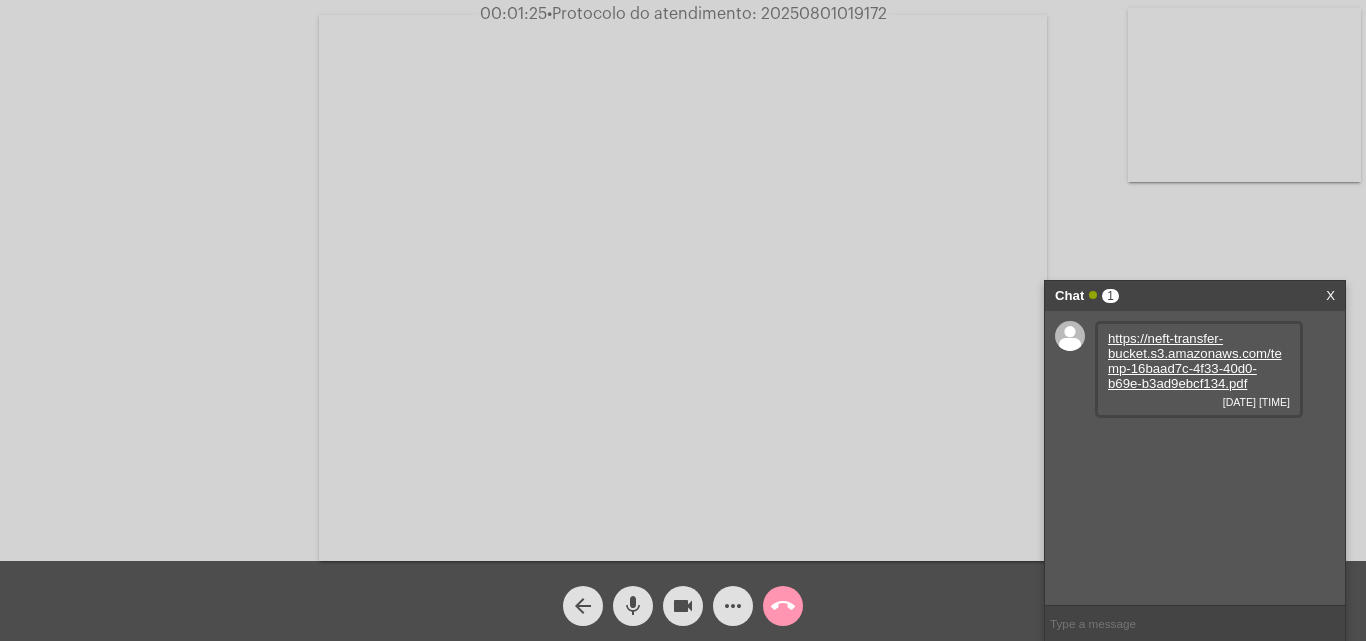 click on "mic" 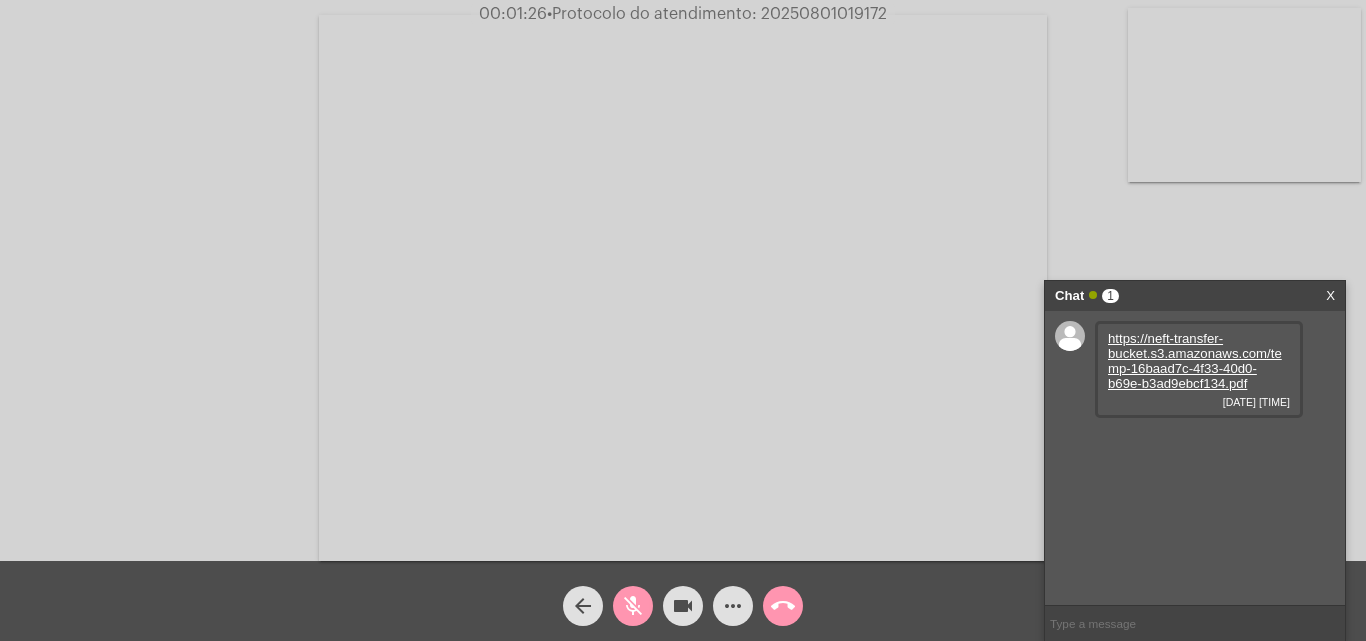 click on "https://neft-transfer-bucket.s3.amazonaws.com/temp-16baad7c-4f33-40d0-b69e-b3ad9ebcf134.pdf" at bounding box center [1195, 361] 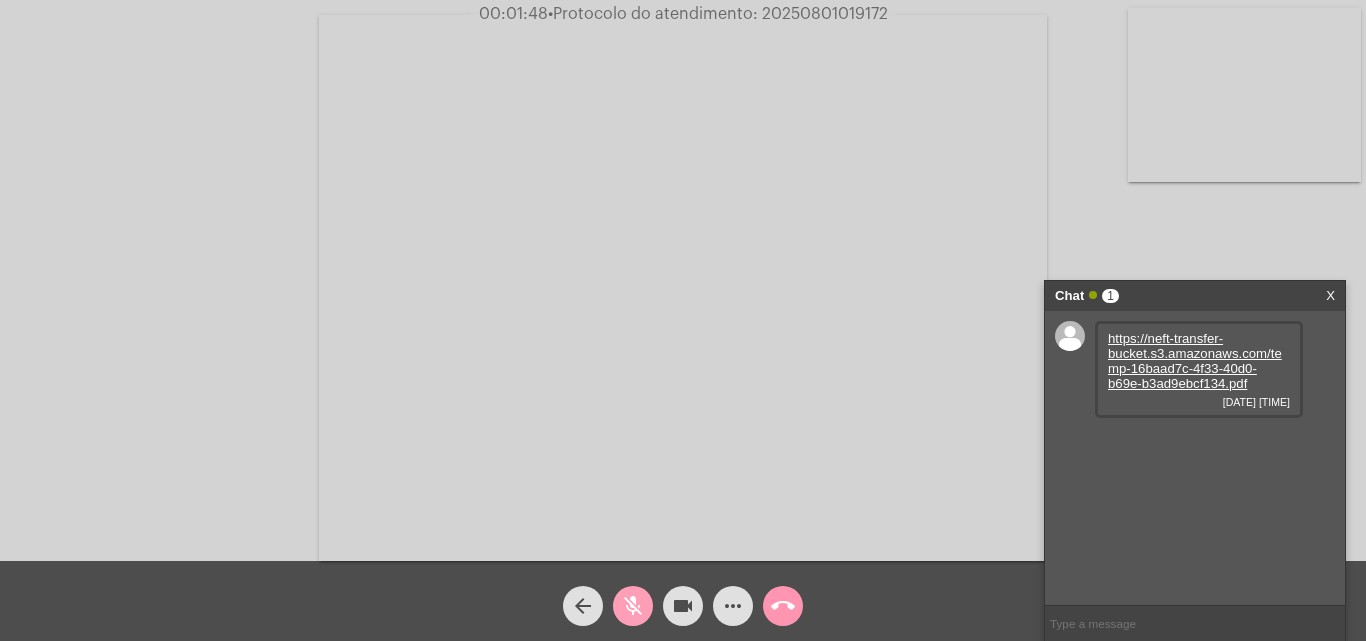 click on "mic_off" 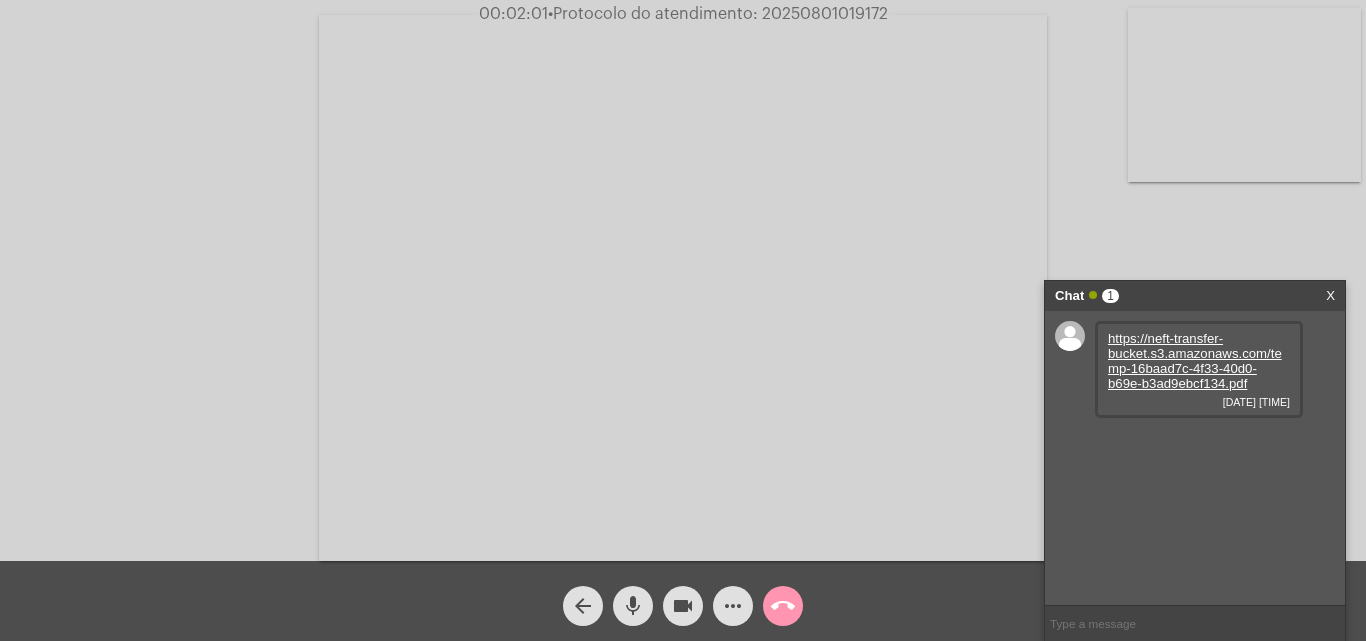 click on "mic" 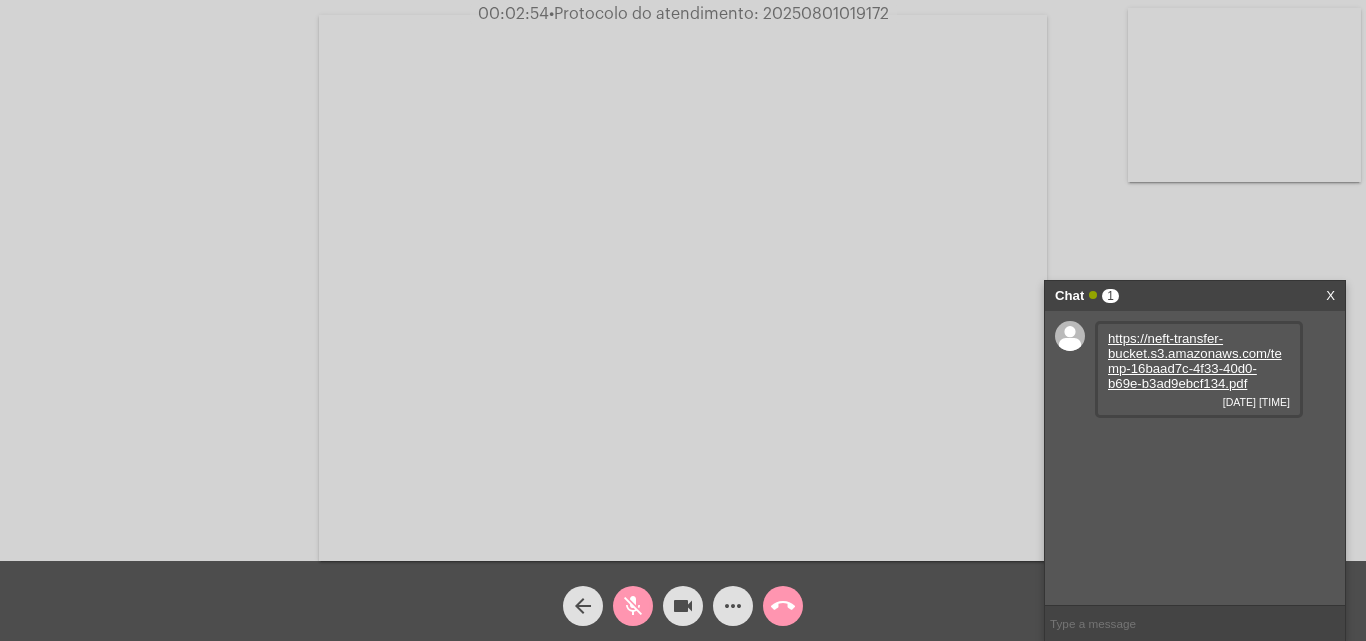click on "mic_off" 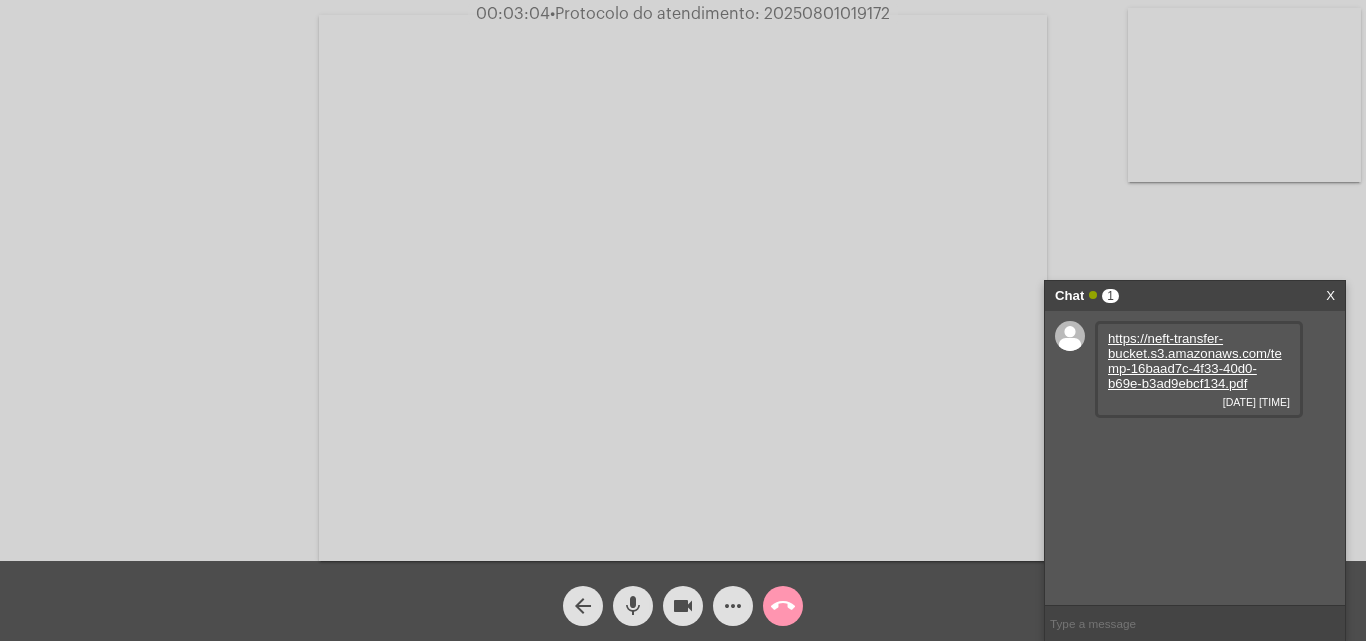 click on "mic" 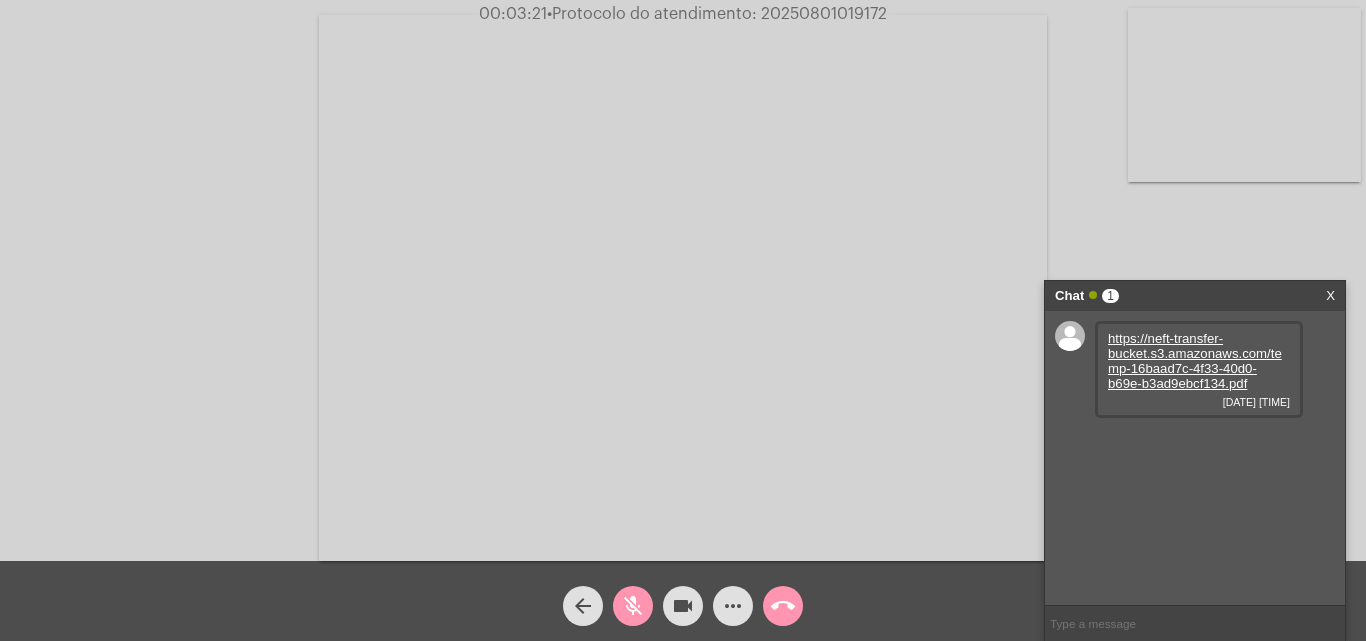 click on "mic_off" 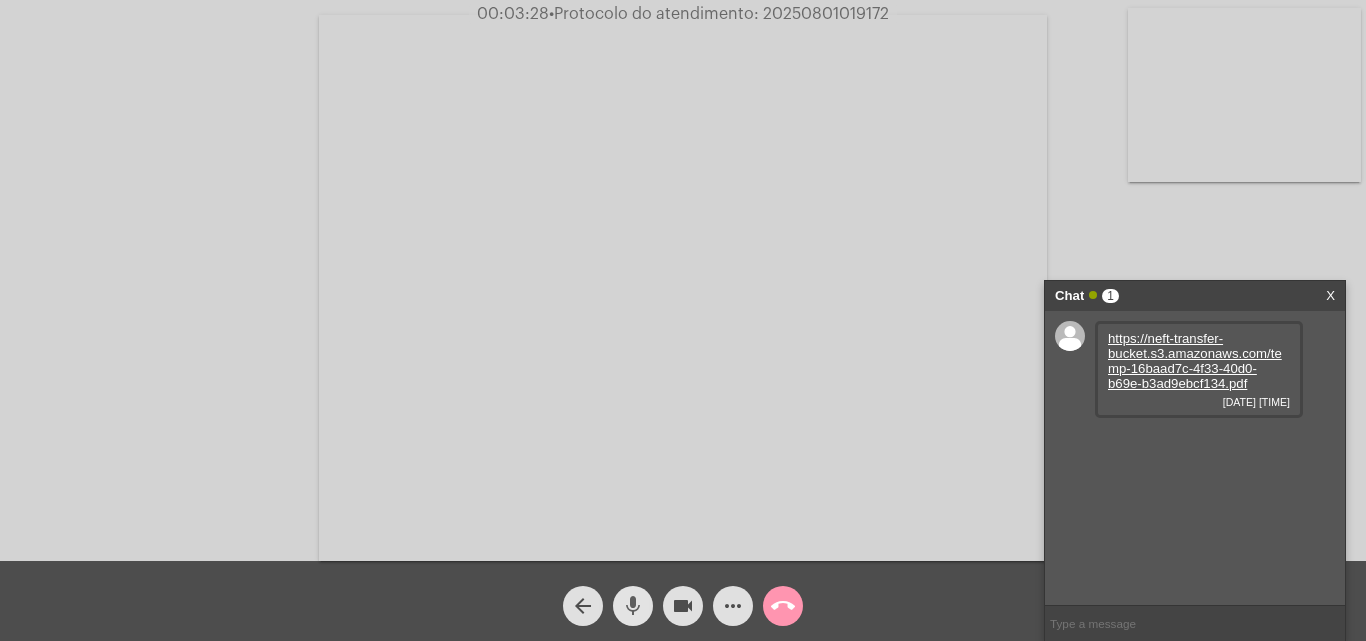 click on "mic" 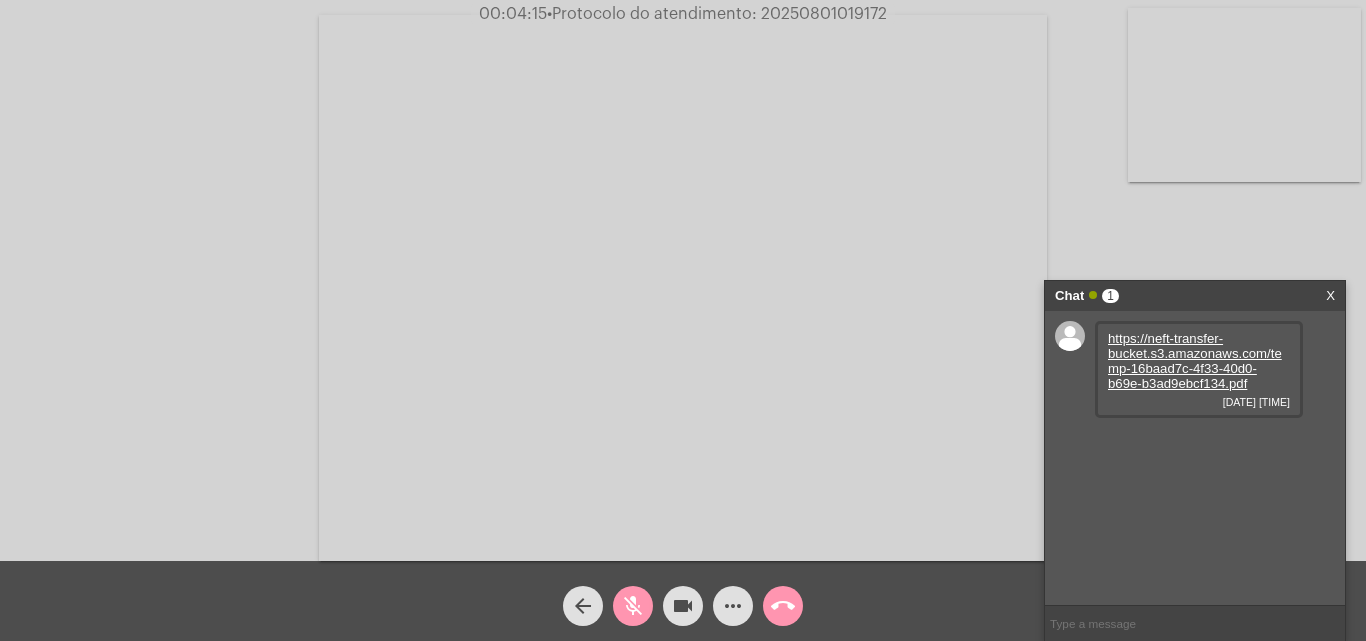 click on "mic_off" 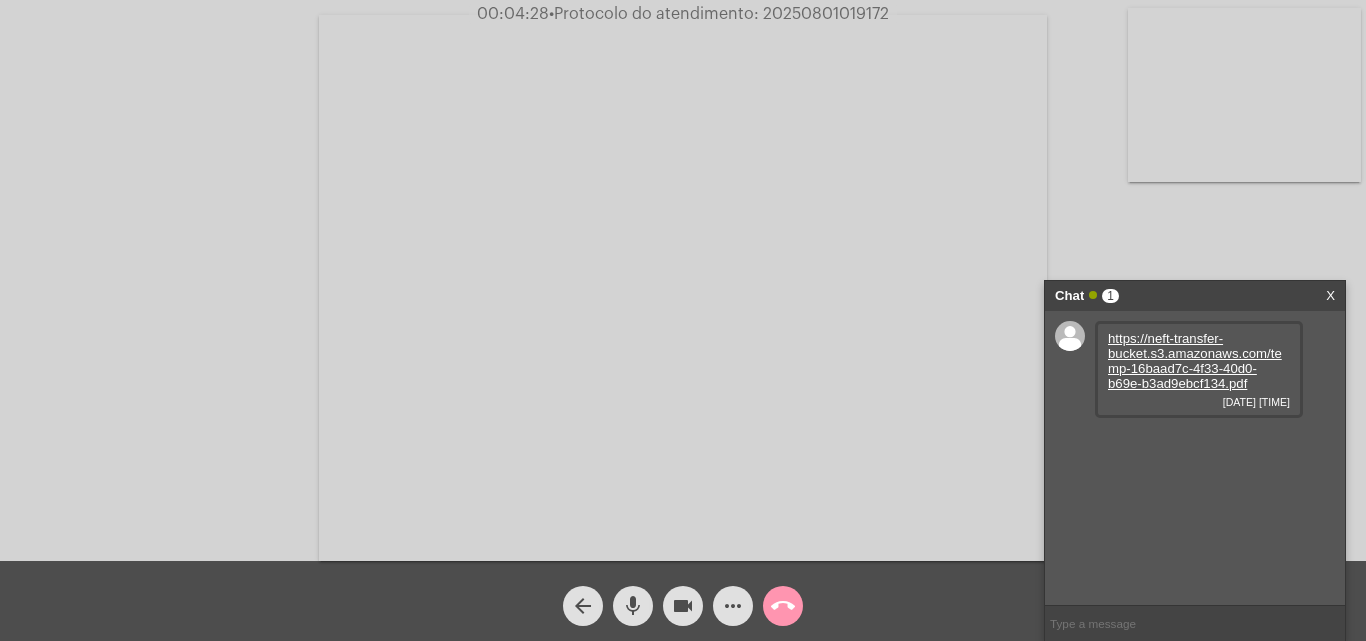 click on "mic" 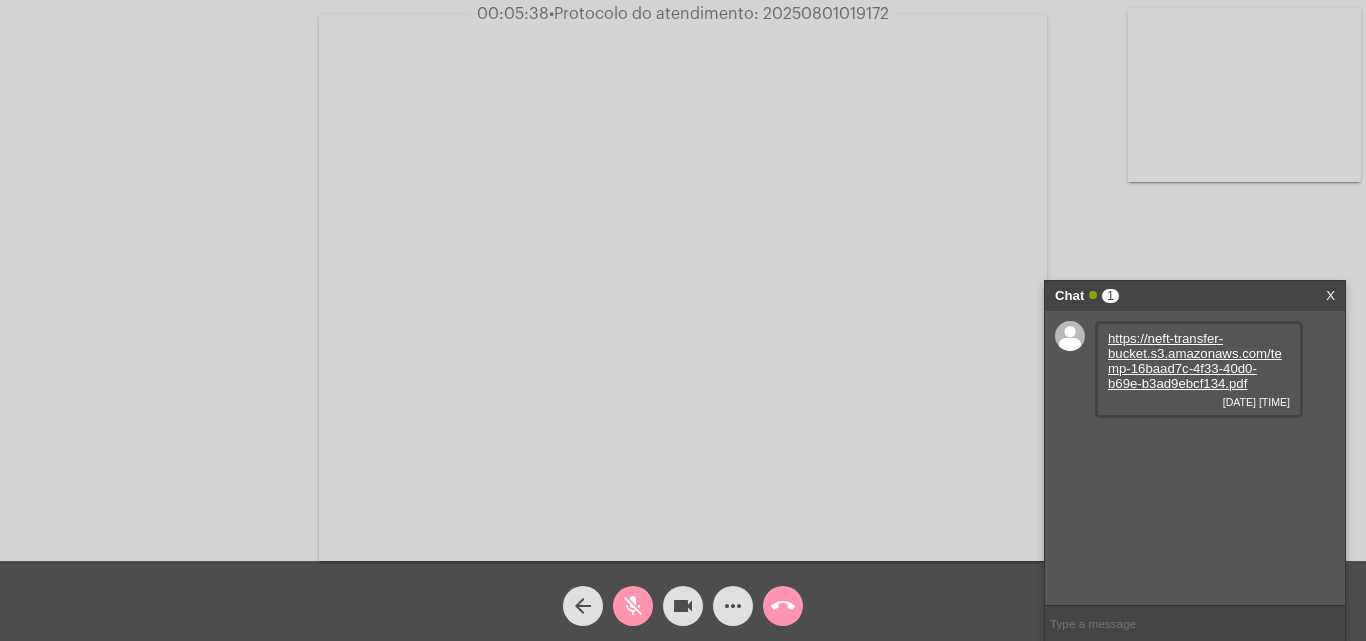 click on "mic_off" 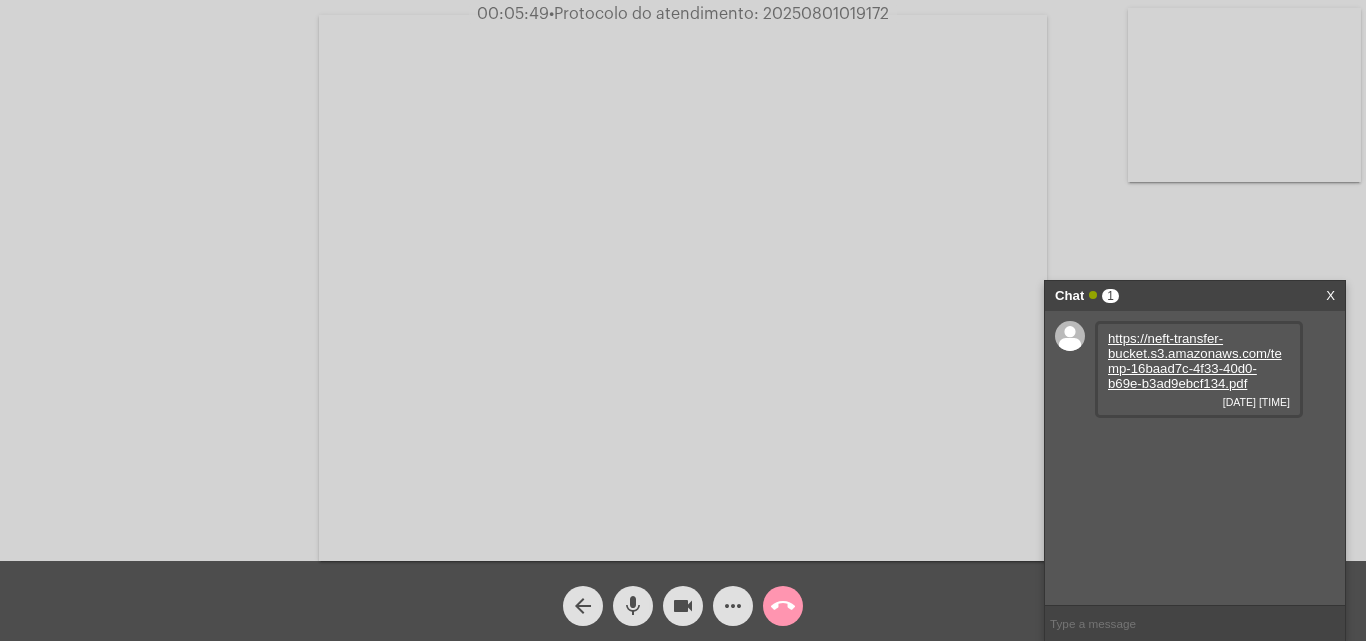 click on "•  Protocolo do atendimento: 20250801019172" 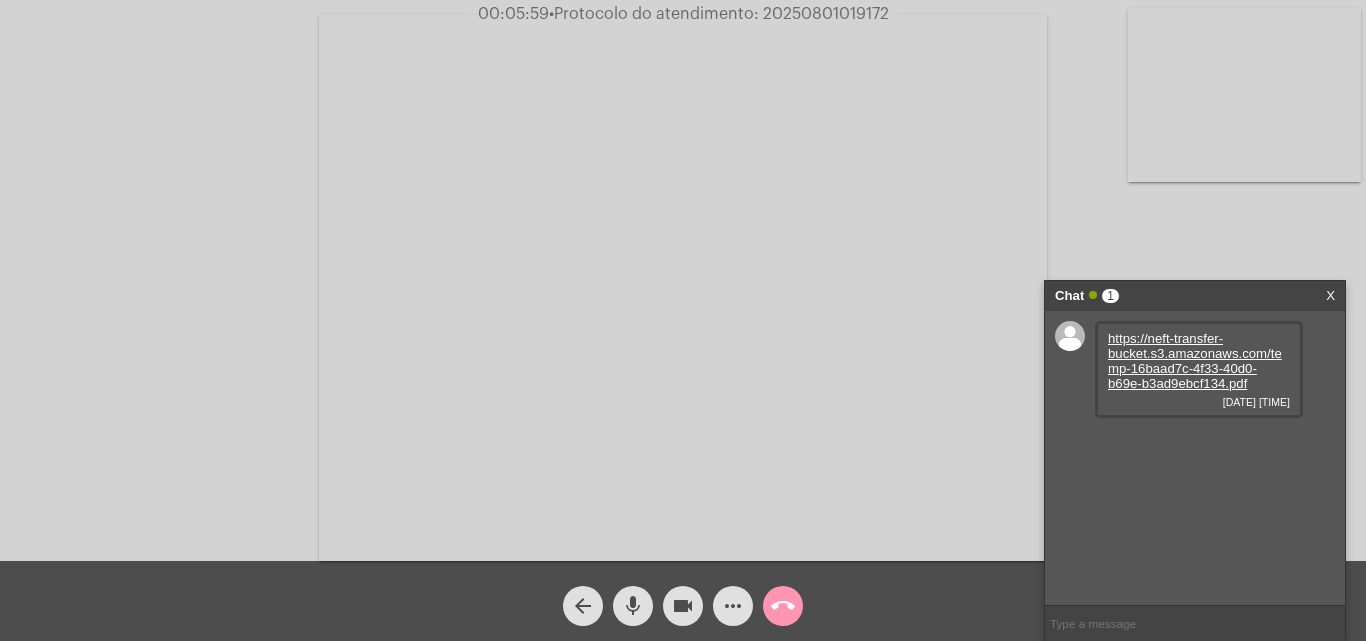 copy on "20250801019172" 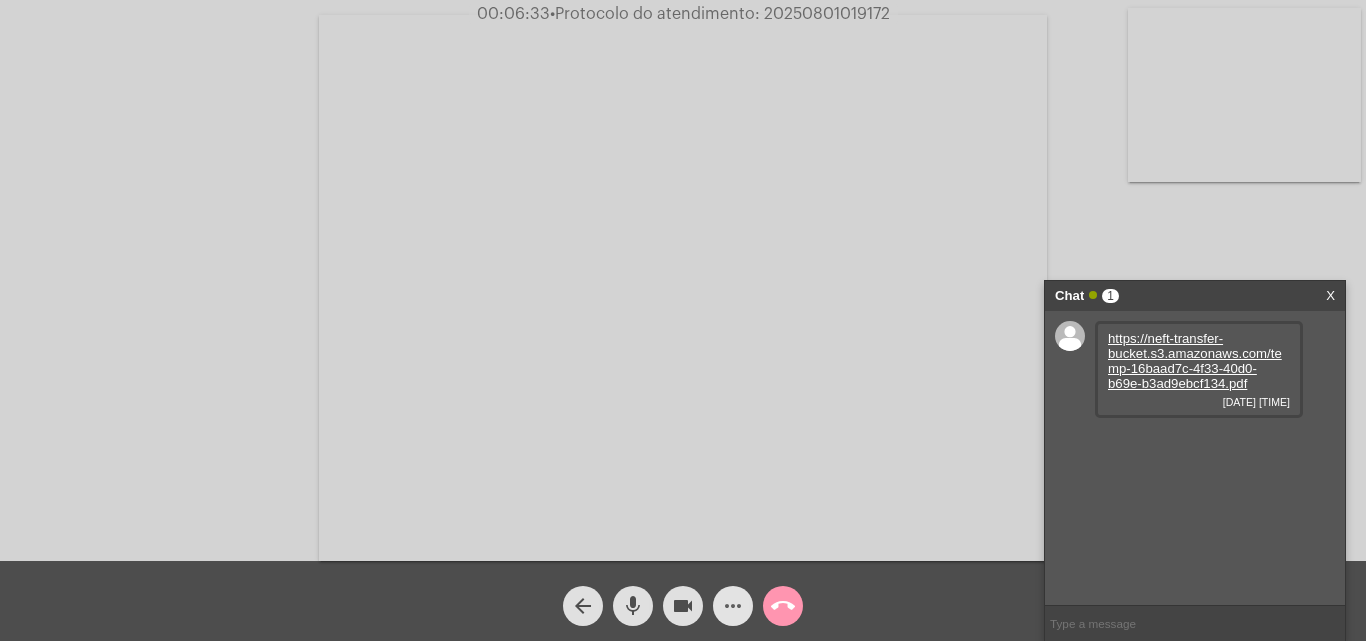 click on "more_horiz" 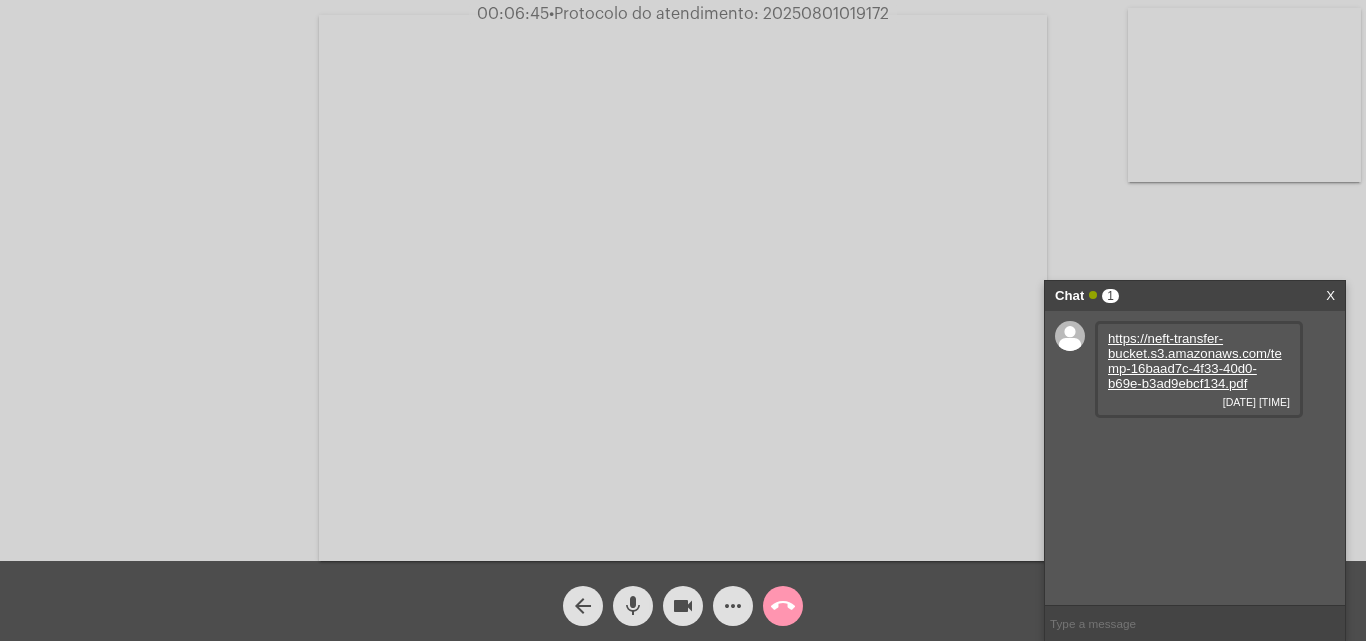 click on "more_horiz" 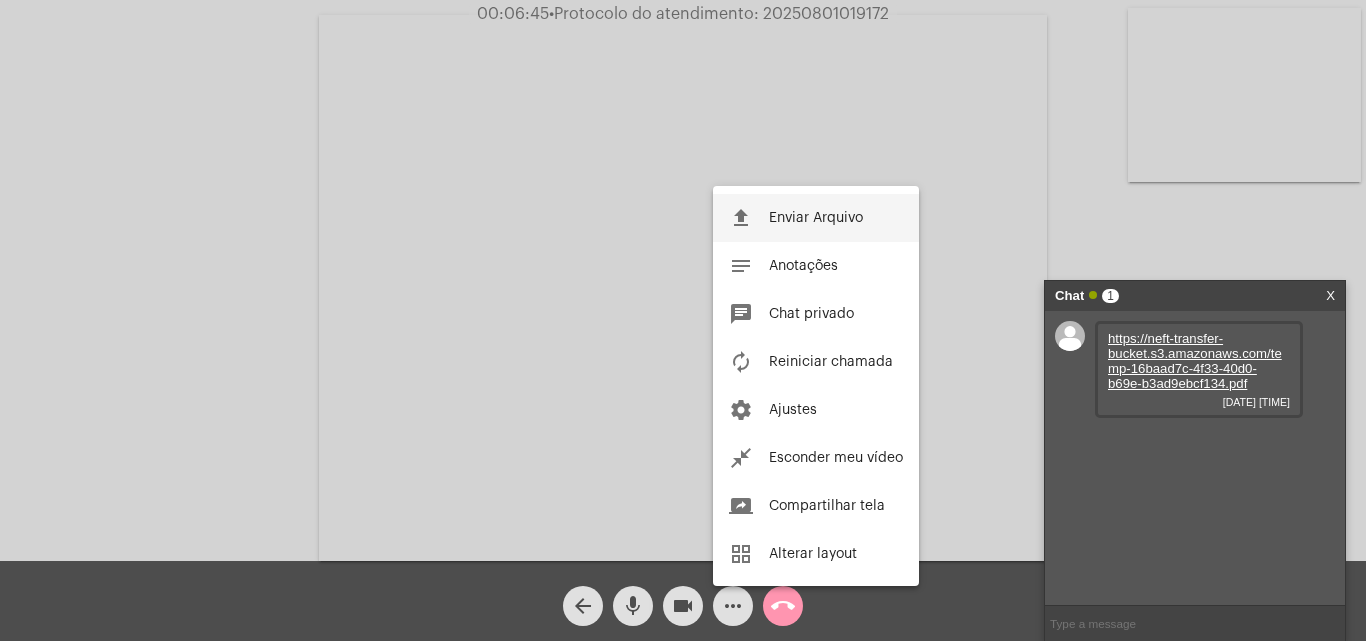click on "Enviar Arquivo" at bounding box center [816, 218] 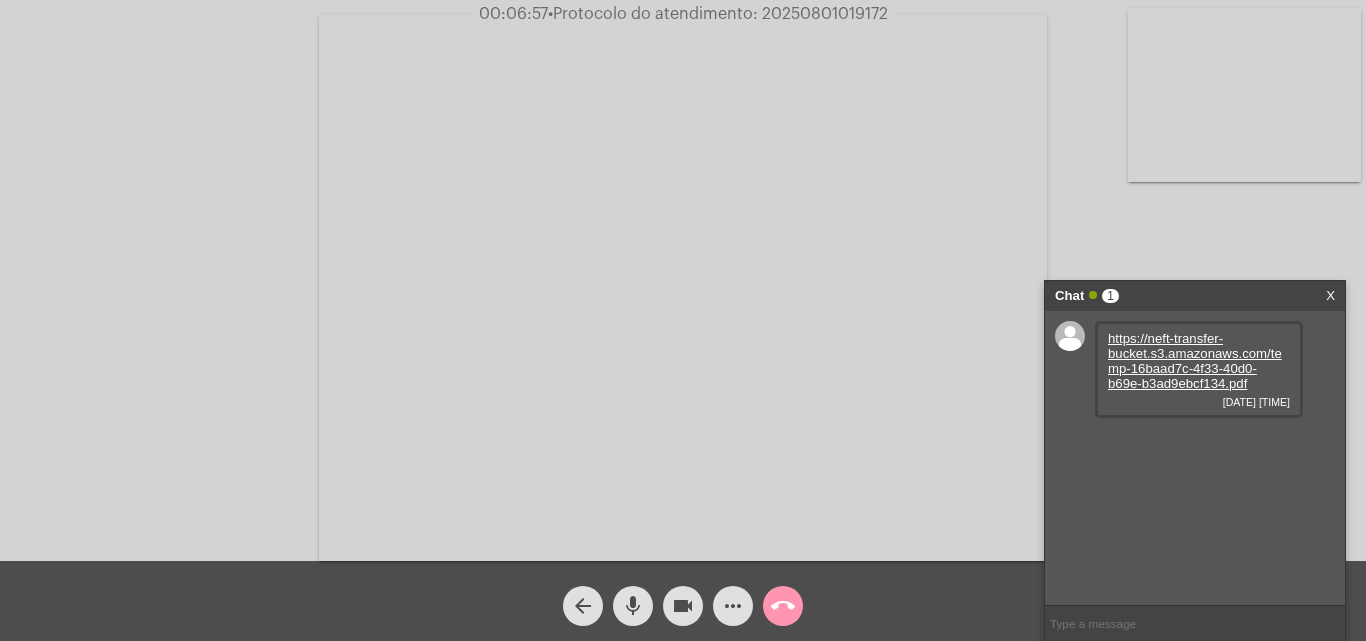 copy on "20250801019172" 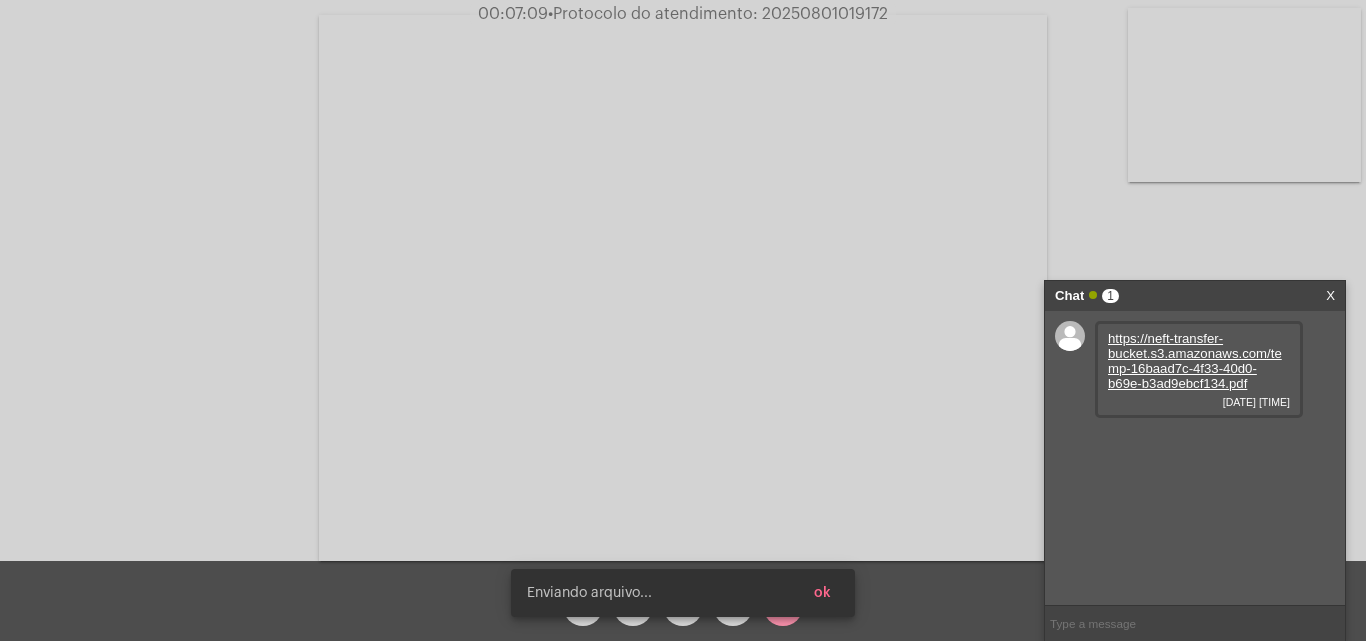 click at bounding box center [683, 288] 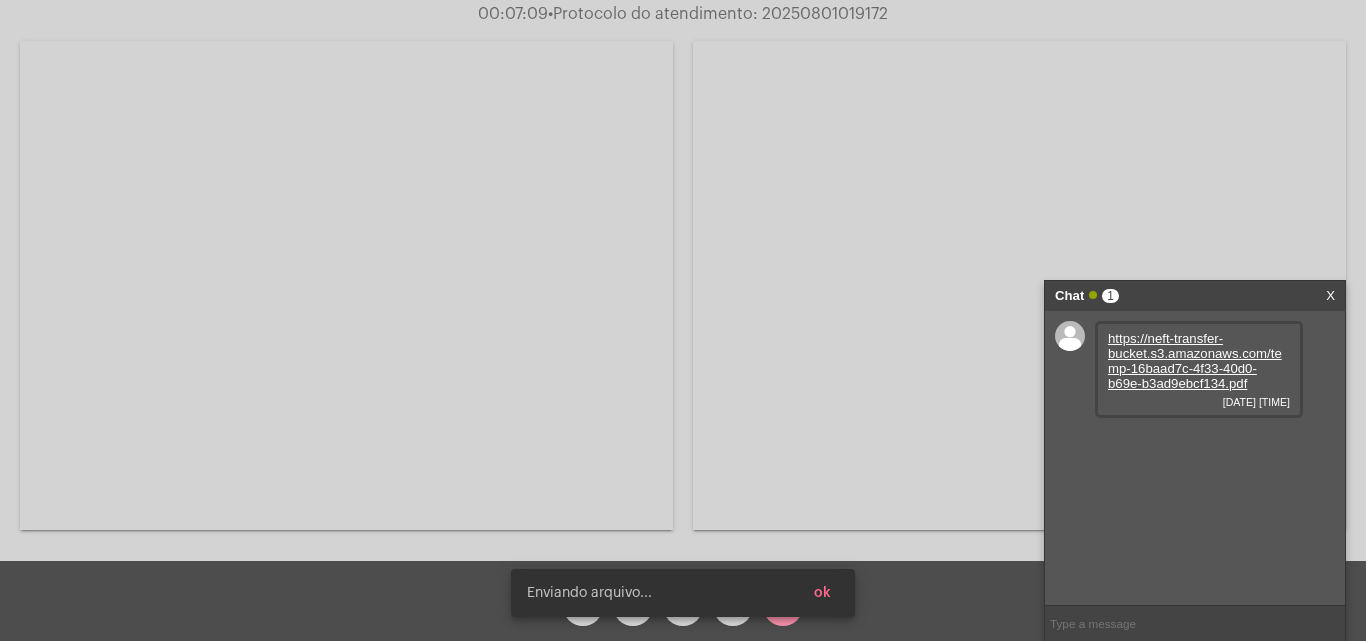 click at bounding box center (346, 285) 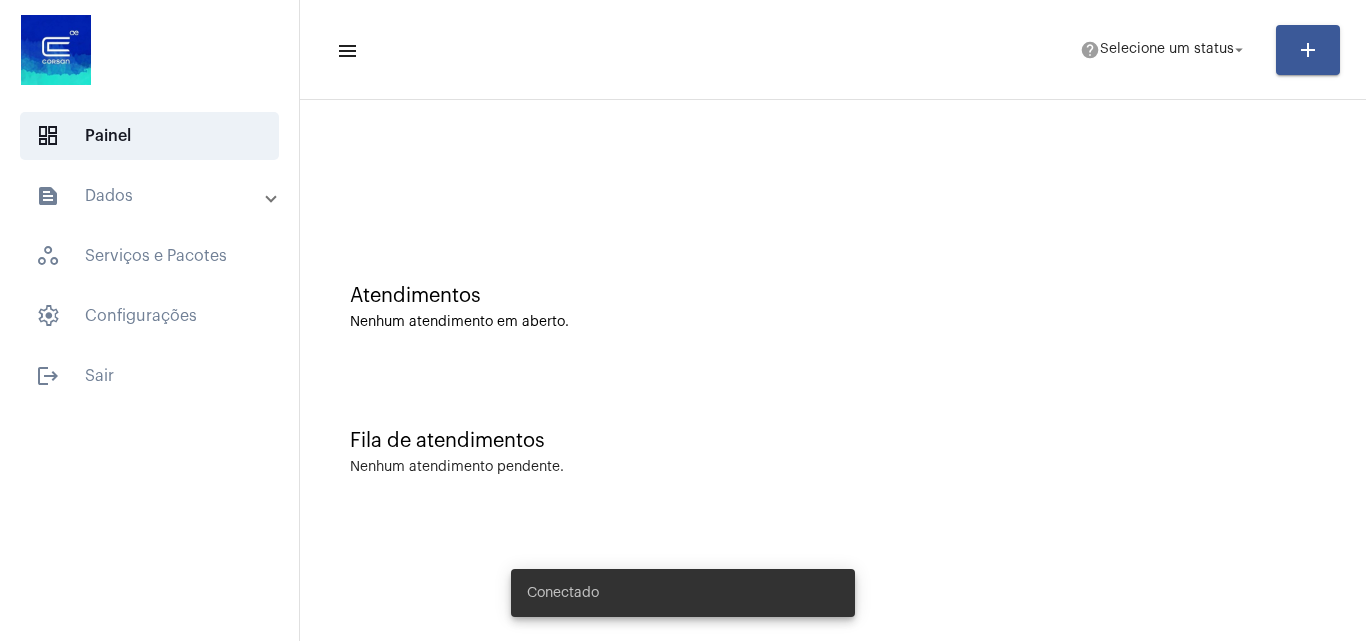 scroll, scrollTop: 0, scrollLeft: 0, axis: both 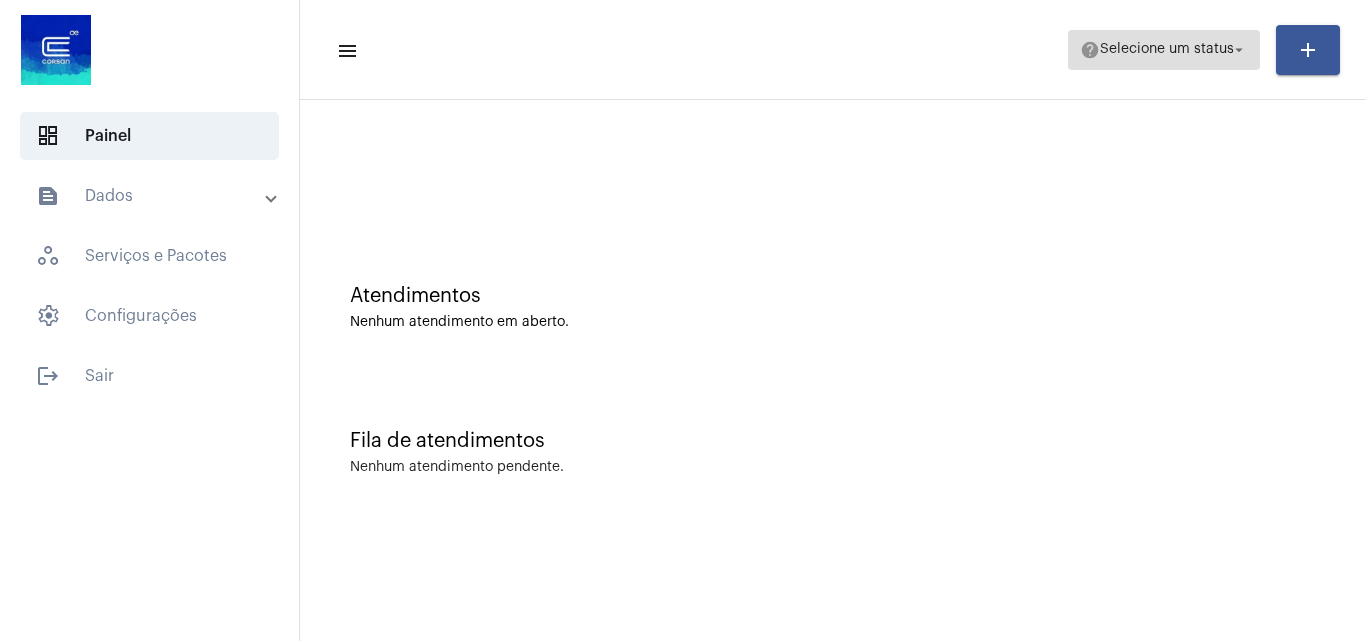 click on "Selecione um status" 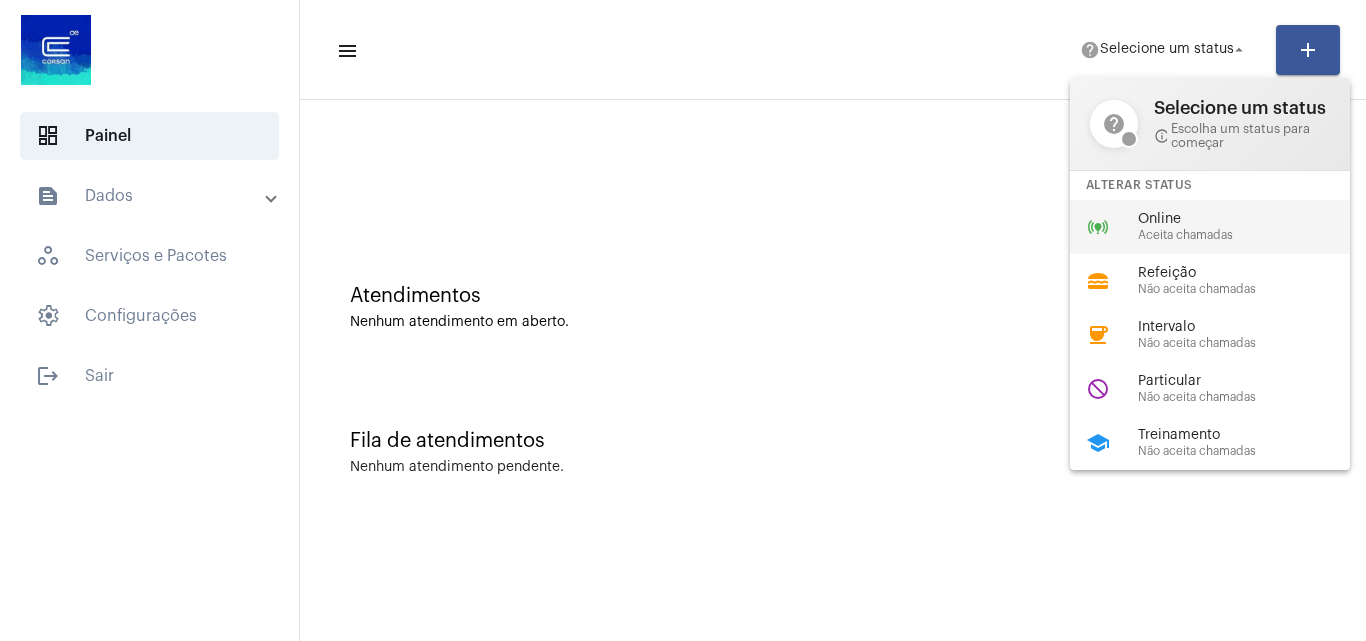 click on "Aceita chamadas" at bounding box center [1252, 235] 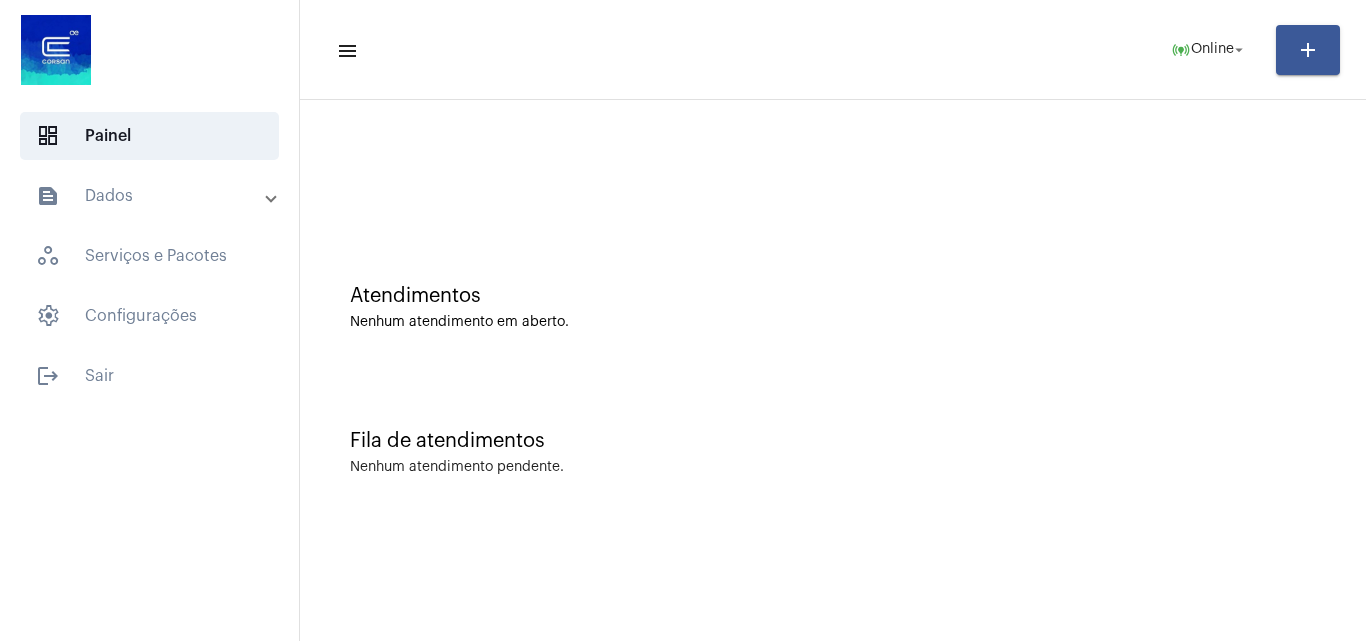 click on "text_snippet_outlined  Dados" at bounding box center (151, 196) 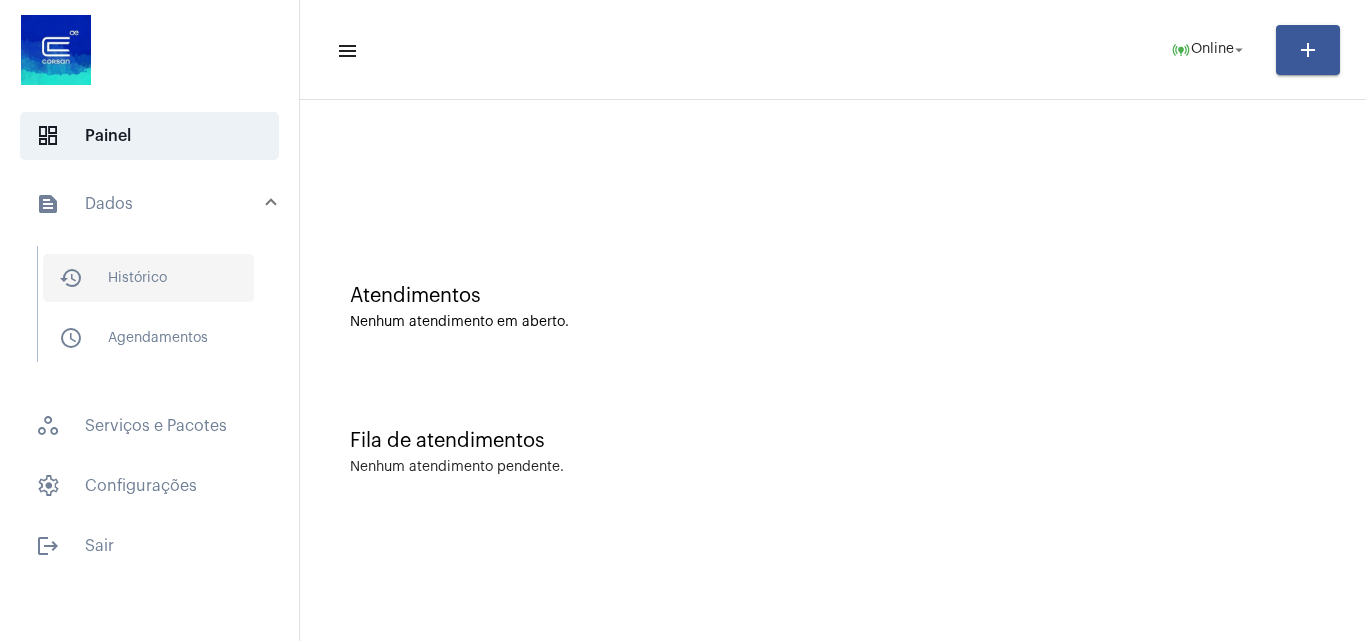 click on "history_outlined  Histórico" at bounding box center (148, 278) 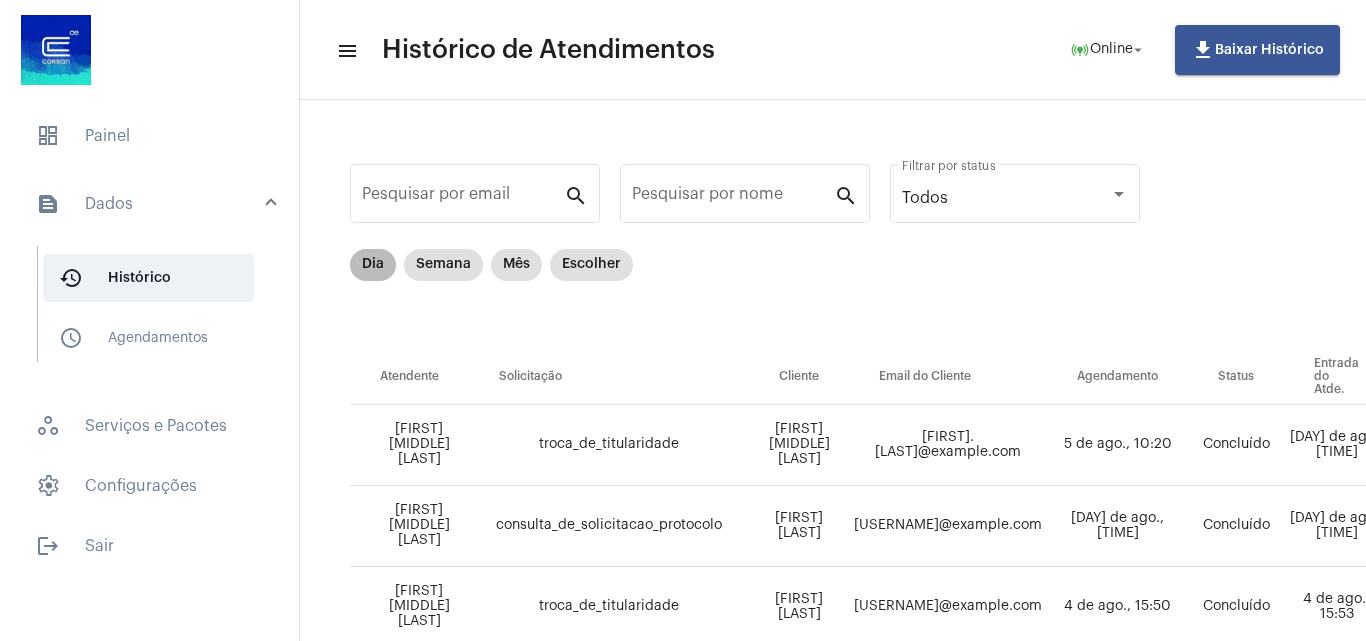 click on "Dia" at bounding box center [373, 265] 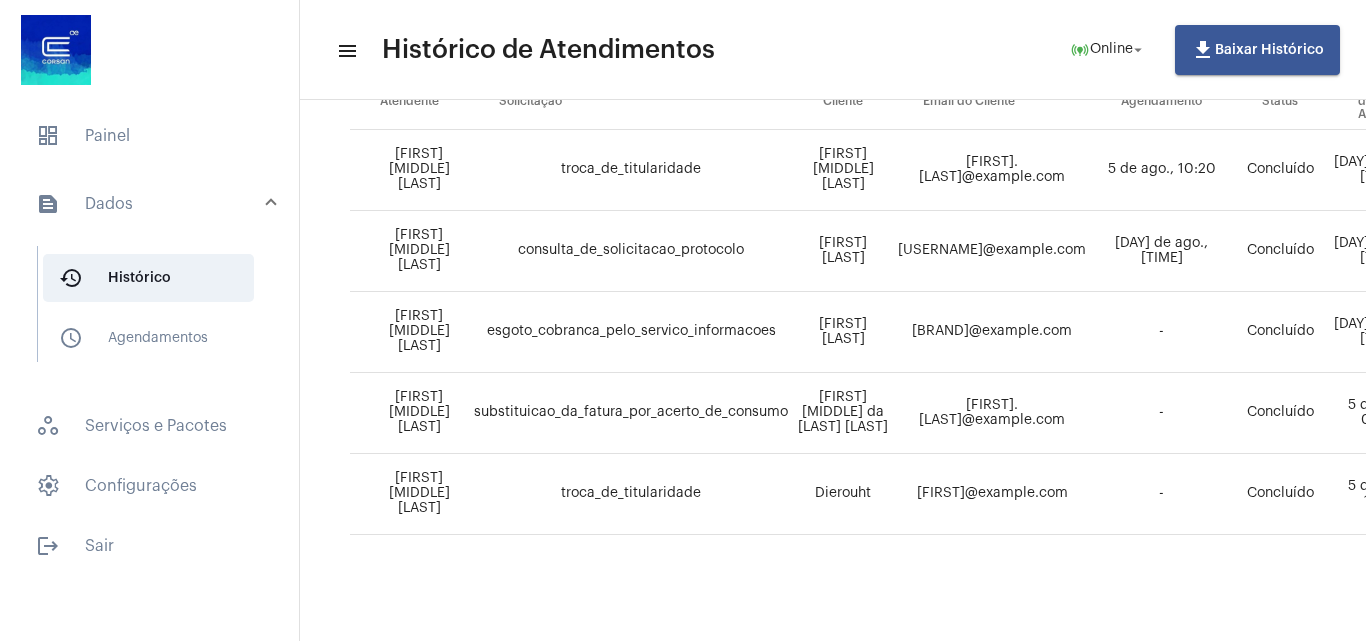 scroll, scrollTop: 290, scrollLeft: 0, axis: vertical 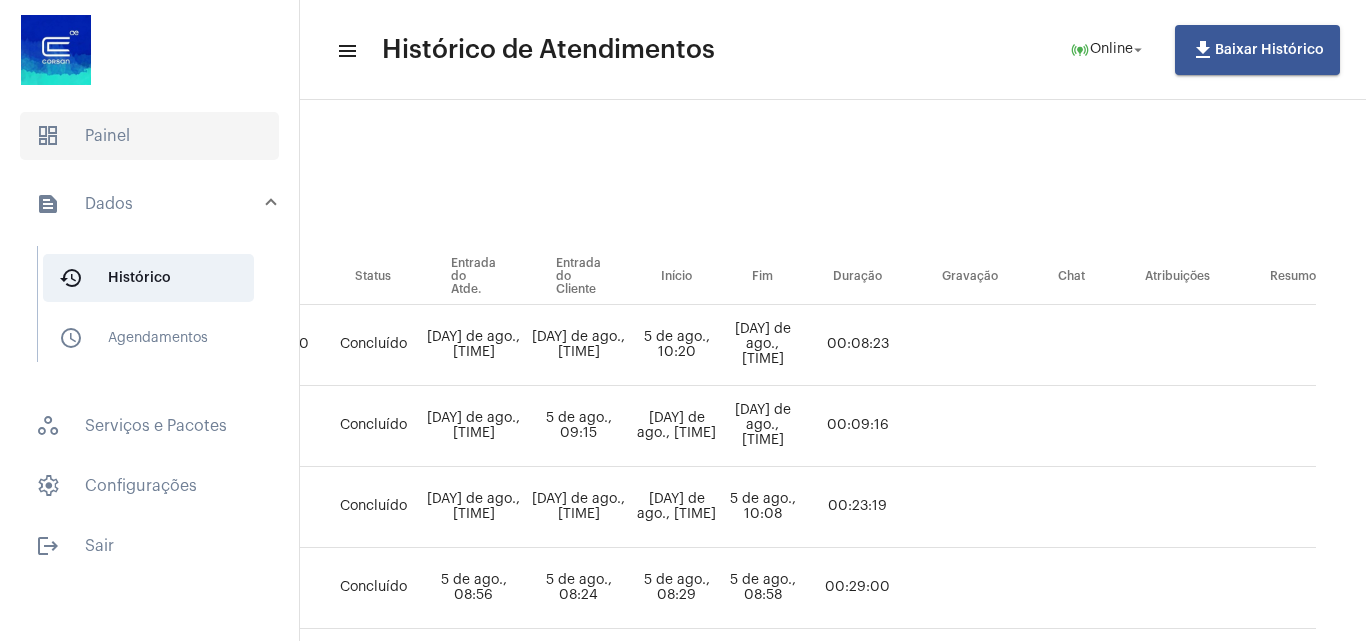 click on "dashboard   Painel" 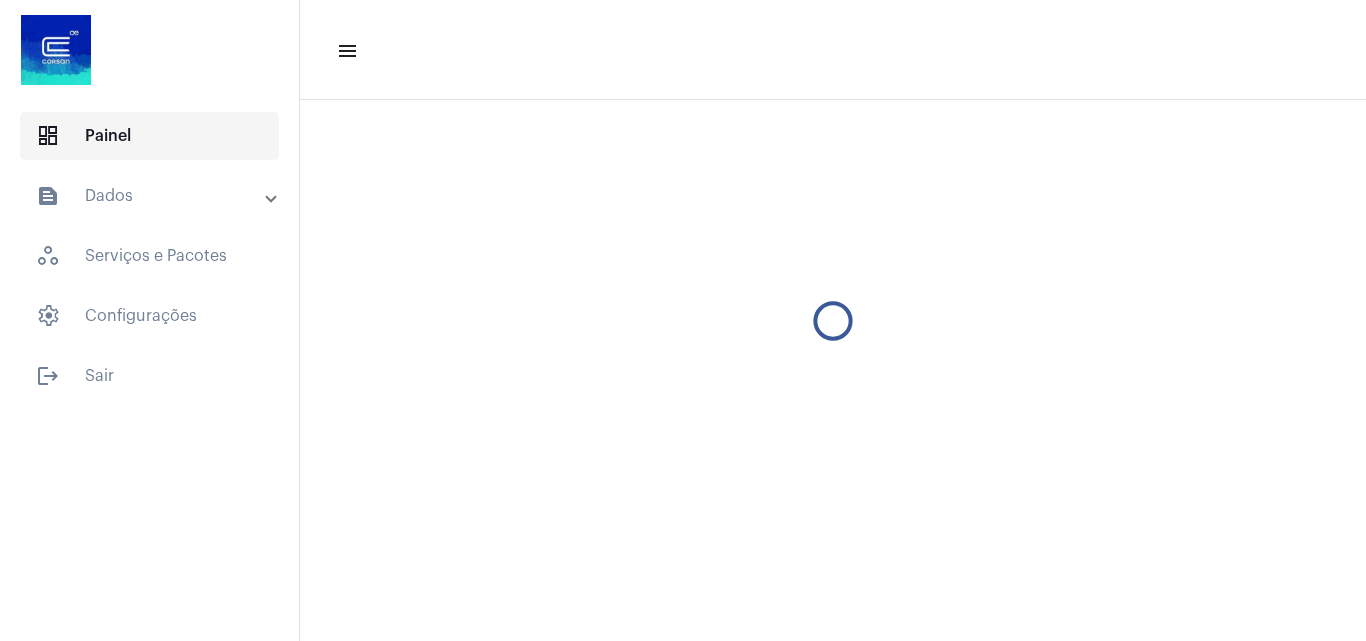 scroll, scrollTop: 0, scrollLeft: 0, axis: both 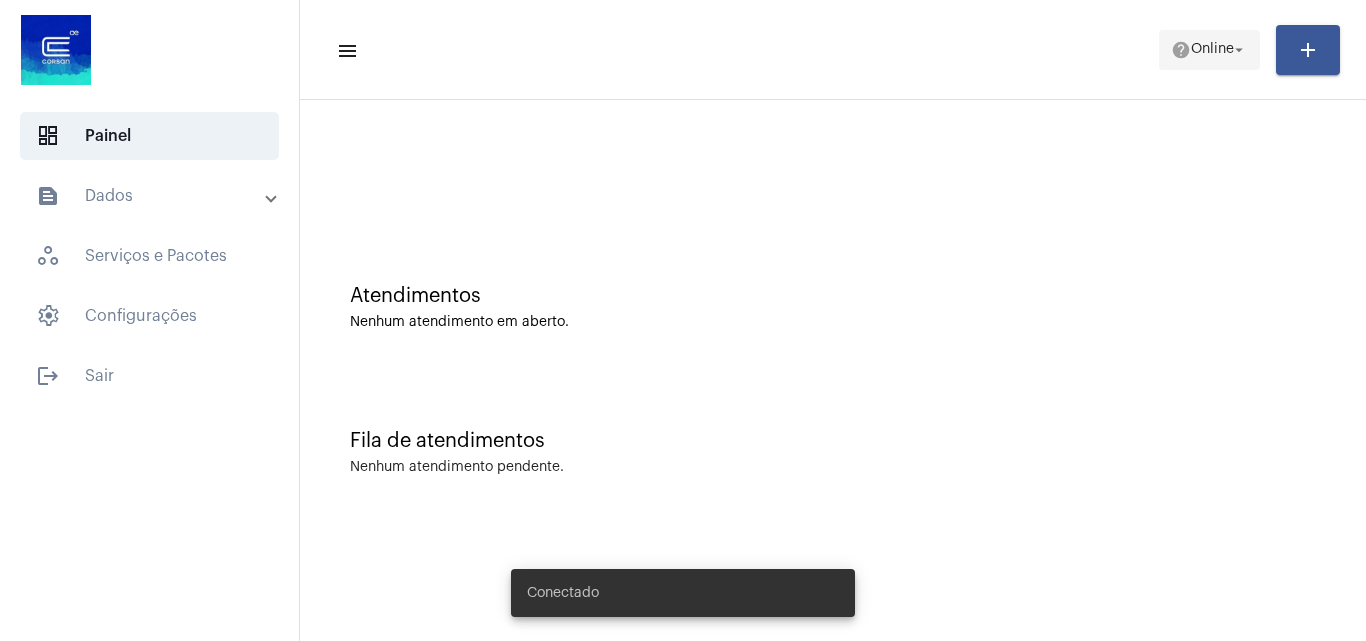 click on "help" 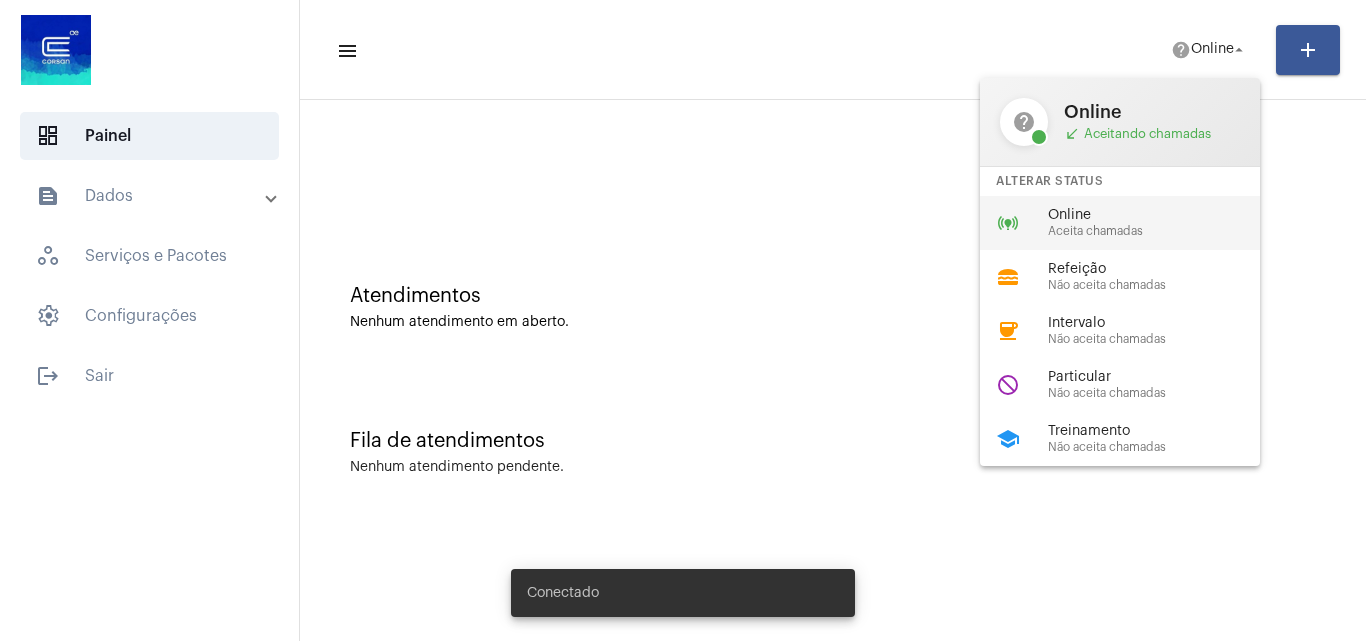 click on "Aceita chamadas" at bounding box center (1162, 231) 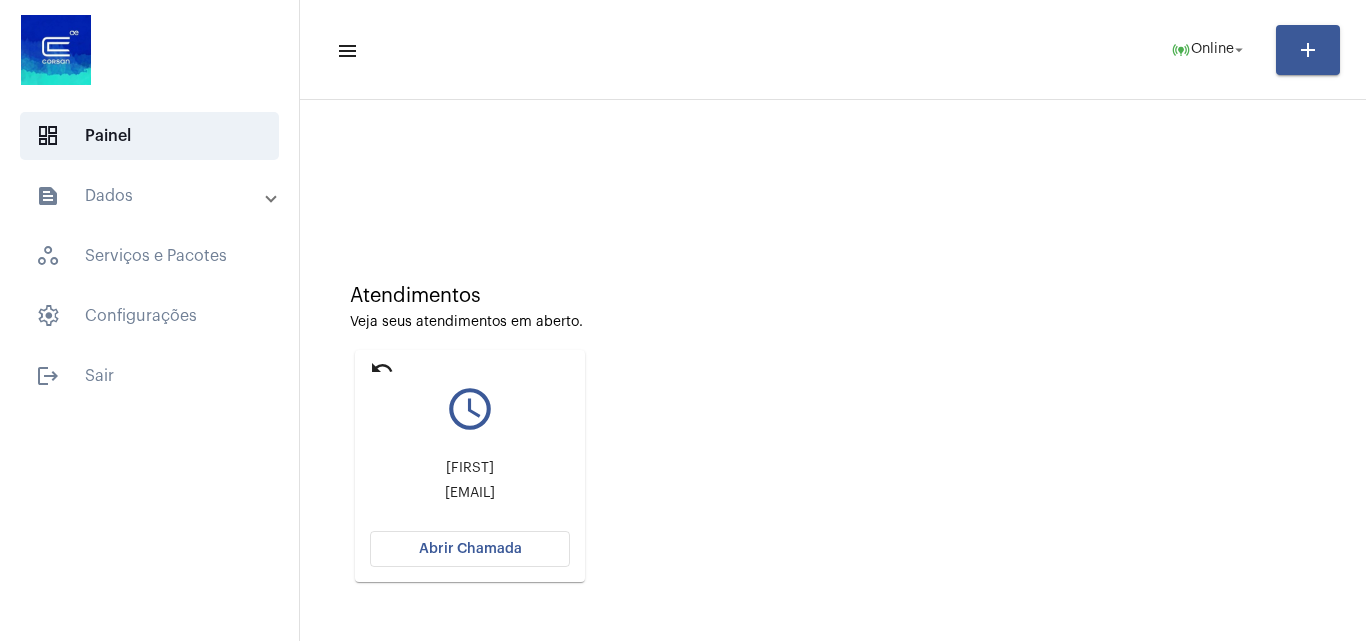 click on "Veja seus atendimentos em aberto." 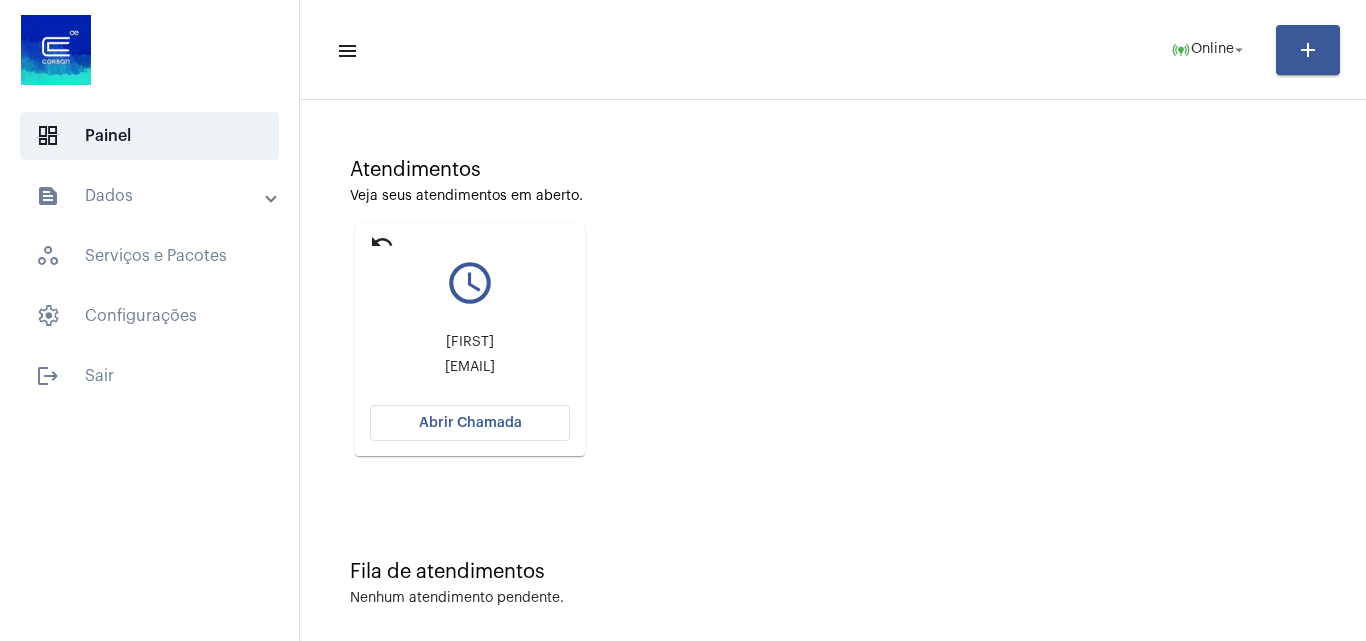 scroll, scrollTop: 0, scrollLeft: 0, axis: both 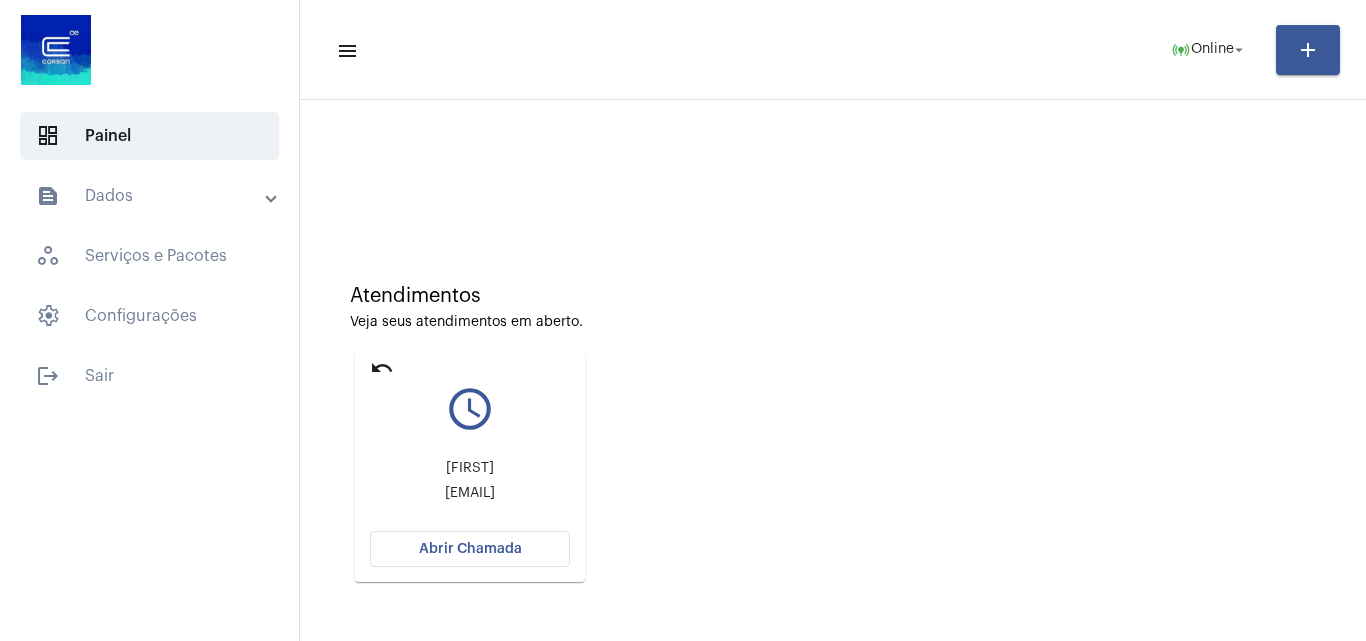 click on "Abrir Chamada" 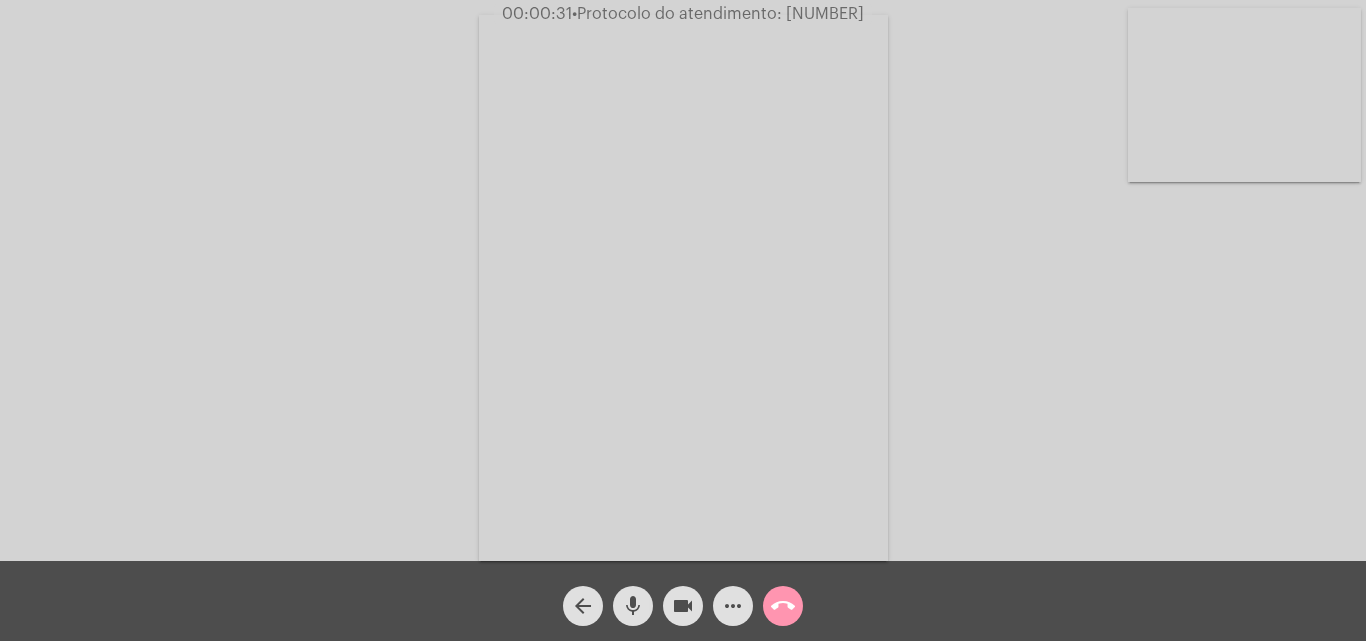 click on "Acessando Câmera e Microfone..." 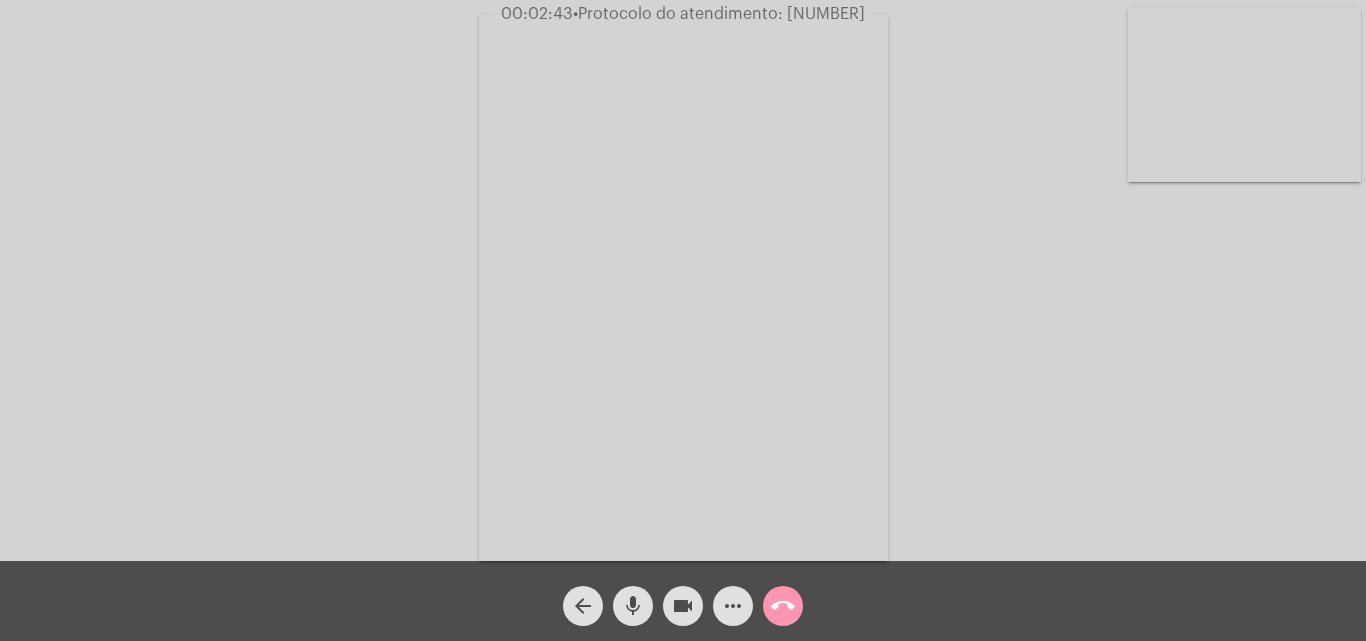 click on "mic" 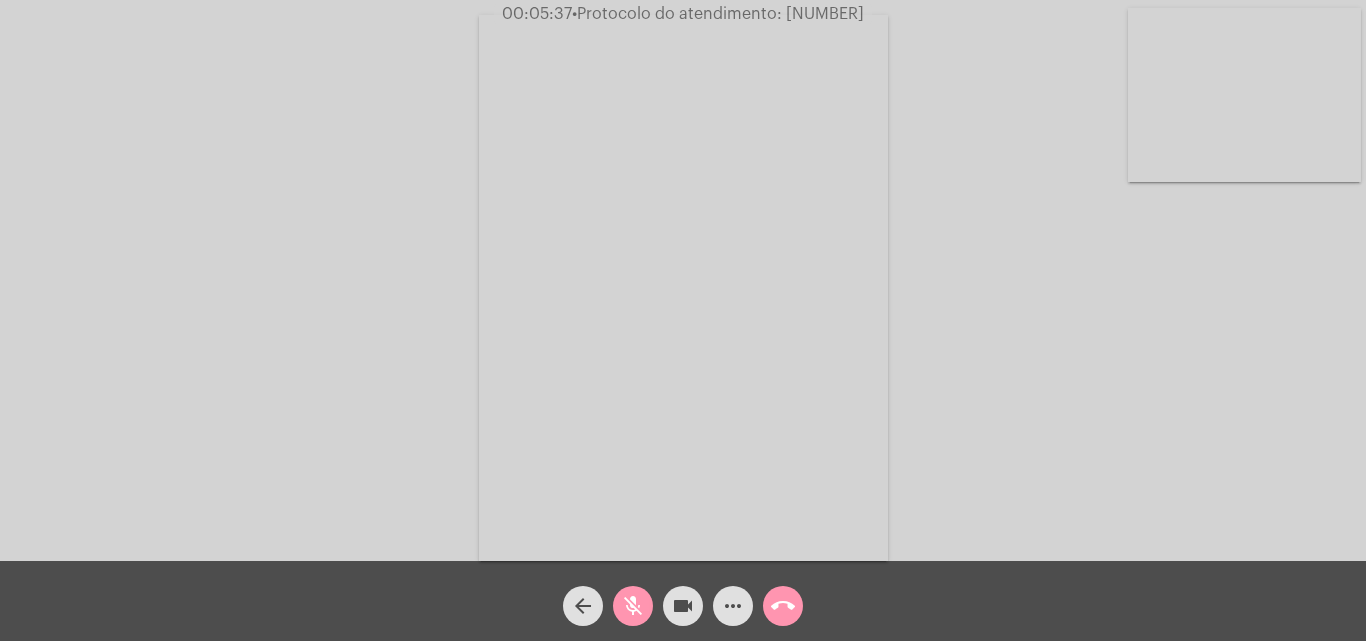 click on "mic_off" 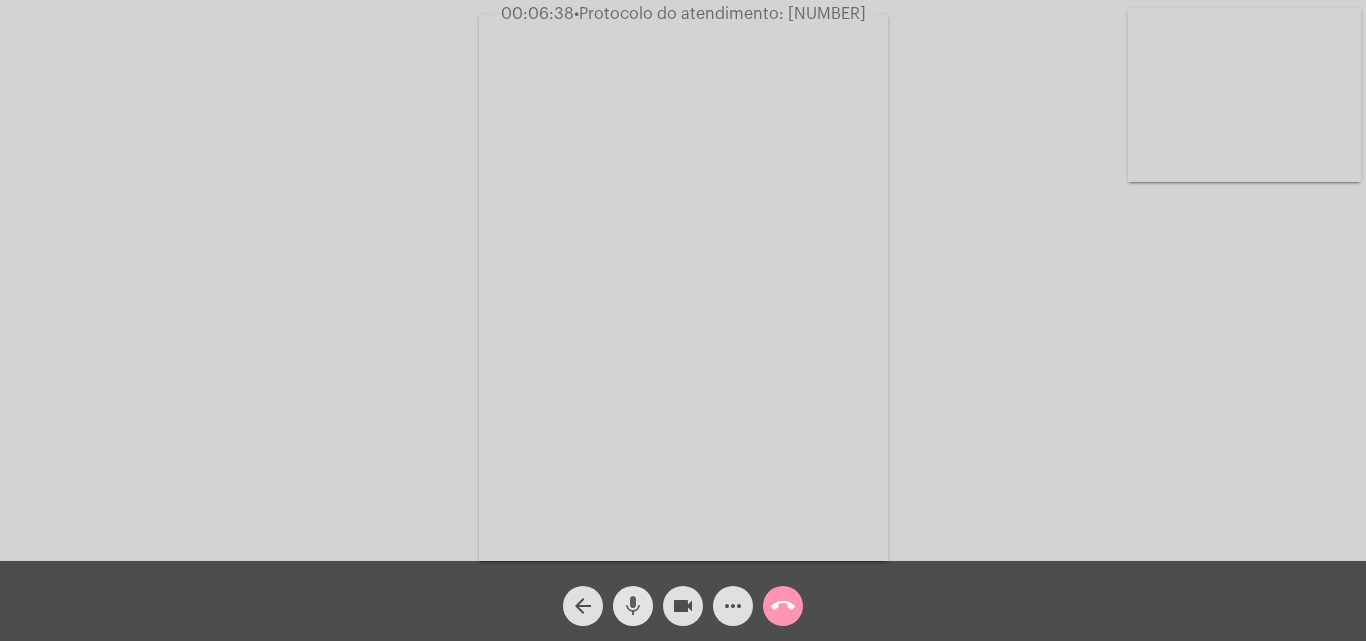 click on "mic" 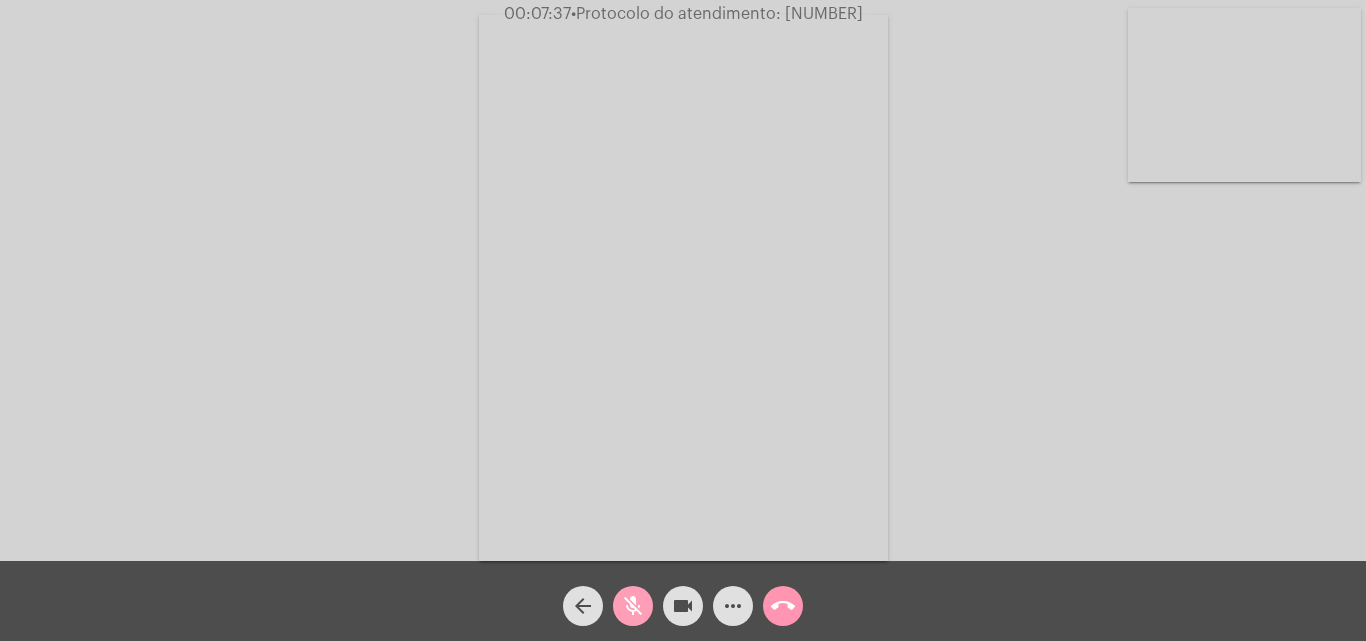 click on "mic_off" 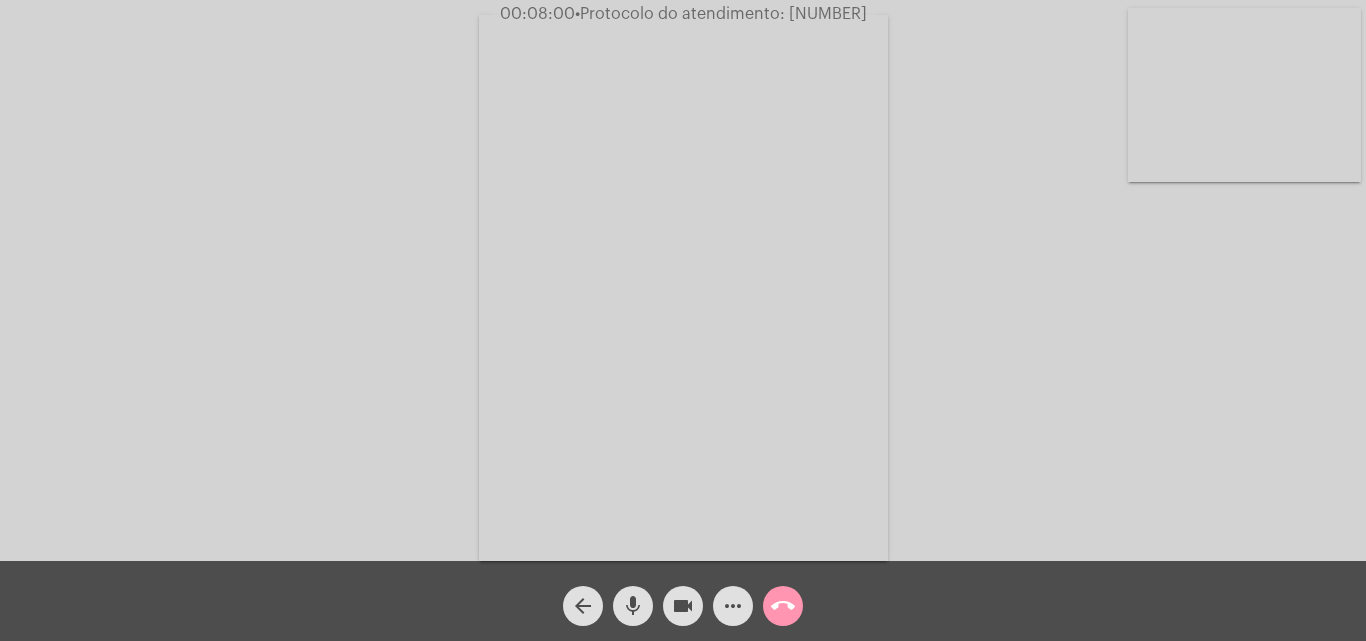 click on "mic" 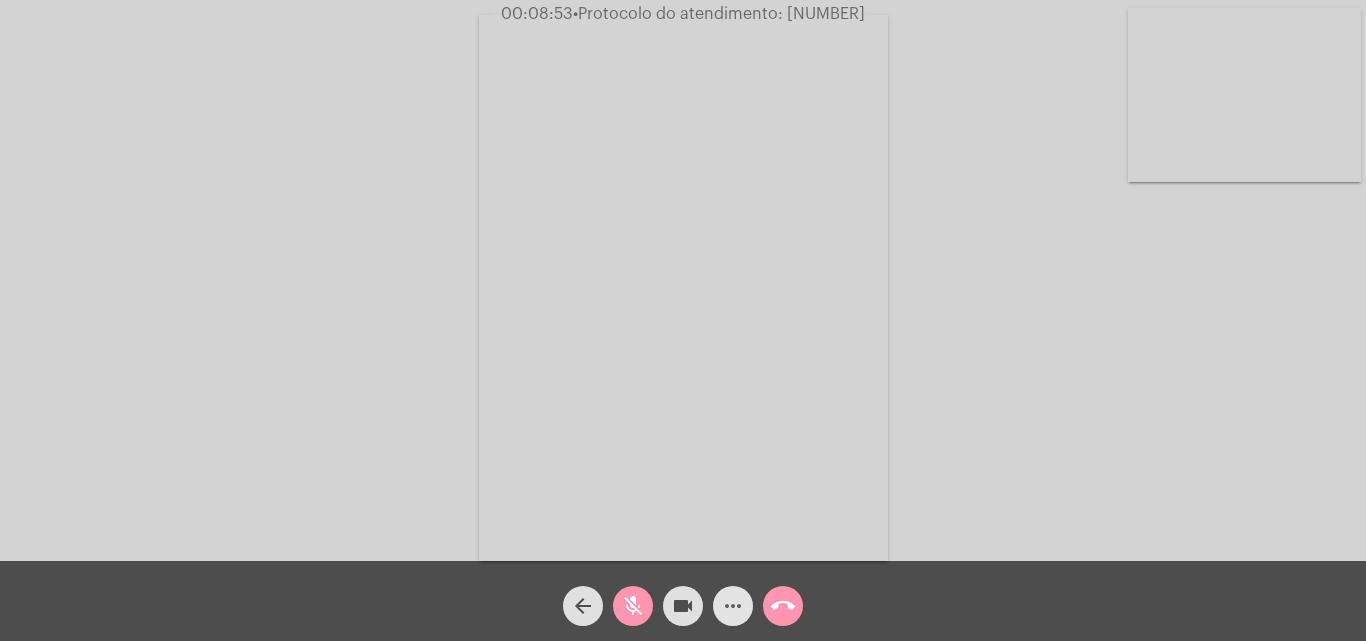 click on "more_horiz" 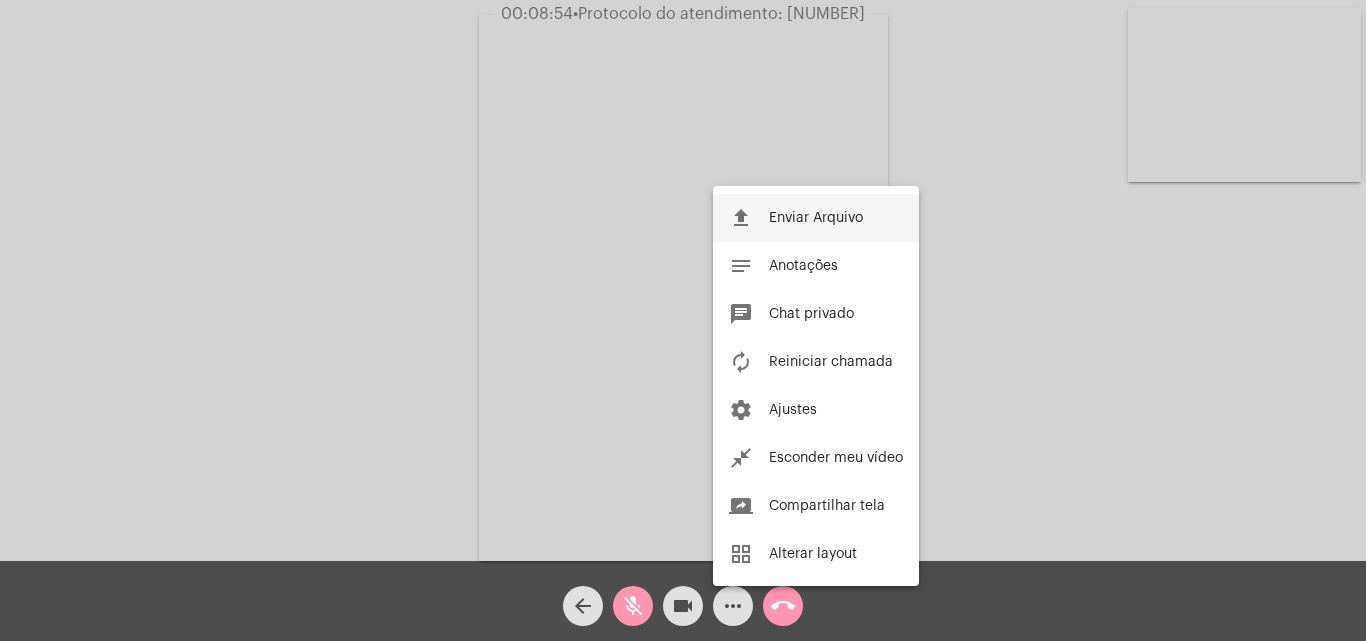 click on "file_upload Enviar Arquivo" at bounding box center [816, 218] 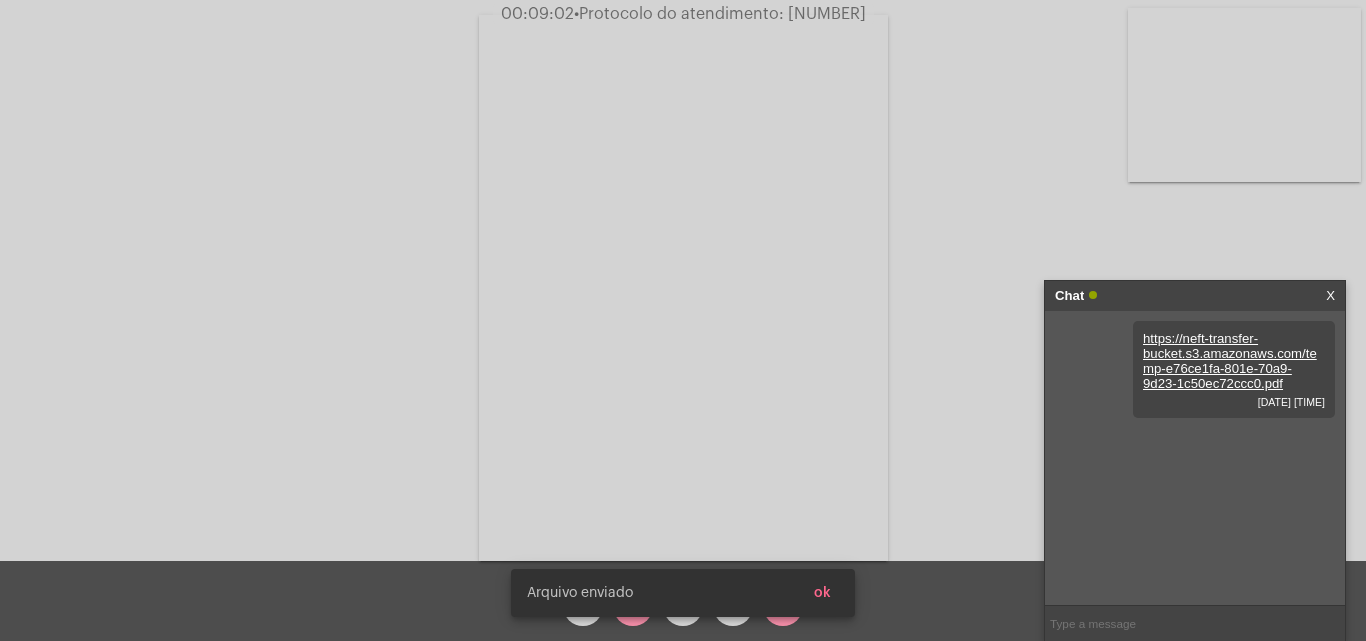 click on "ok" at bounding box center [822, 593] 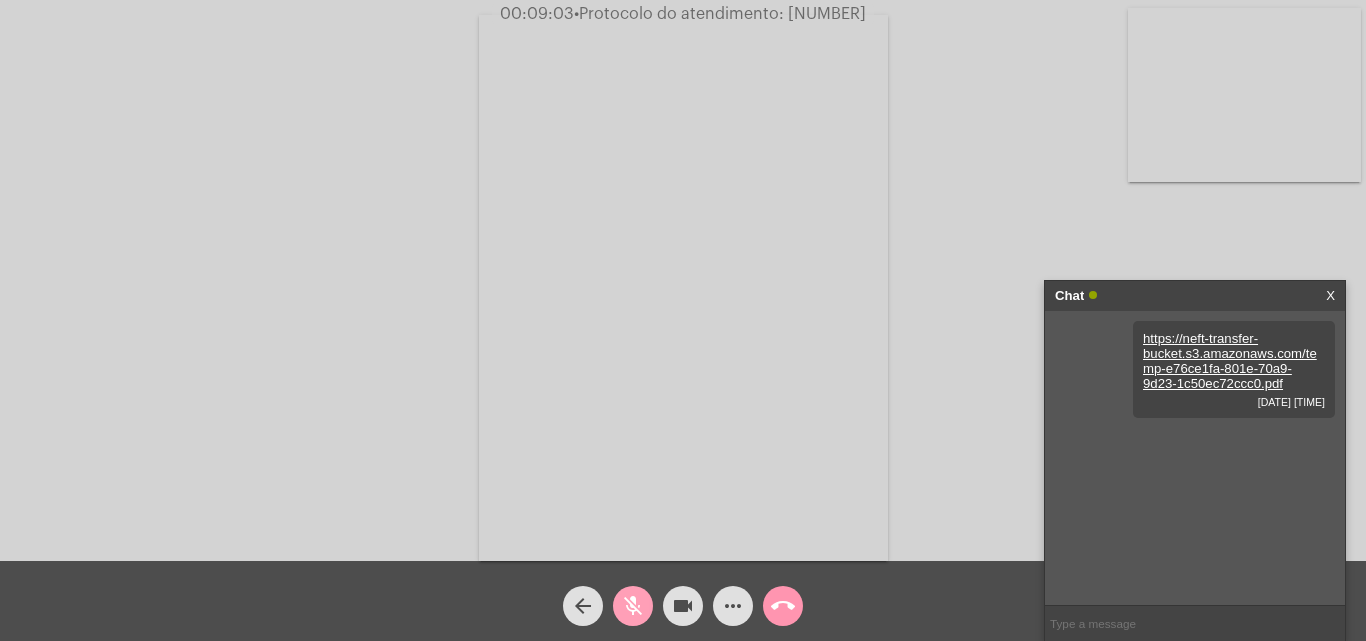 click on "mic_off" 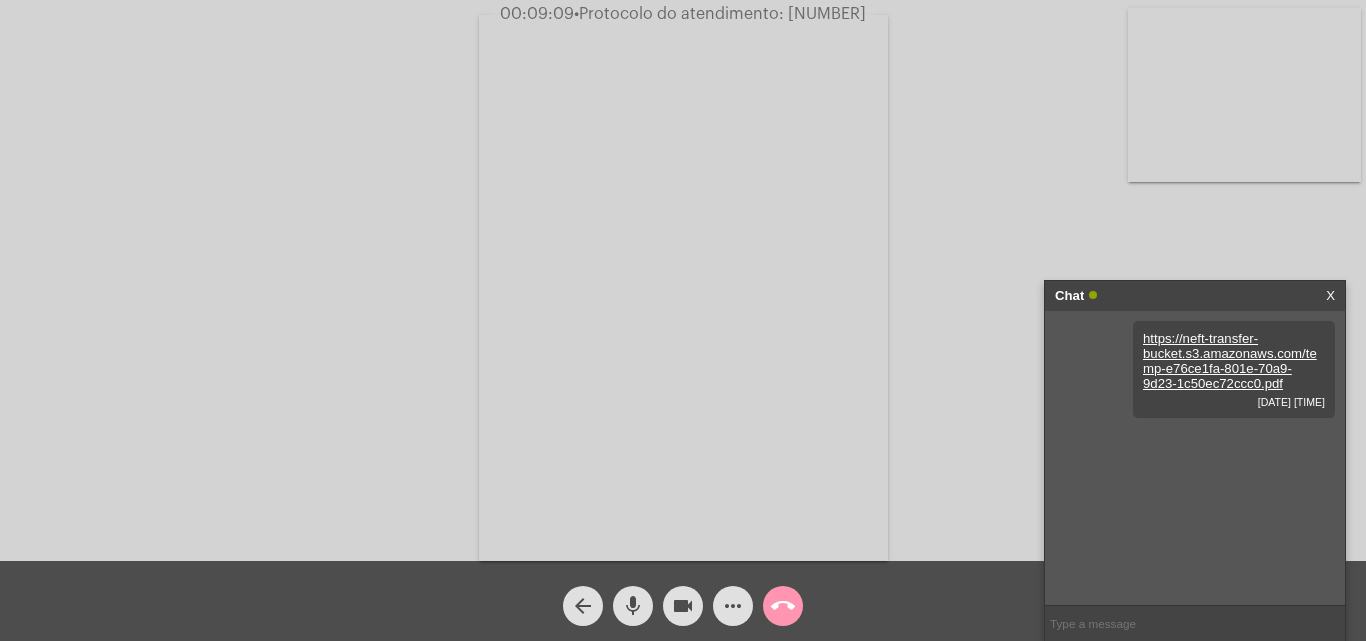 click on "mic" 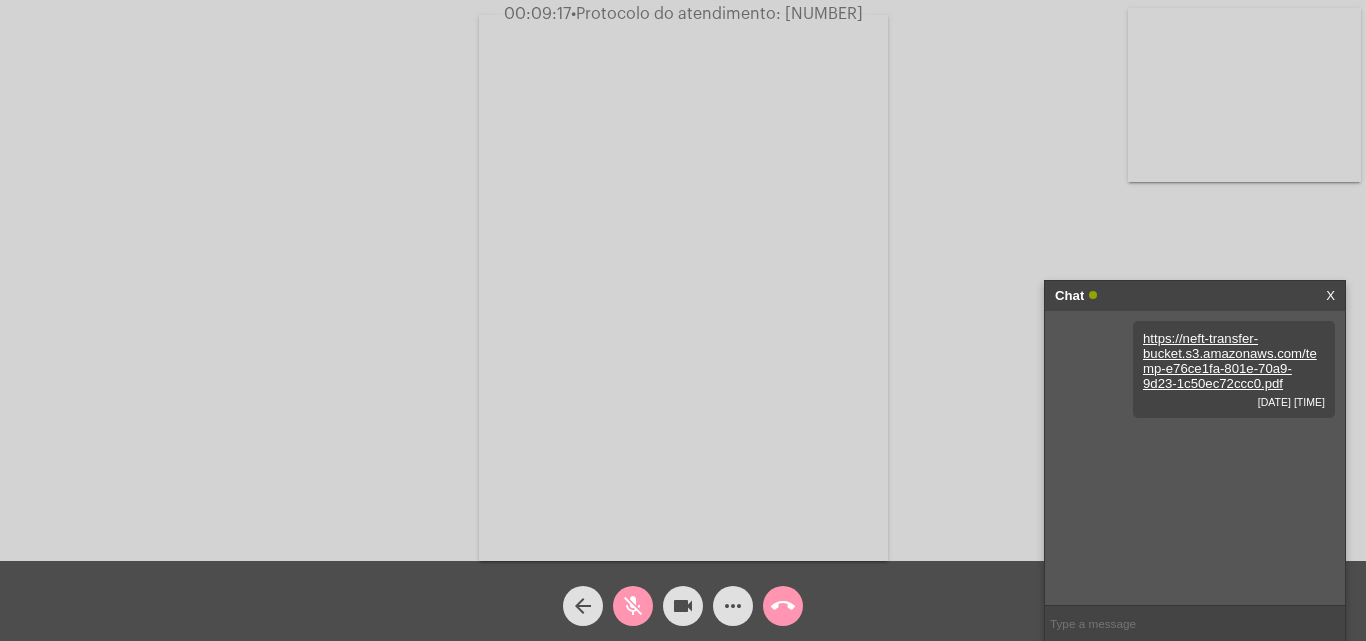 click on "mic_off" 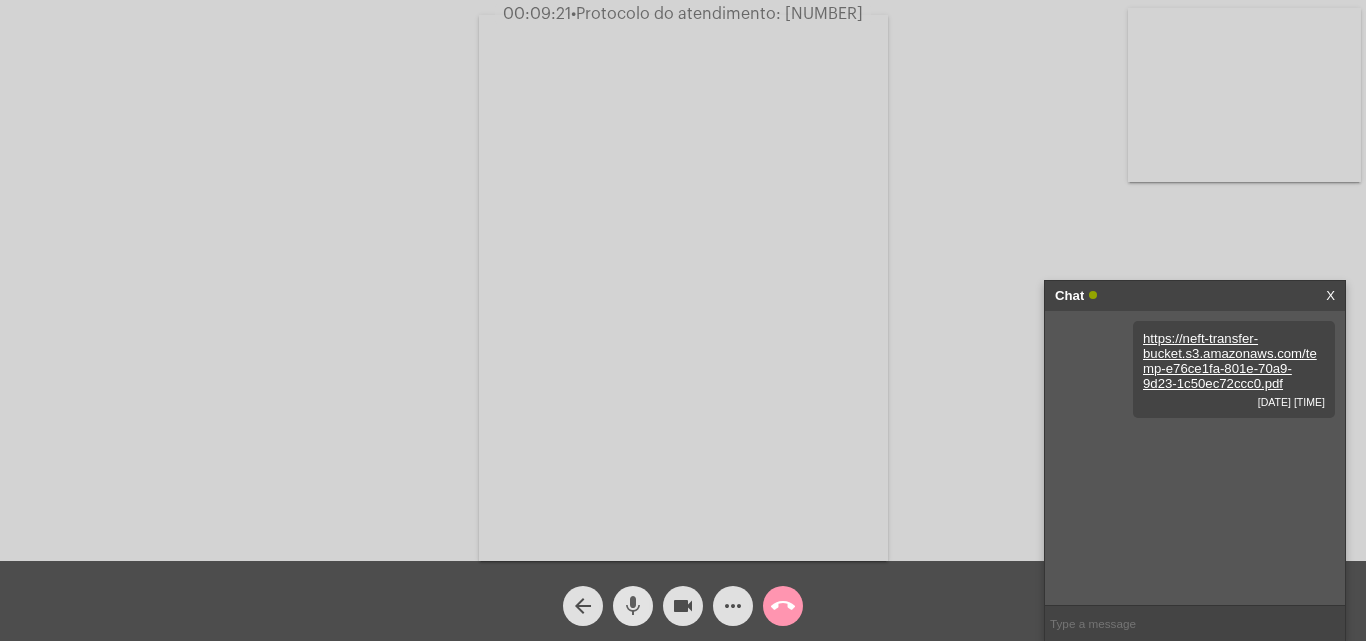 click on "mic" 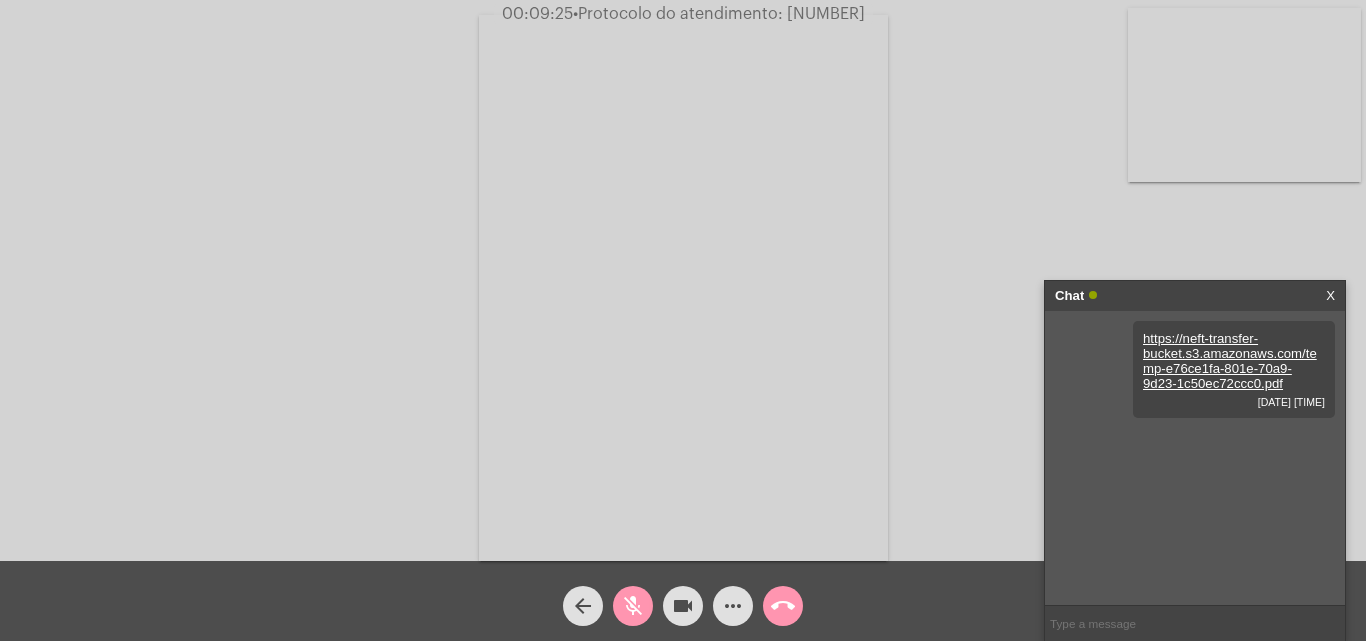 click on "mic_off" 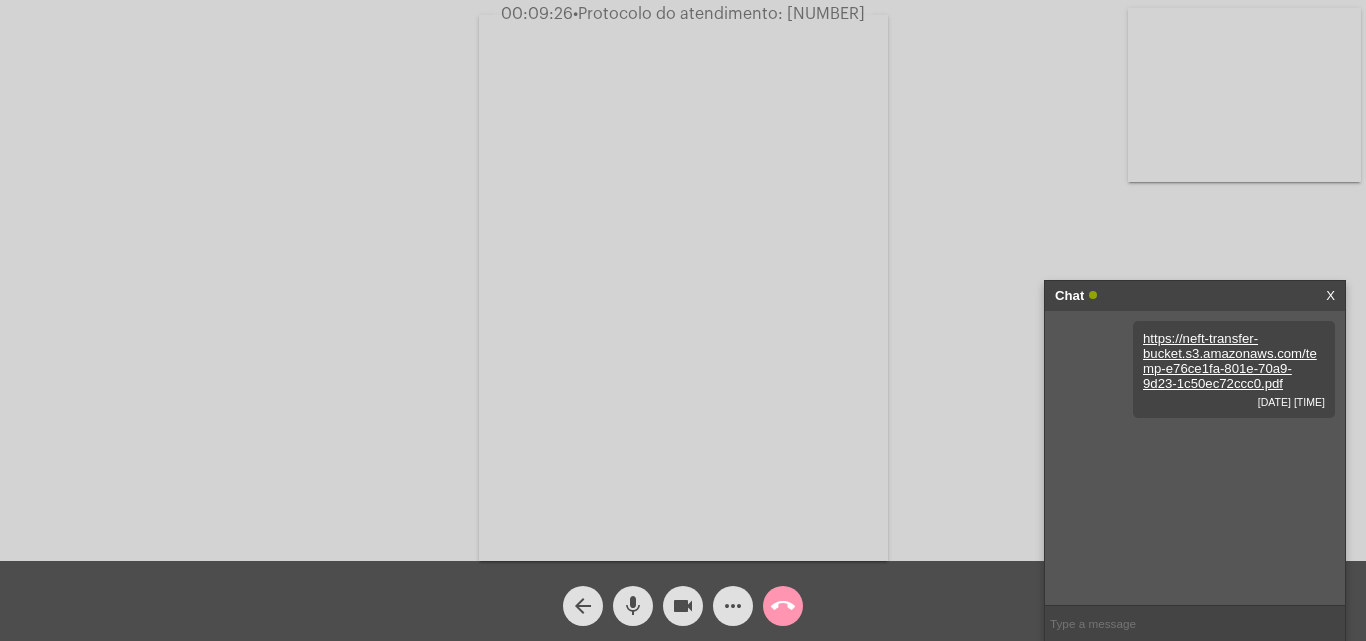 click on "mic" 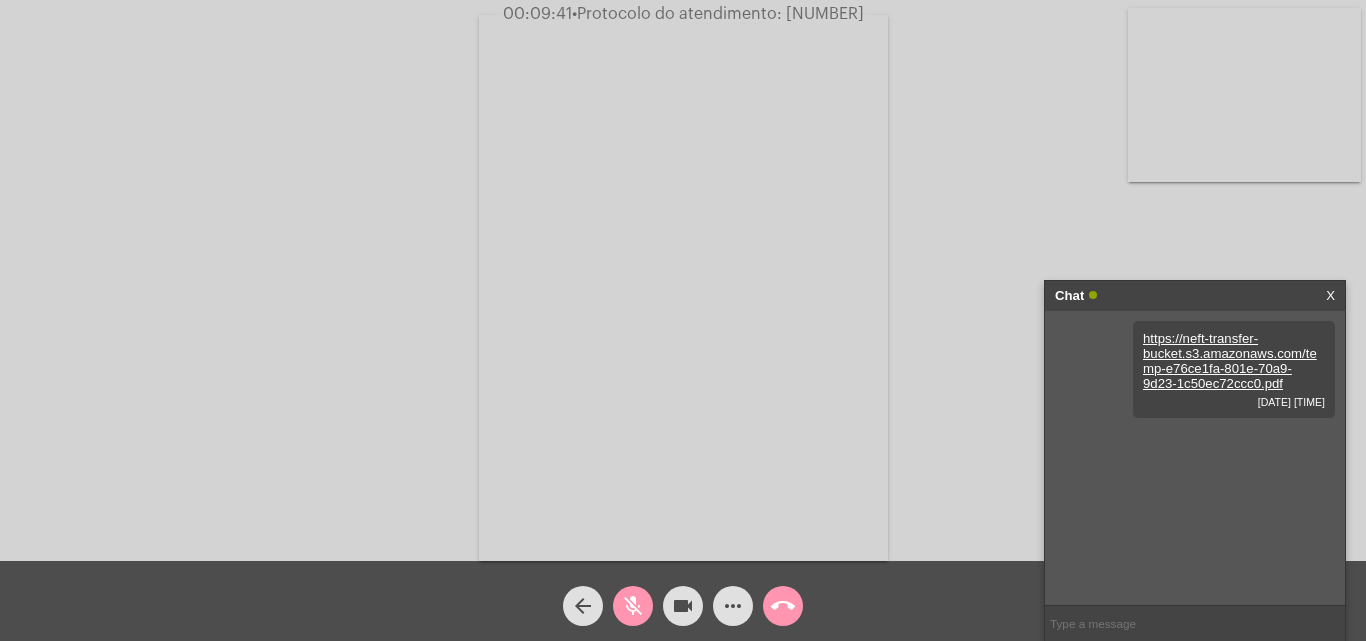 click on "mic_off" 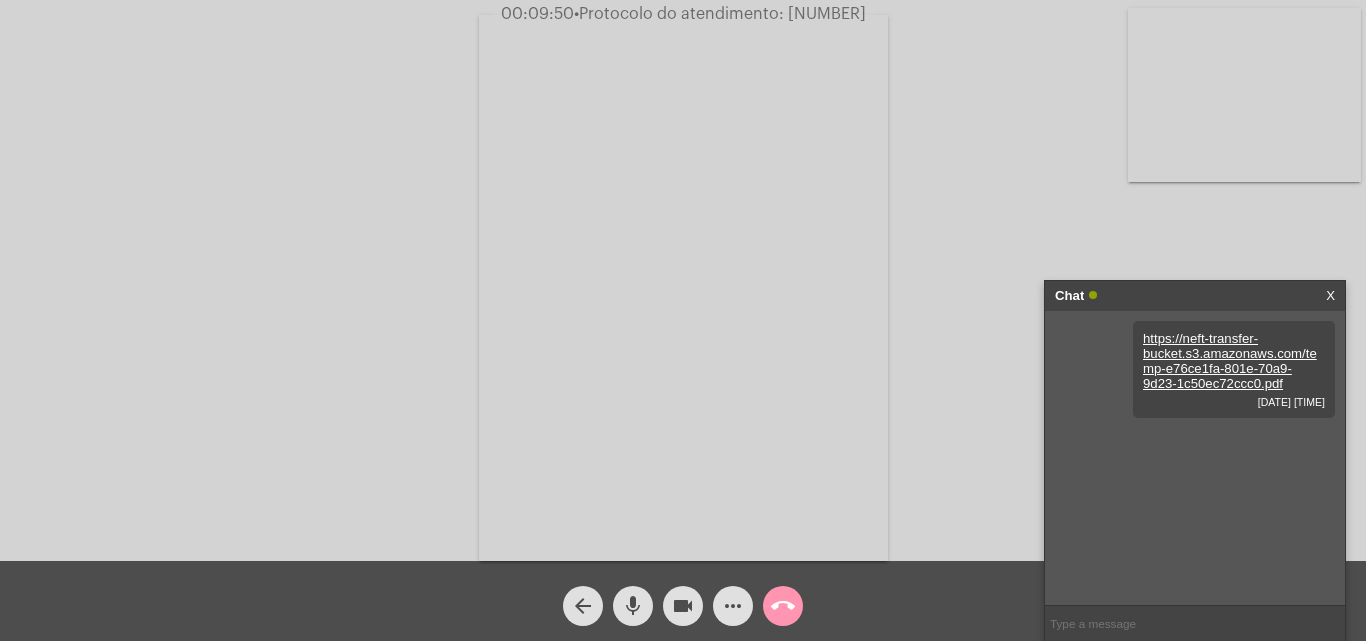 click on "mic" 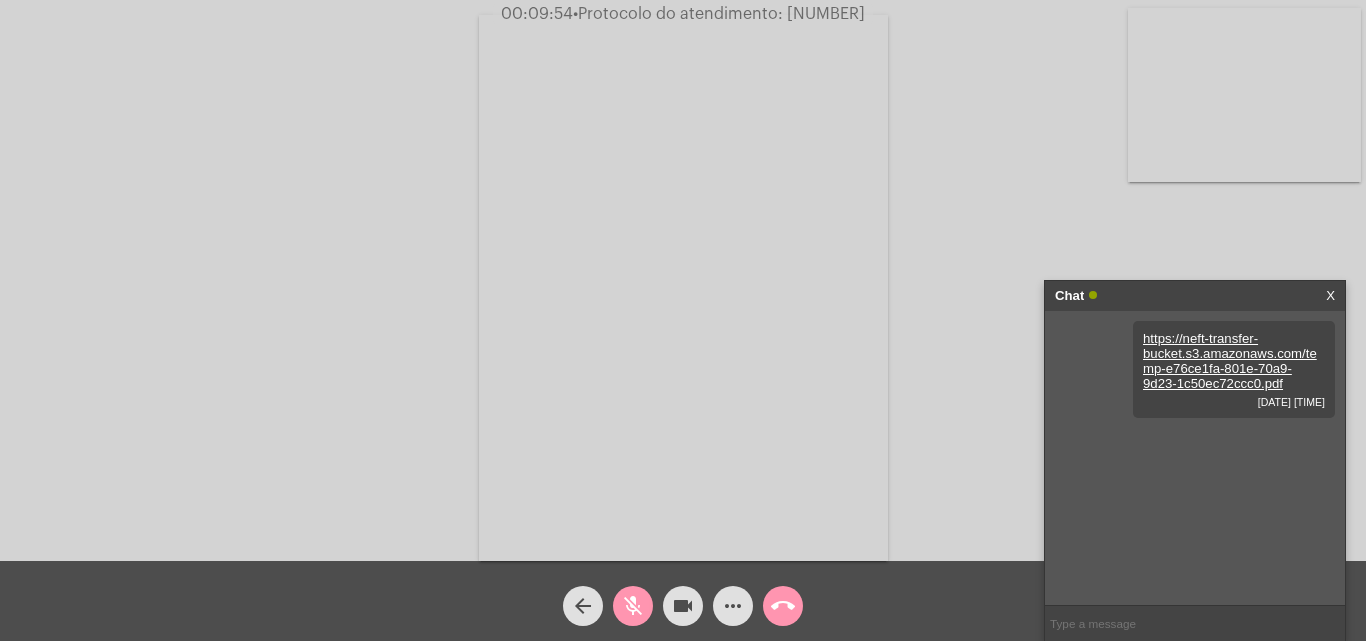 click on "mic_off" 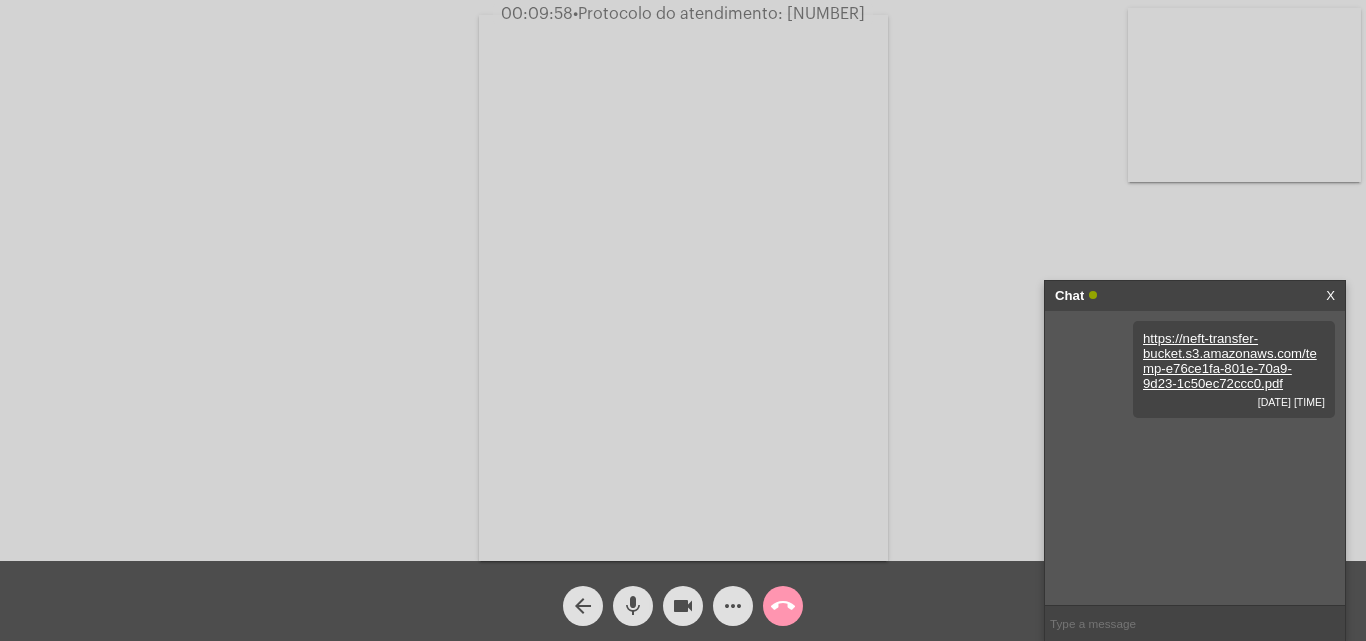 click on "mic" 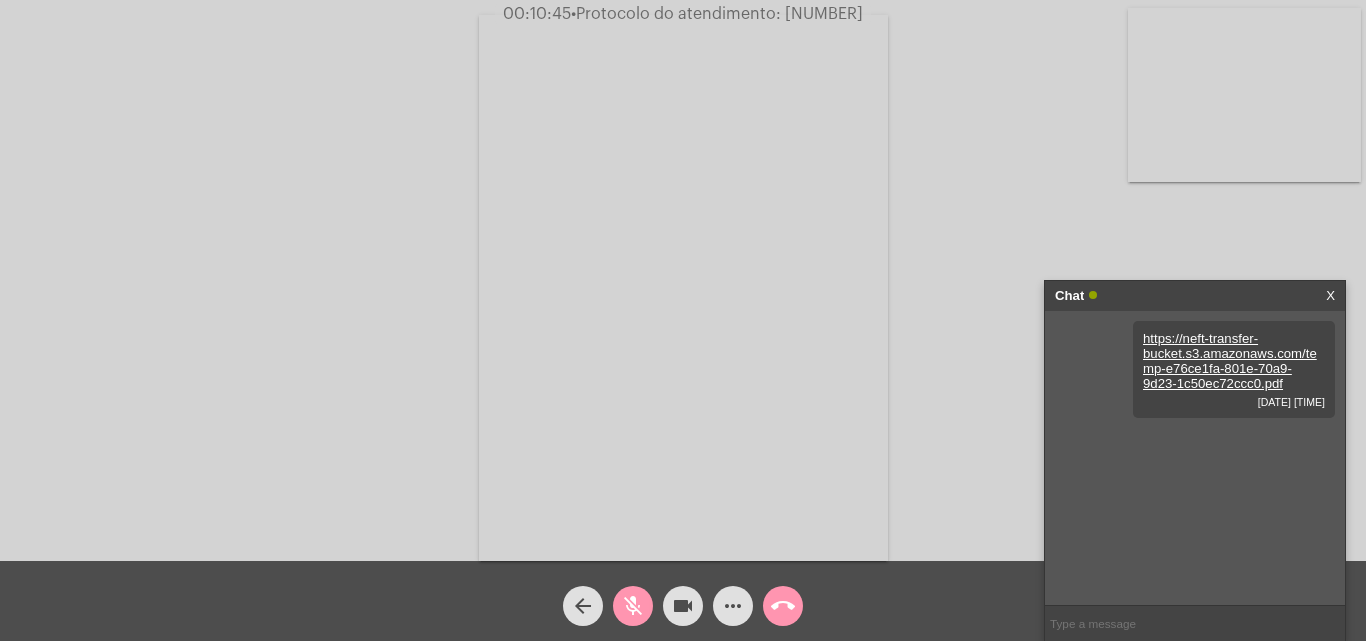 click on "mic_off" 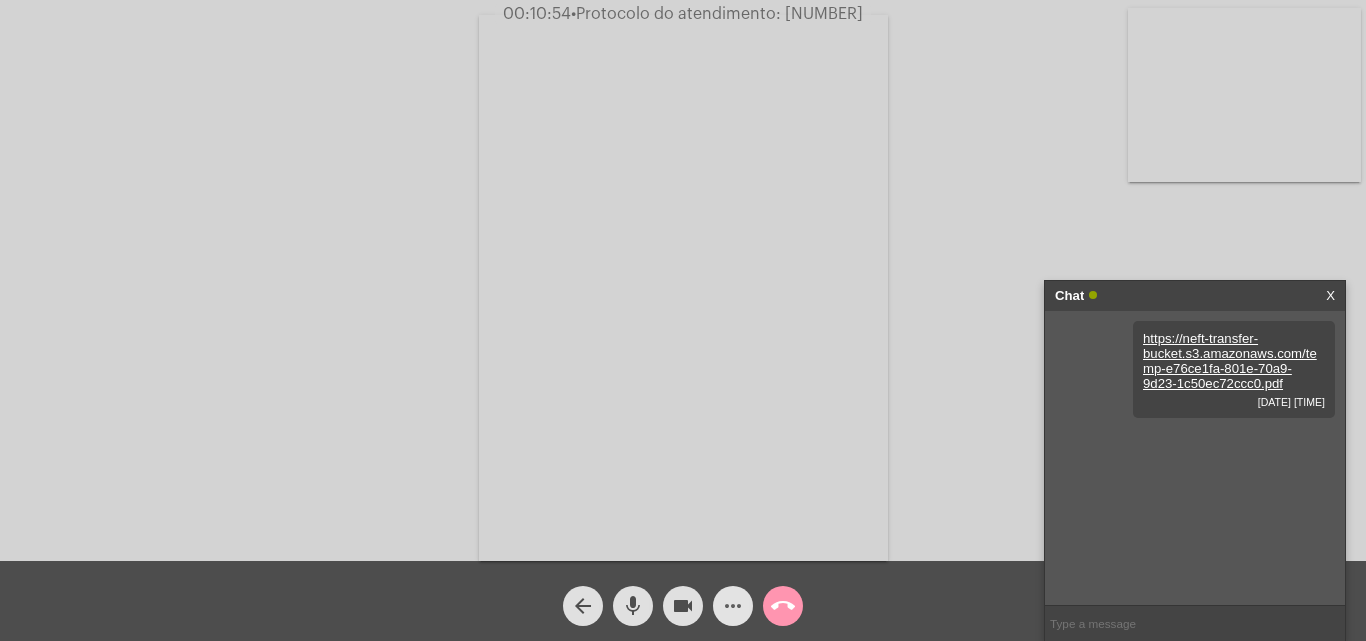 click on "more_horiz" 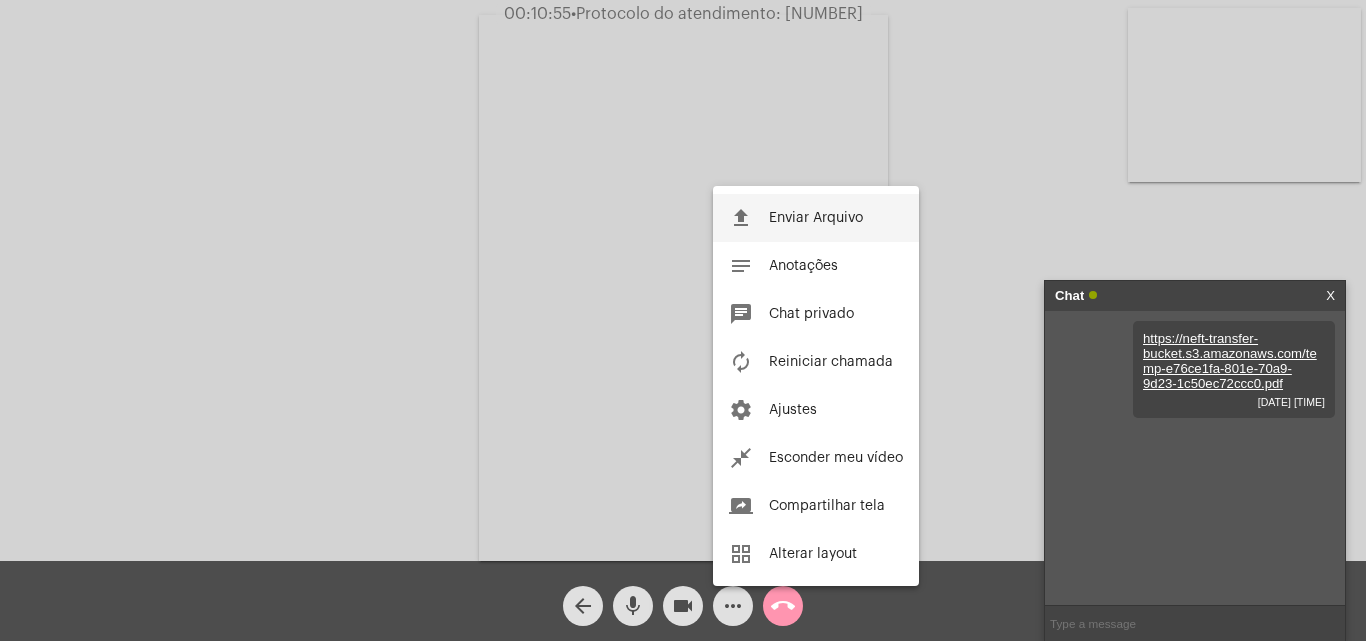 click on "Enviar Arquivo" at bounding box center [816, 218] 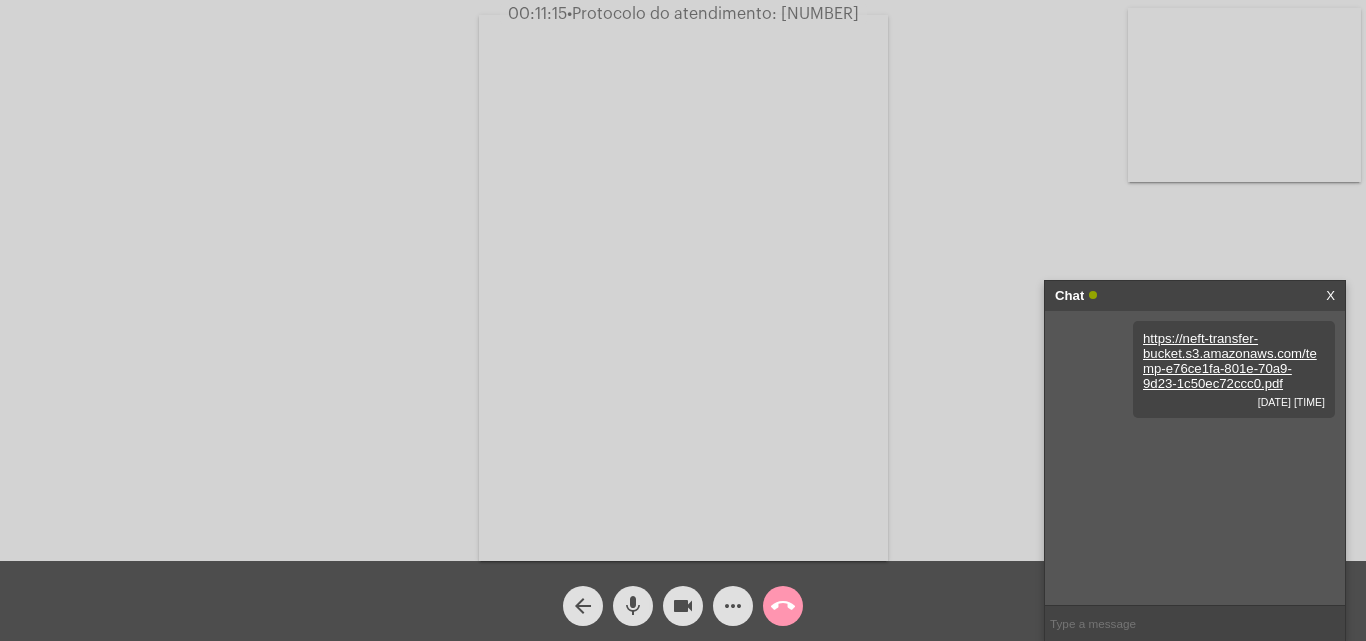 click on "mic" 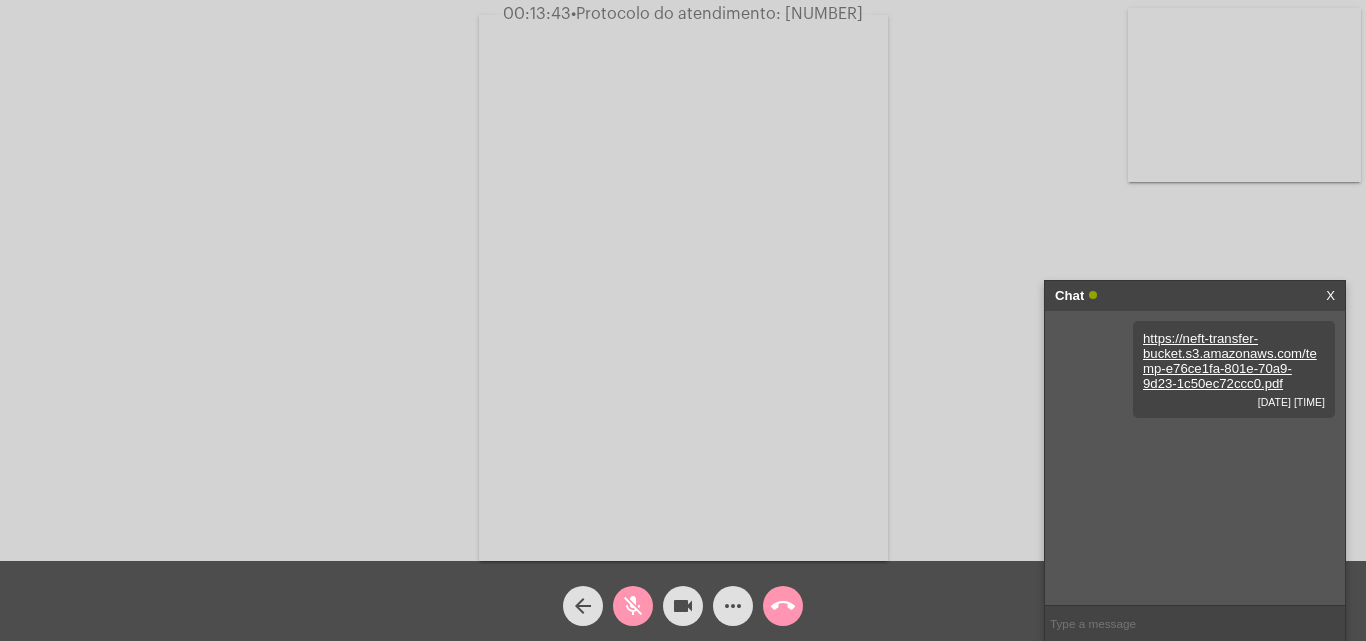click on "mic_off" 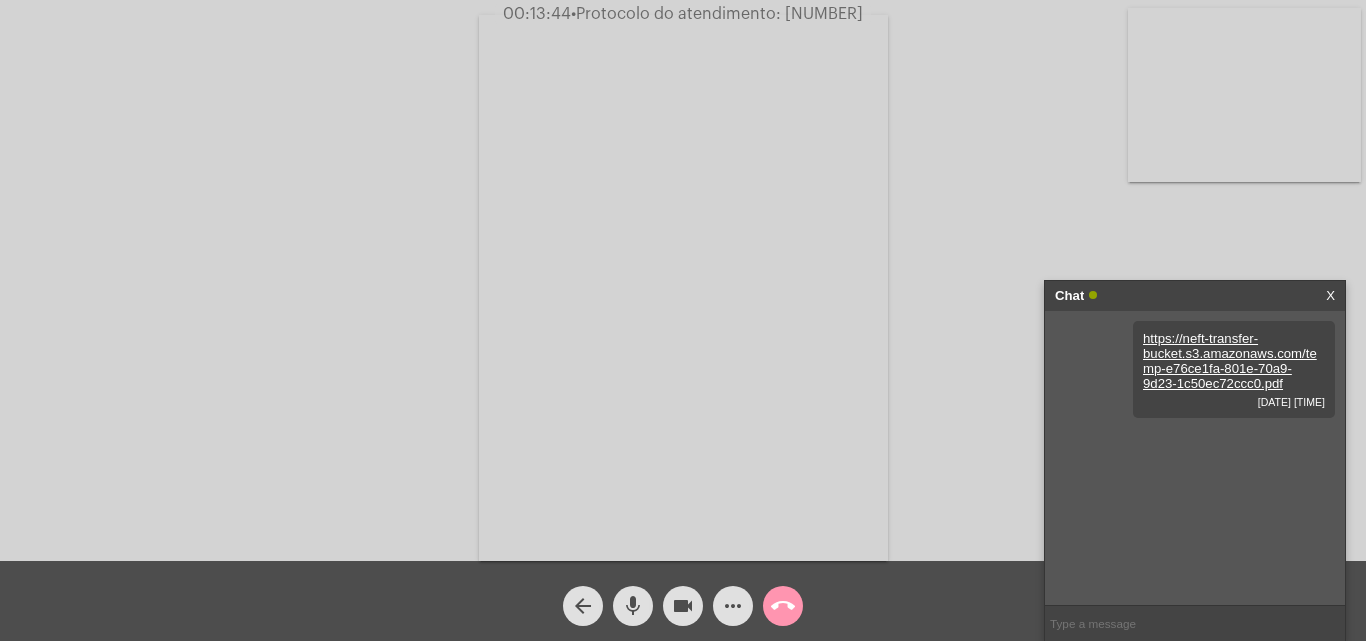 click on "more_horiz" 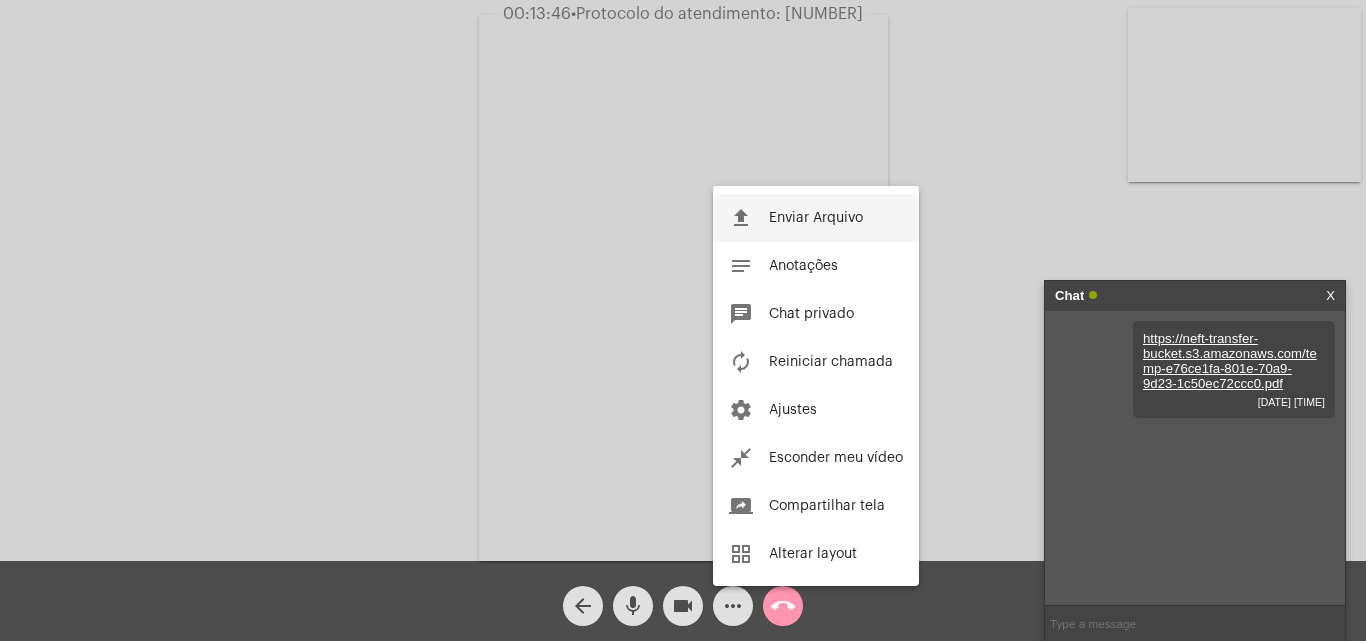 click on "file_upload Enviar Arquivo" at bounding box center [816, 218] 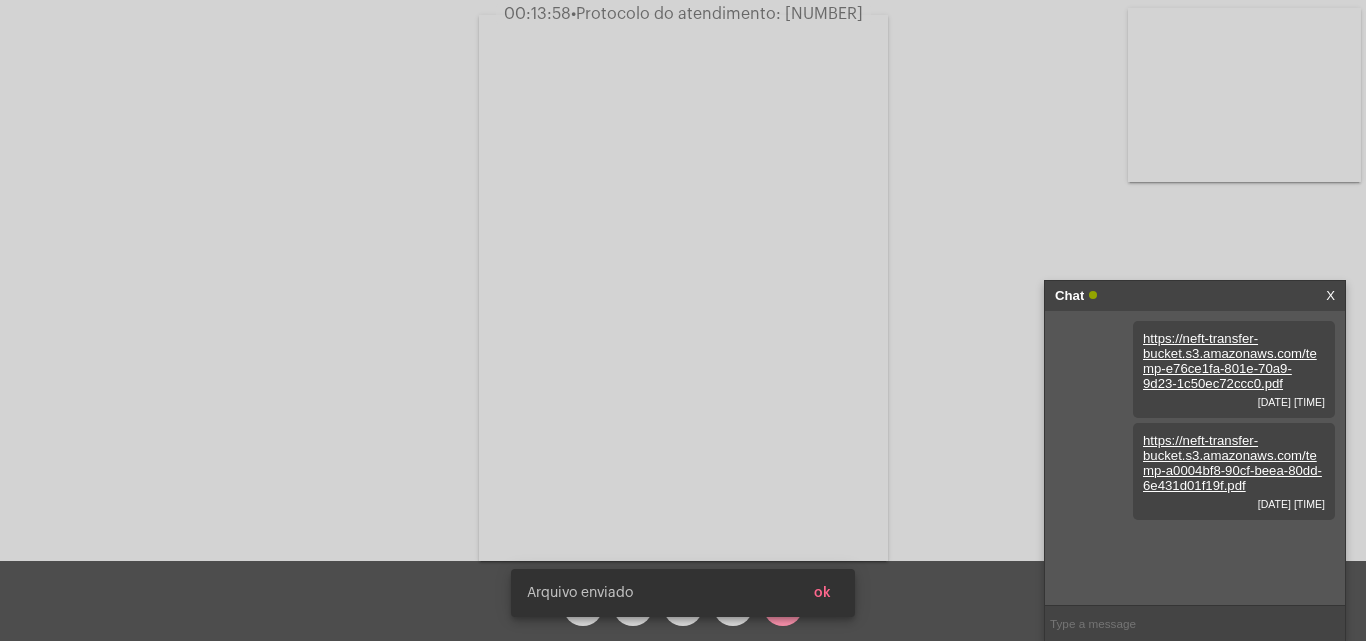 click on "ok" at bounding box center [822, 593] 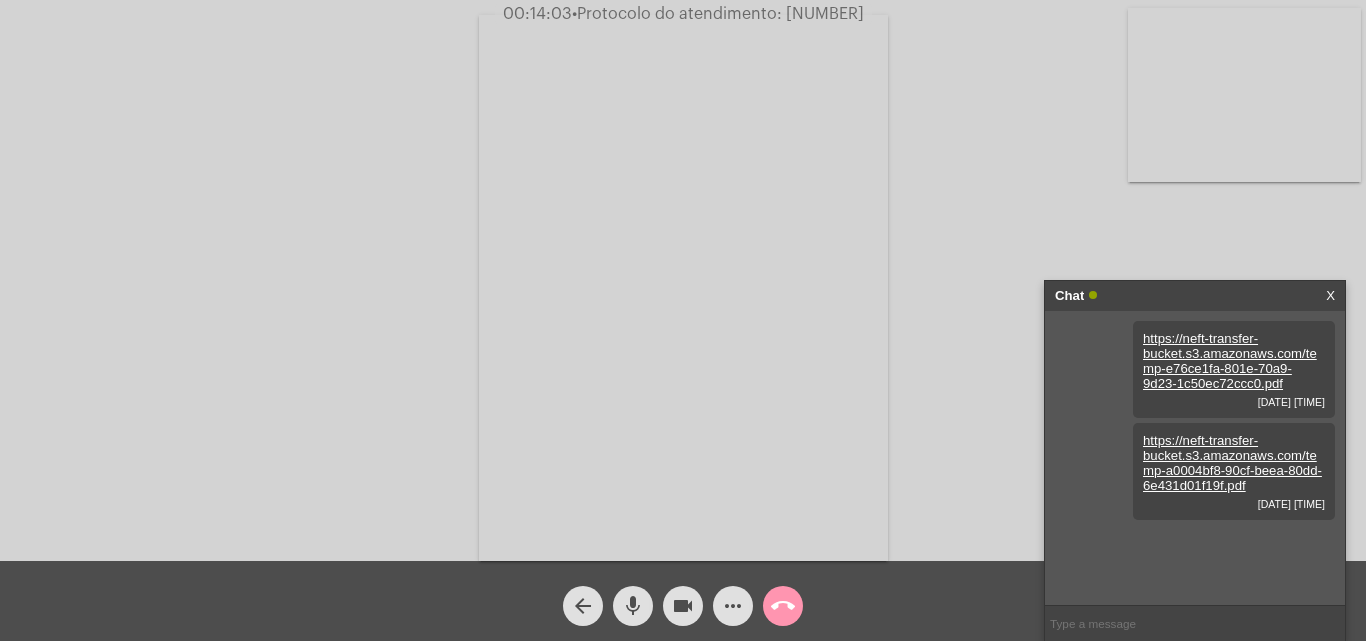 click on "•  Protocolo do atendimento: [NUMBER]" 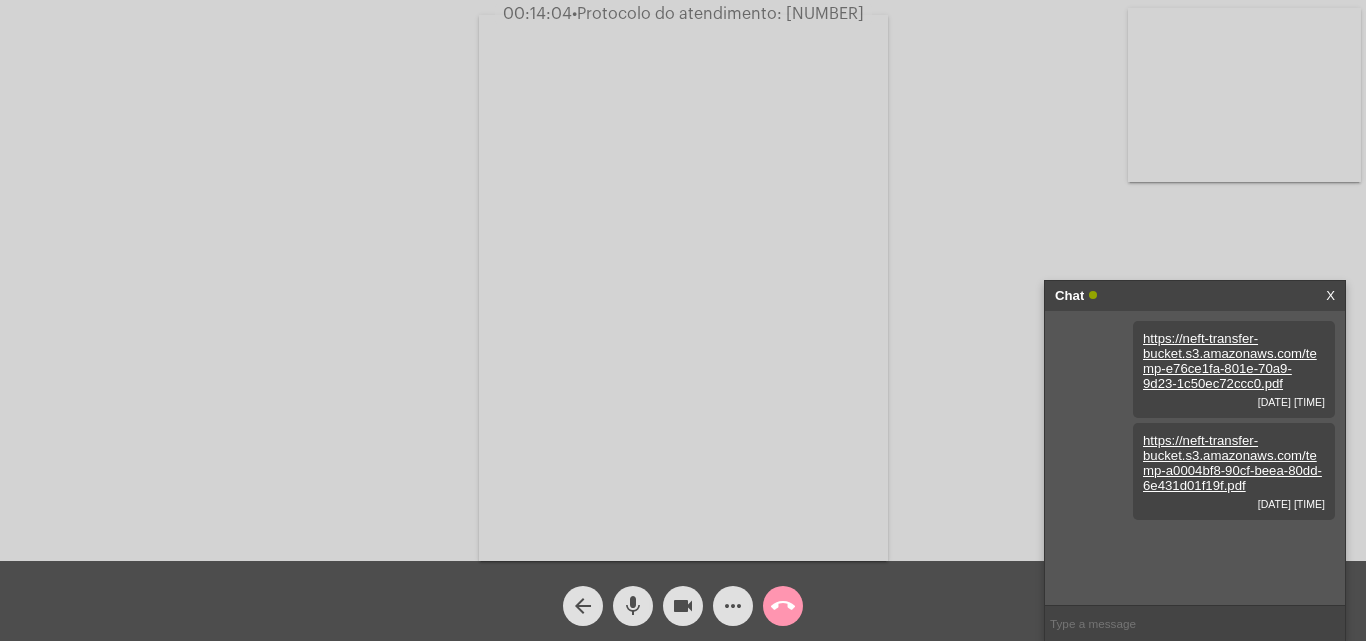 click on "•  Protocolo do atendimento: [NUMBER]" 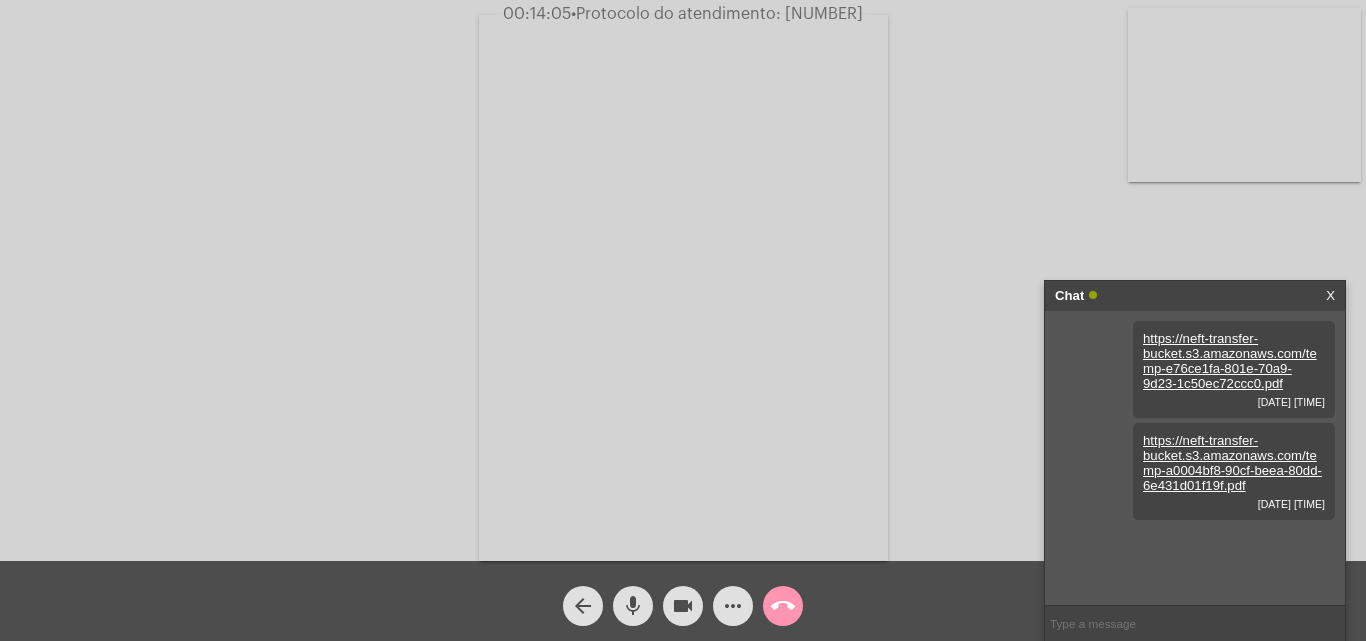 copy on "[NUMBER]" 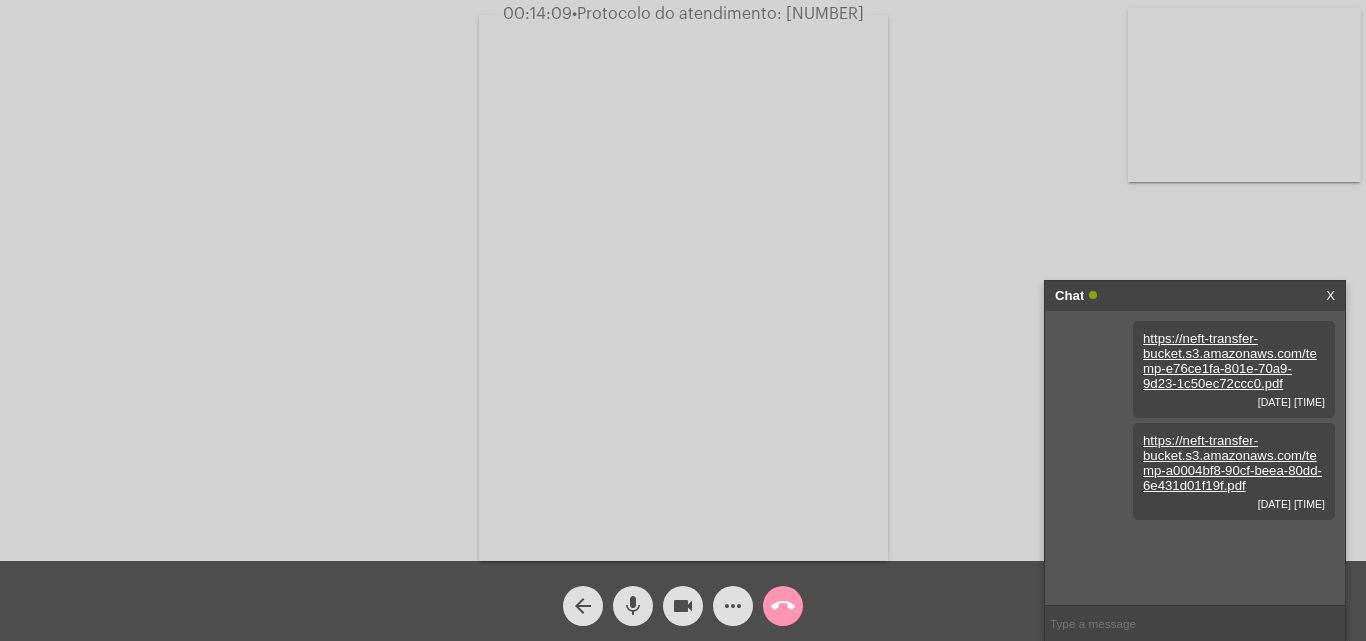 click on "Acessando Câmera e Microfone..." 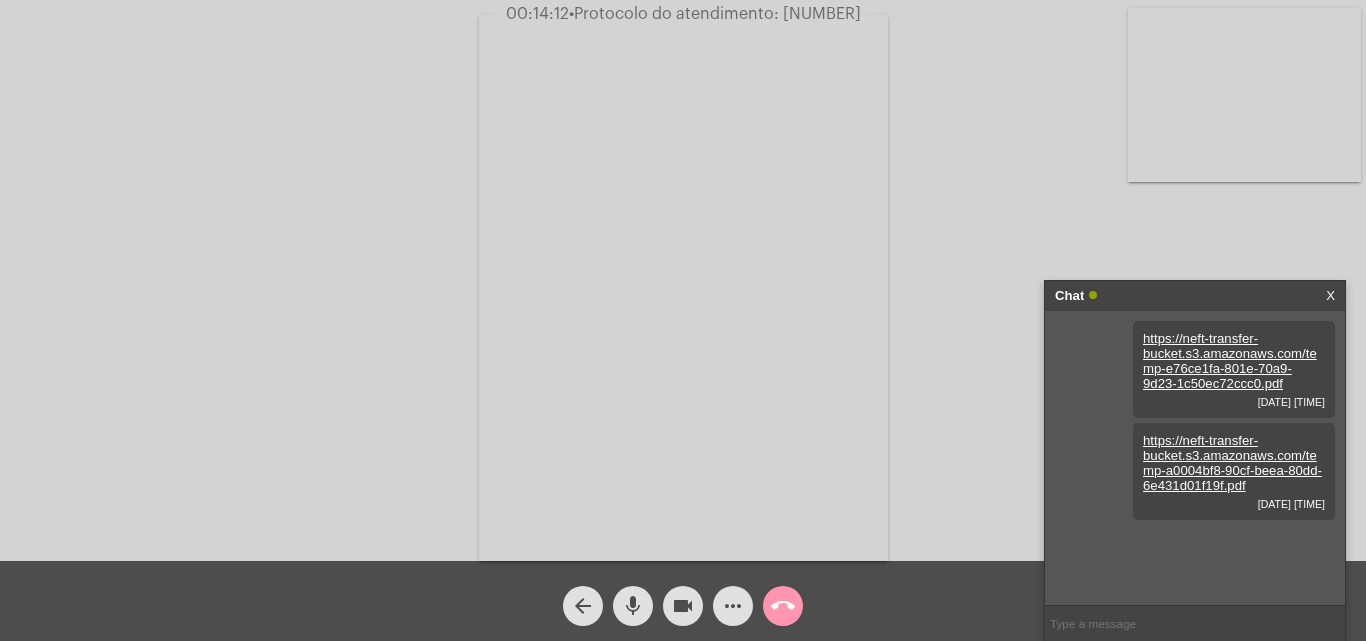 click on "•  Protocolo do atendimento: [NUMBER]" 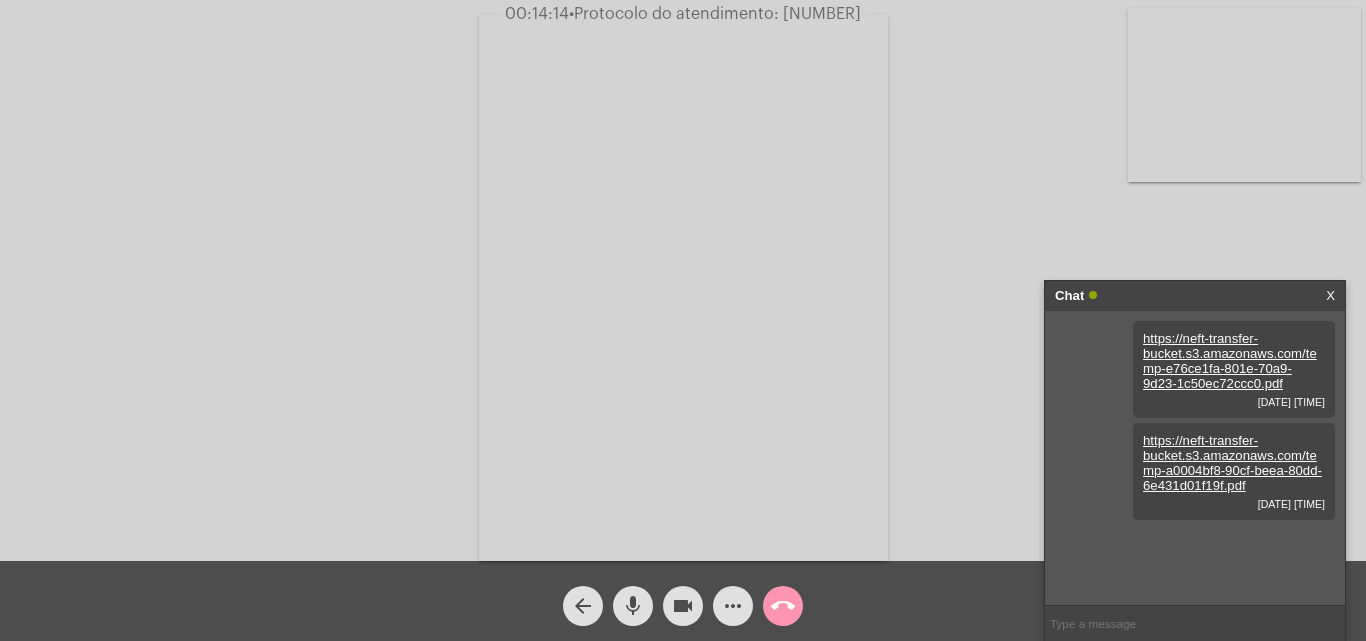 copy on "[NUMBER]" 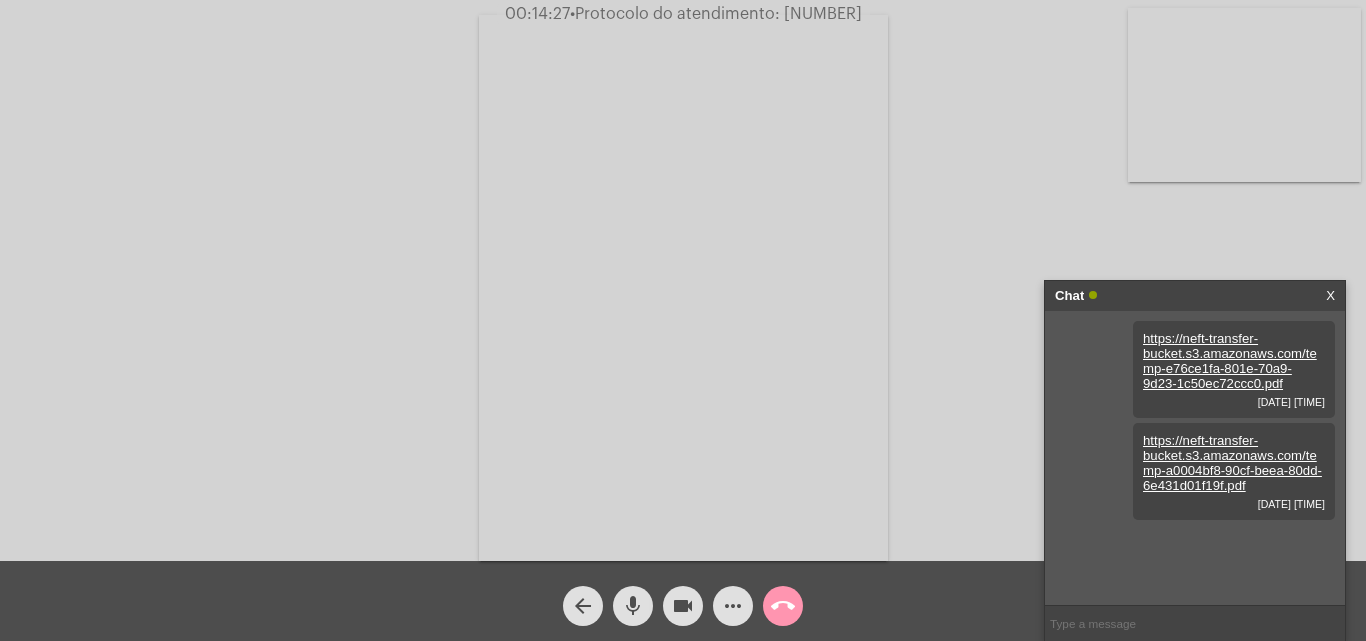 click on "call_end" 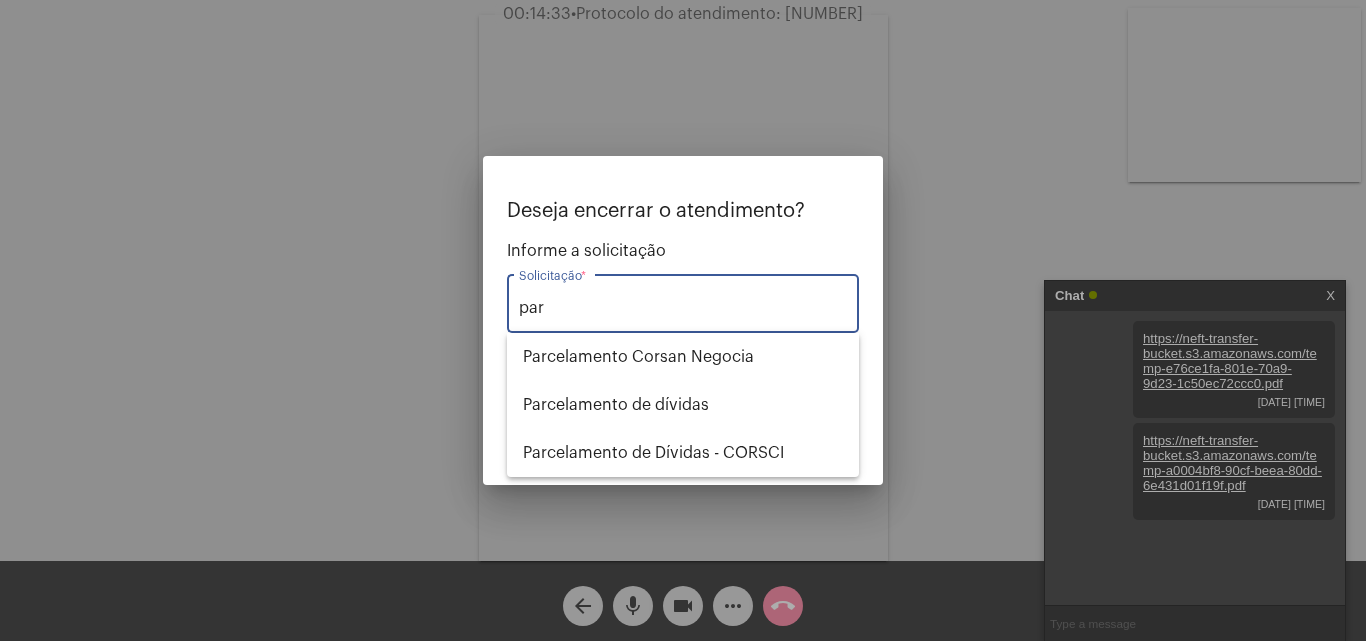 type on "par" 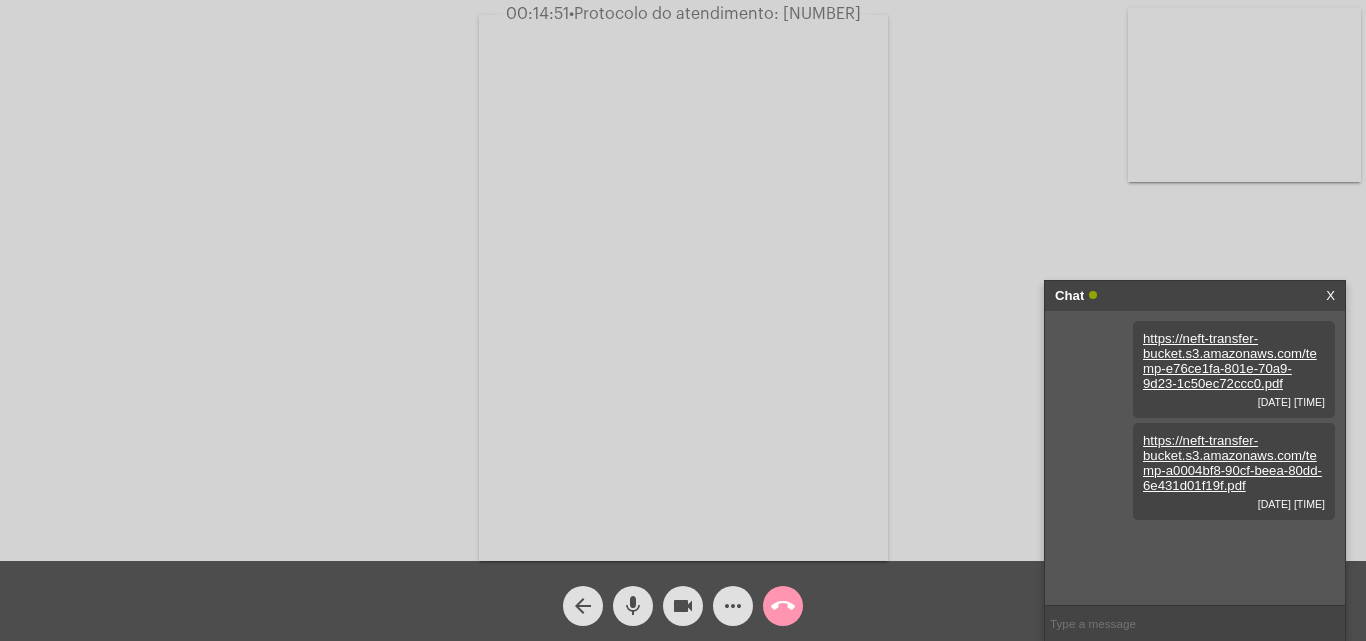 click on "Acessando Câmera e Microfone..." 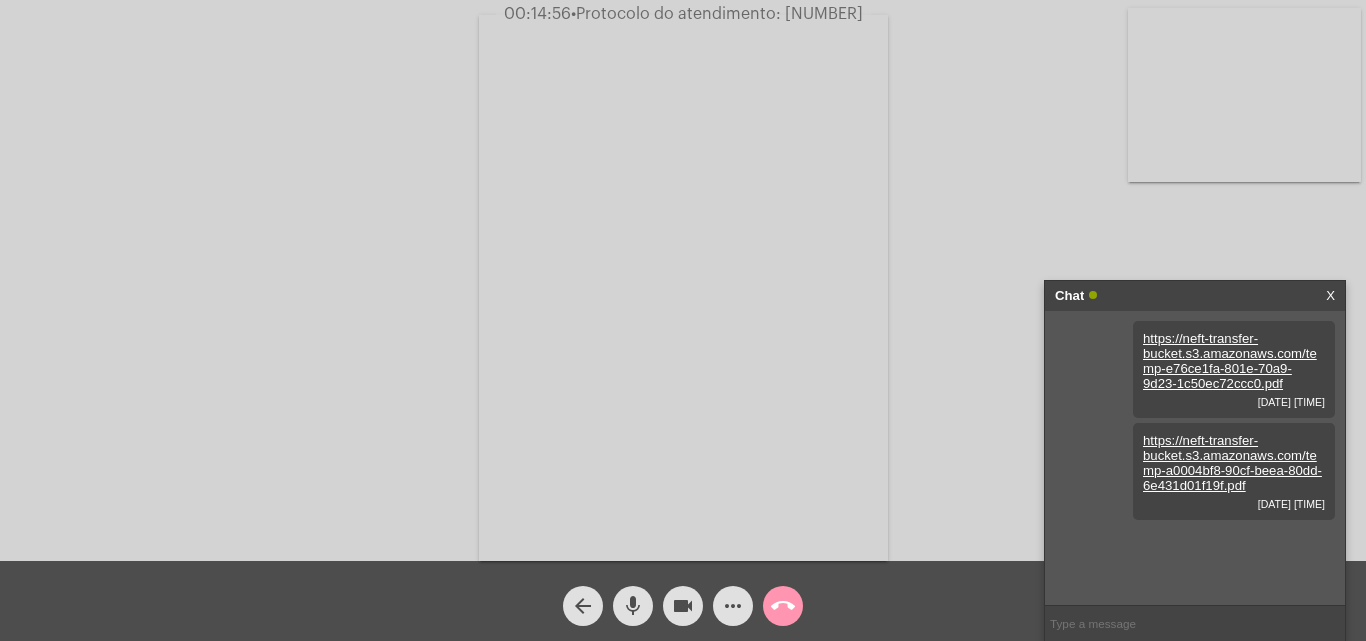 click on "call_end" 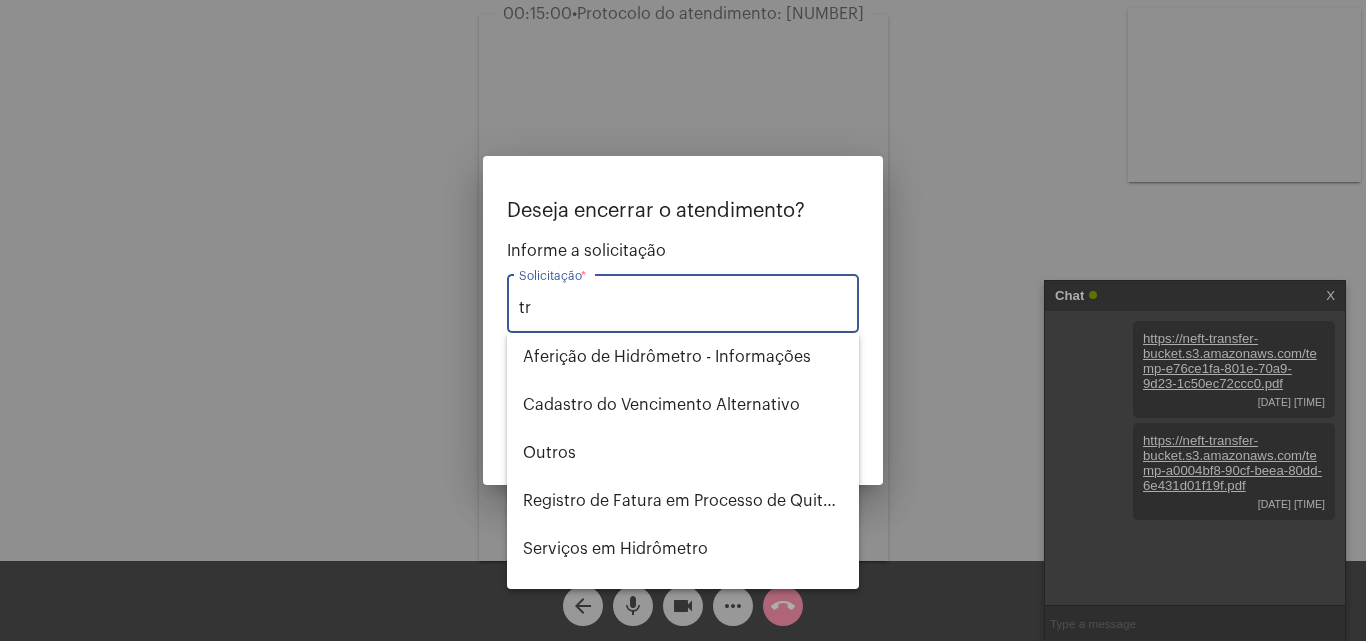 type on "t" 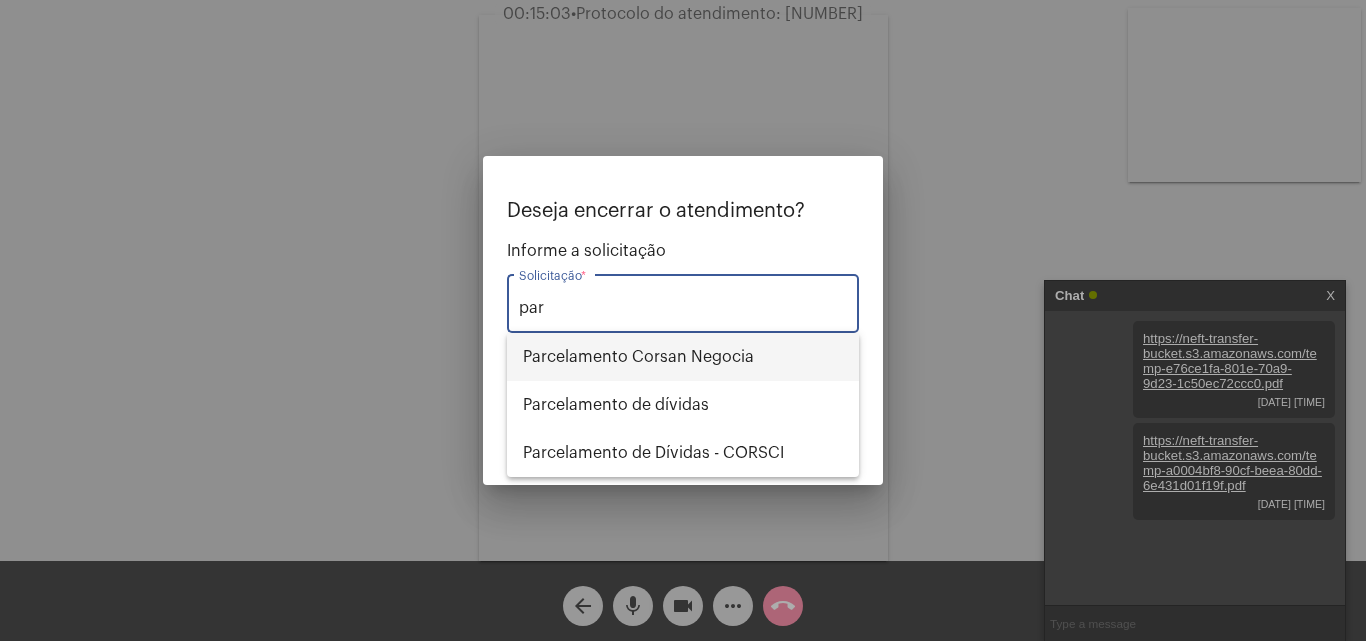 click on "Parcelamento Corsan Negocia" at bounding box center [683, 357] 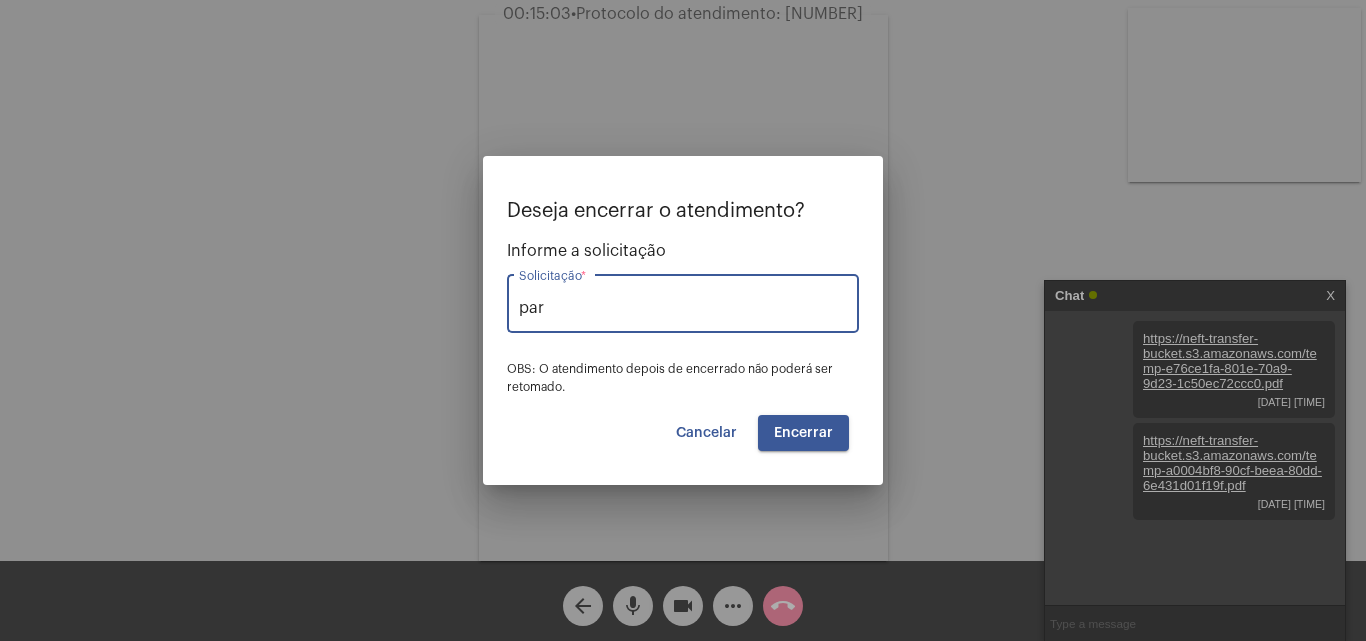 type on "Parcelamento Corsan Negocia" 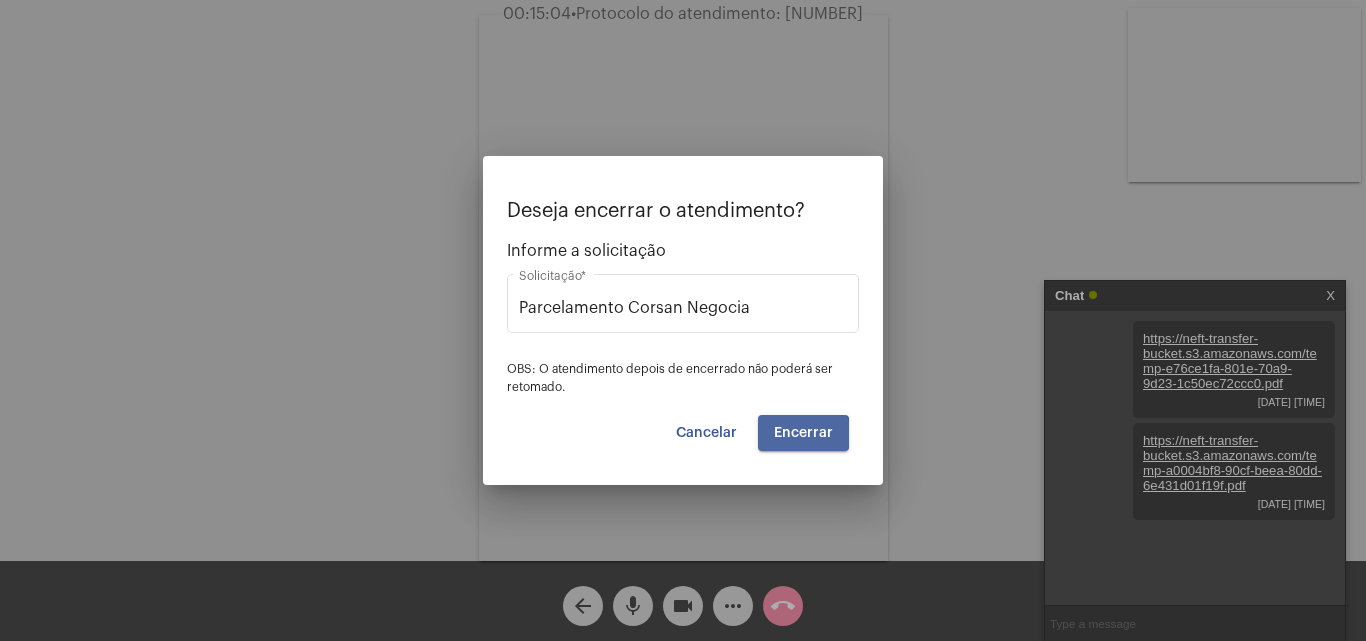 click on "Encerrar" at bounding box center (803, 433) 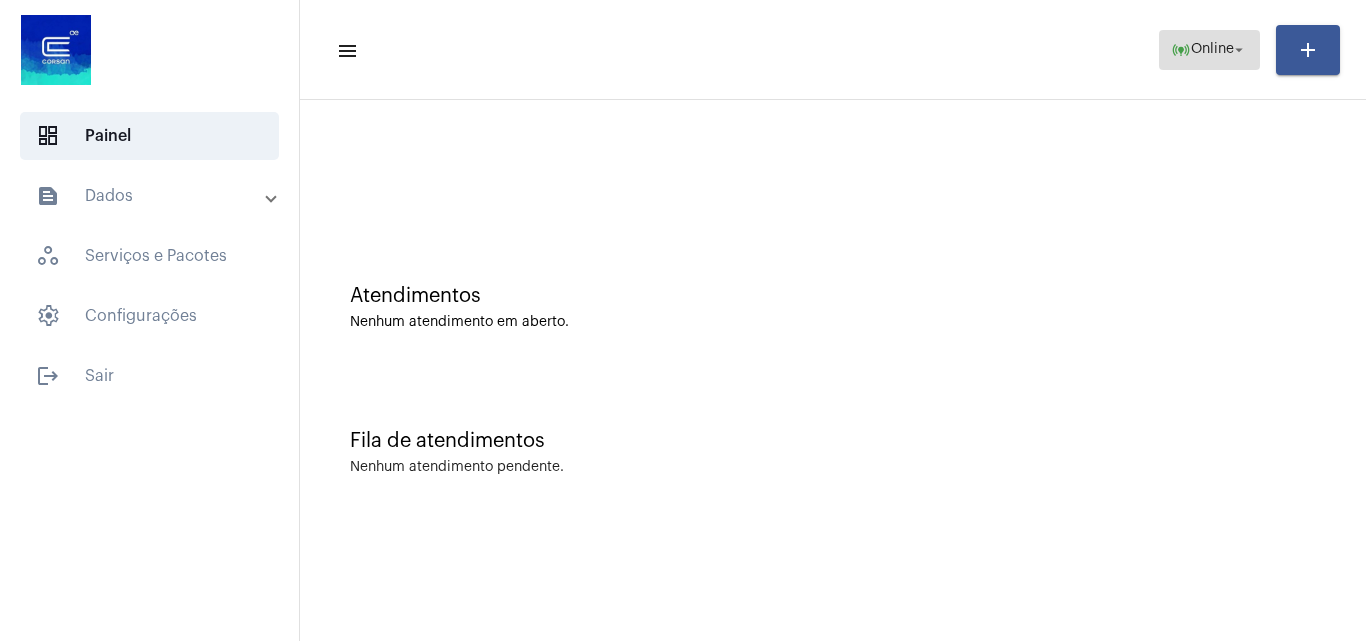 click on "Online" 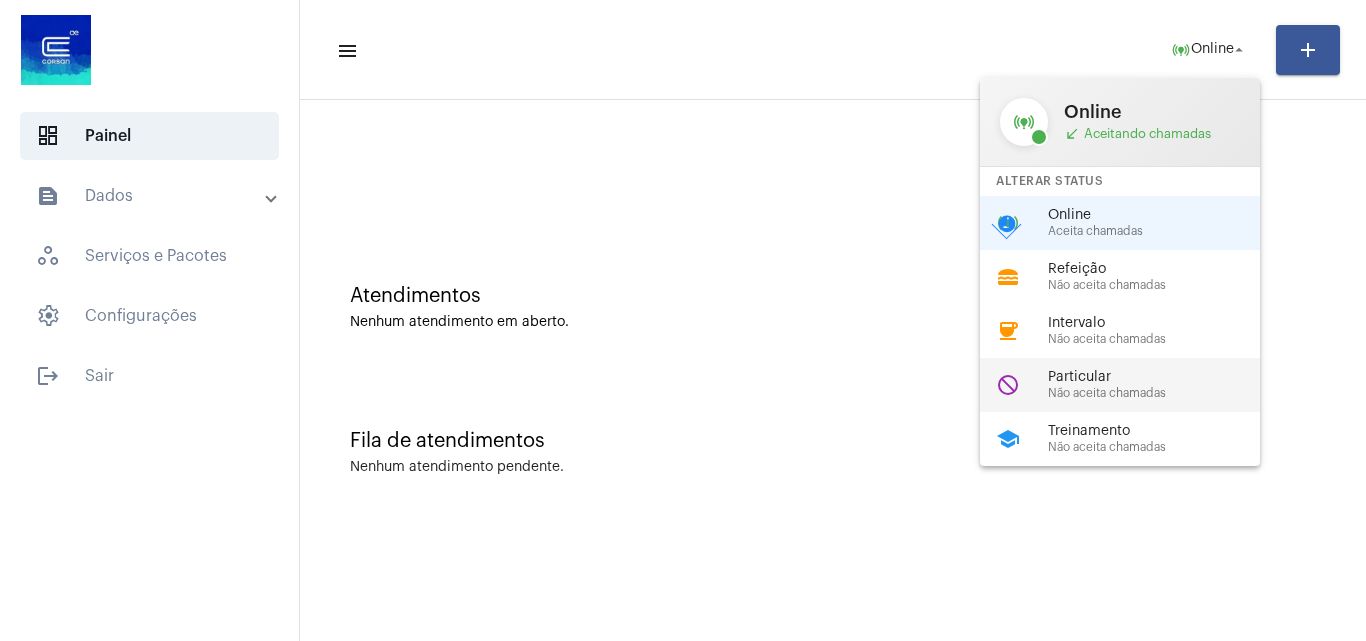 click on "Particular" at bounding box center (1162, 377) 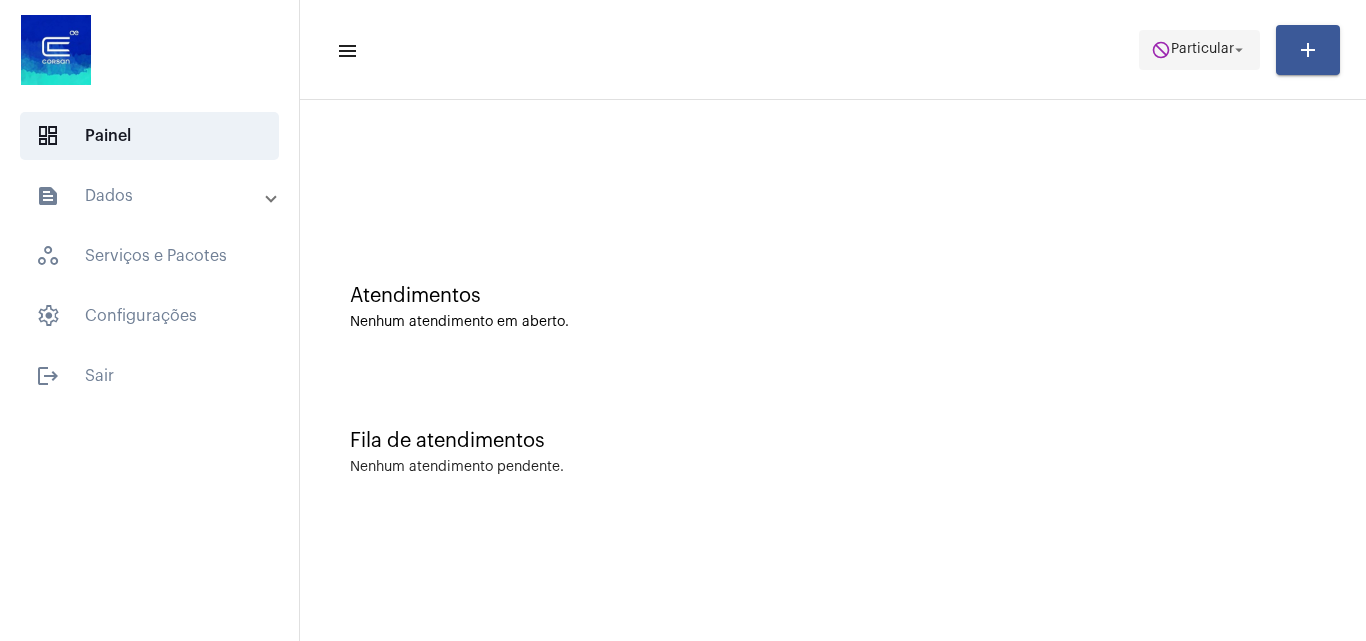 click on "Particular" 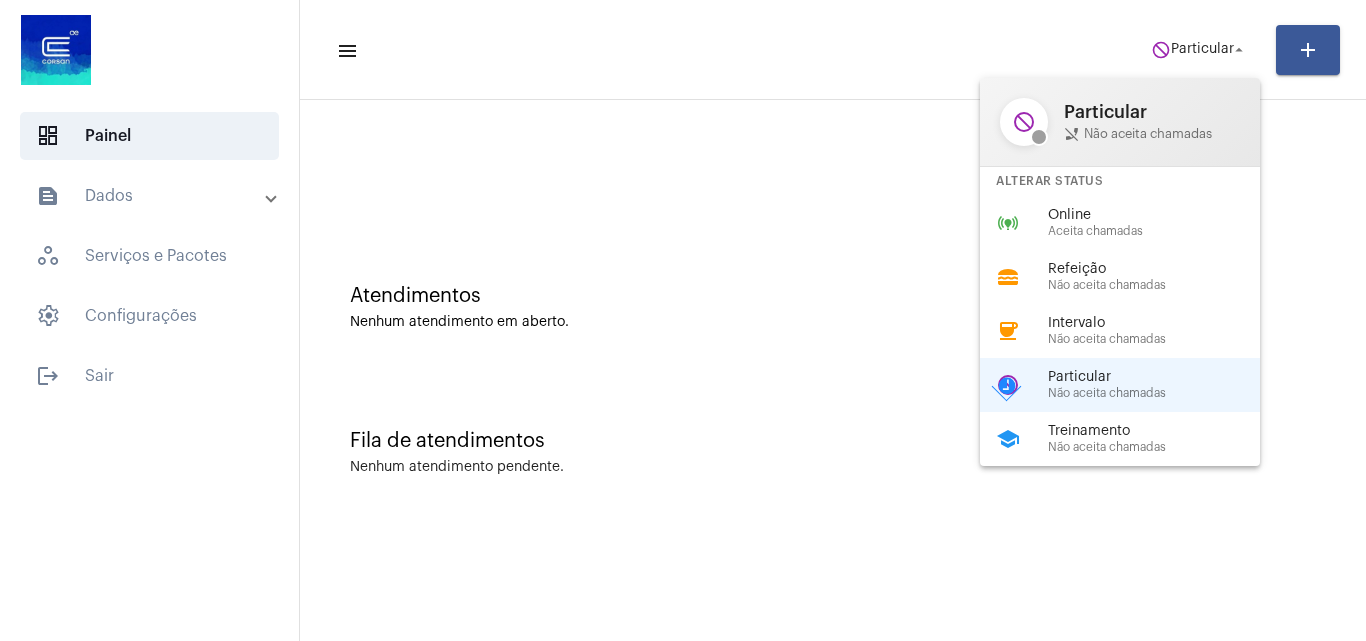 click on "online_prediction  Online Aceita chamadas" at bounding box center (1136, 223) 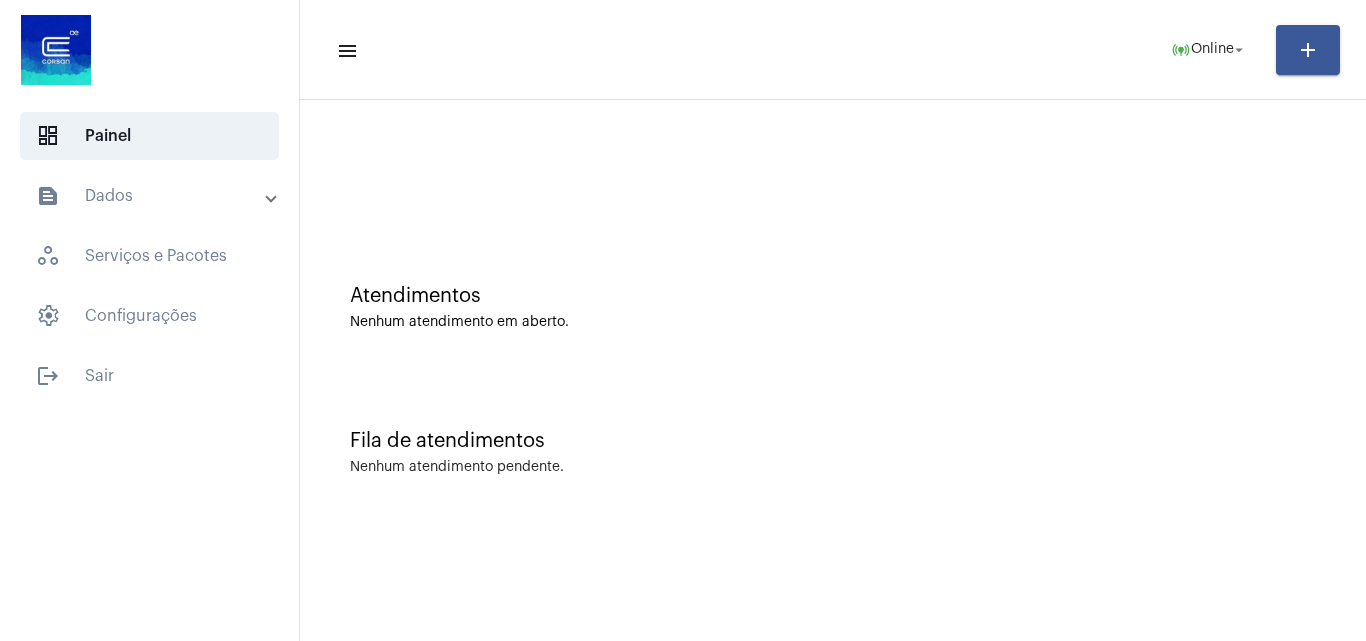 click on "text_snippet_outlined  Dados" at bounding box center [155, 196] 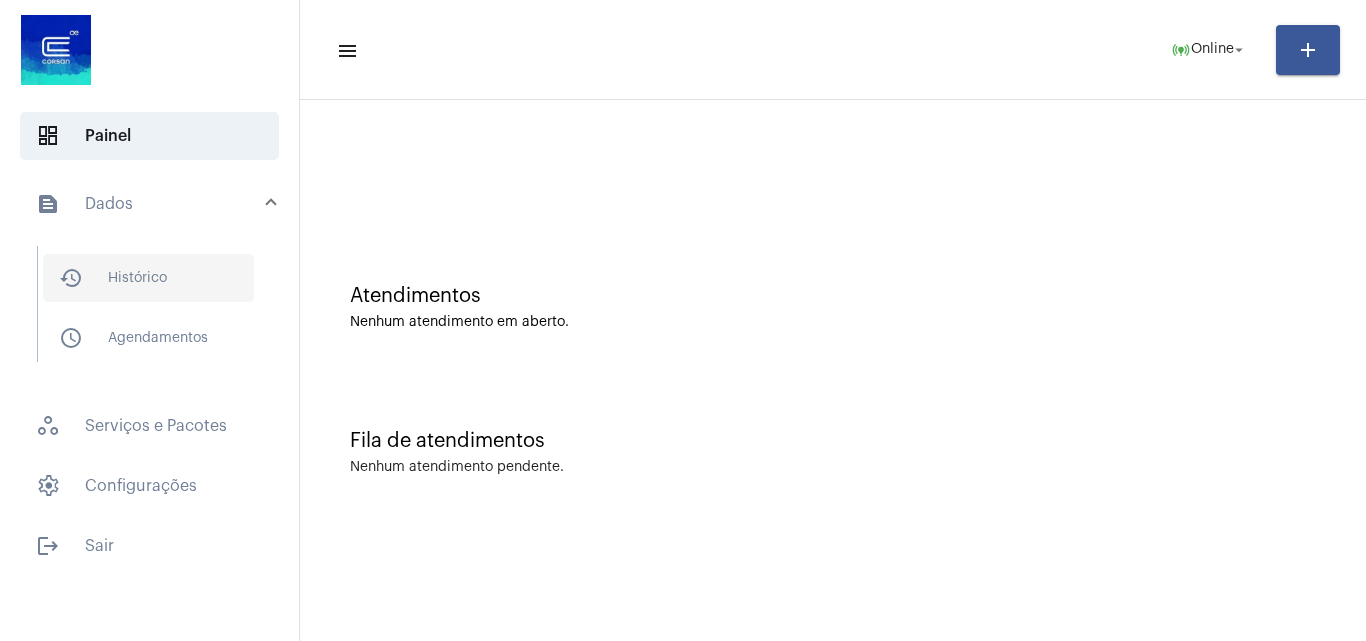 click on "history_outlined  Histórico" at bounding box center [148, 278] 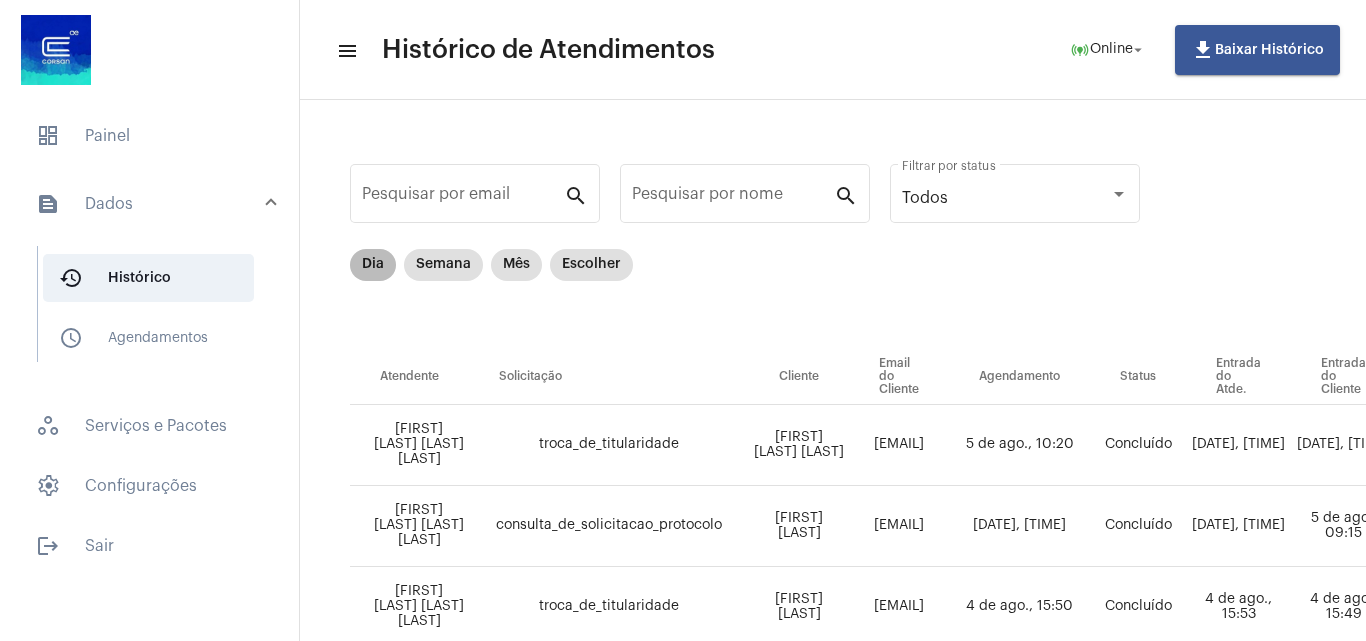 click on "Dia" at bounding box center [373, 265] 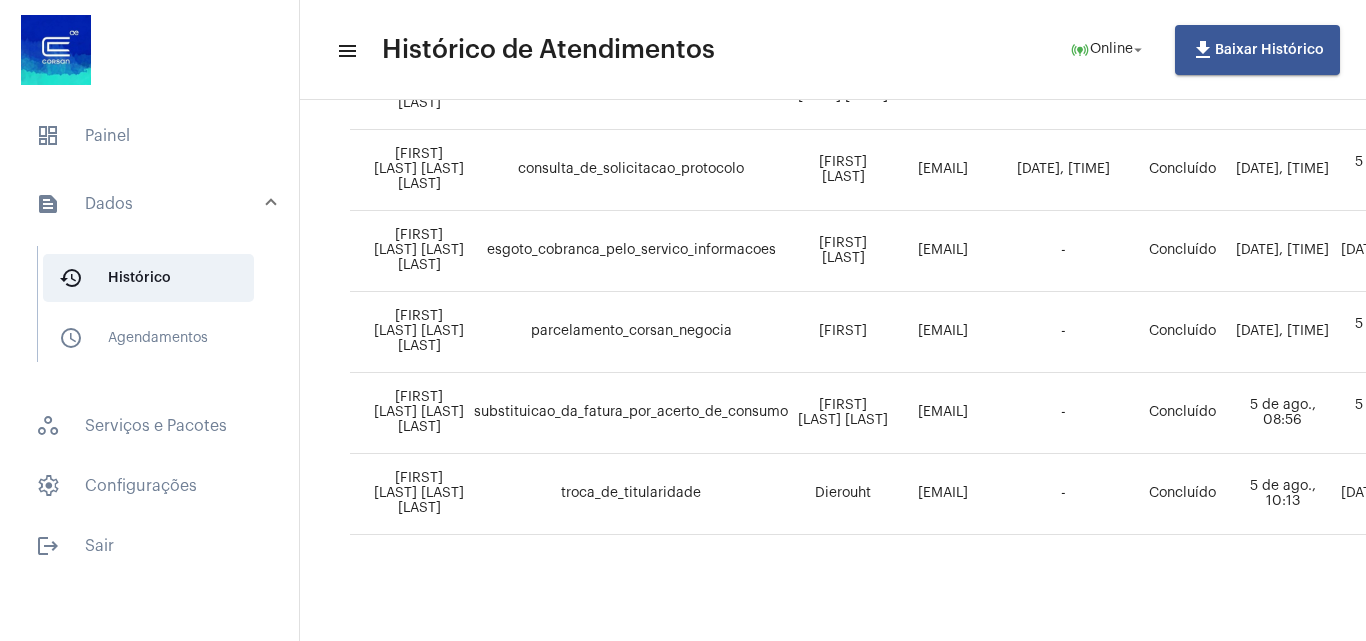scroll, scrollTop: 0, scrollLeft: 0, axis: both 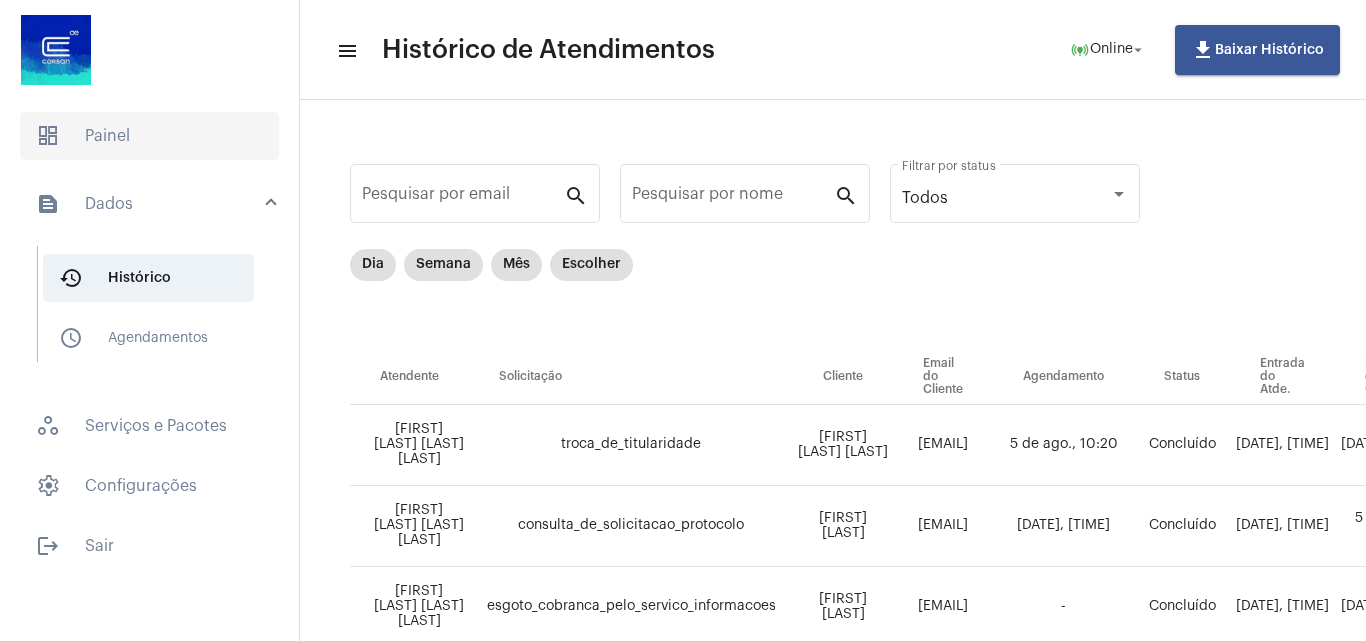 click on "dashboard   Painel" 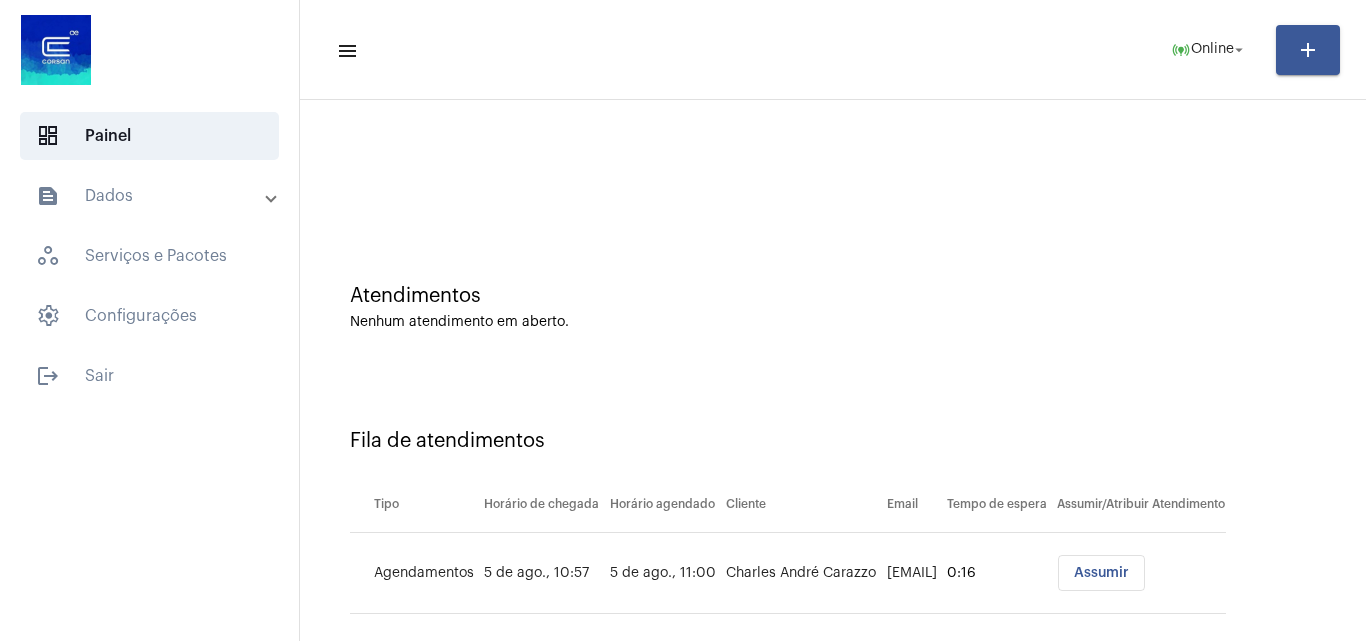 scroll, scrollTop: 27, scrollLeft: 0, axis: vertical 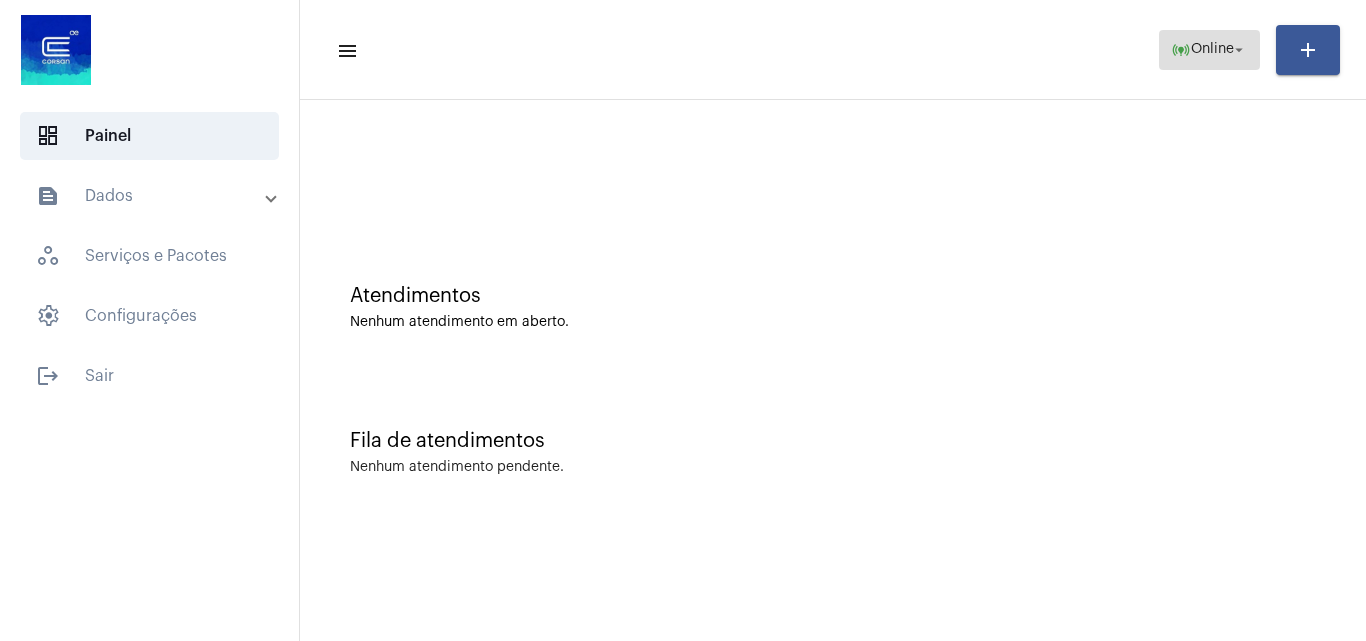 click on "Online" 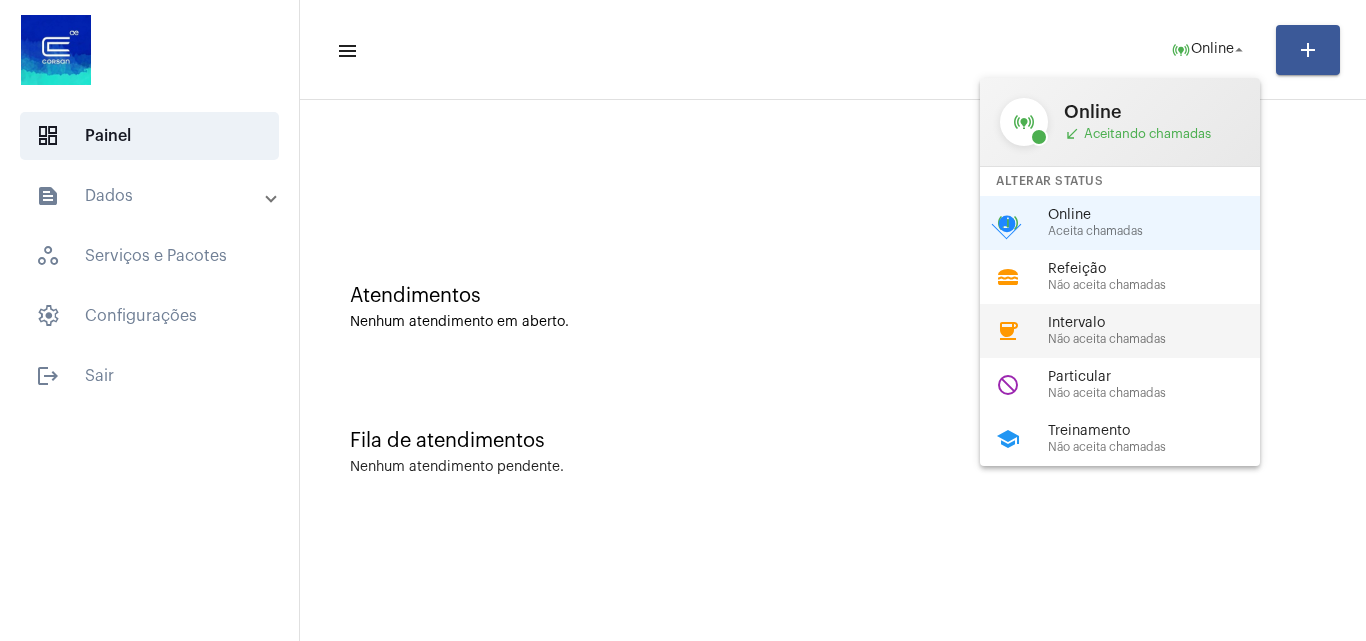 click on "Intervalo" at bounding box center (1162, 323) 